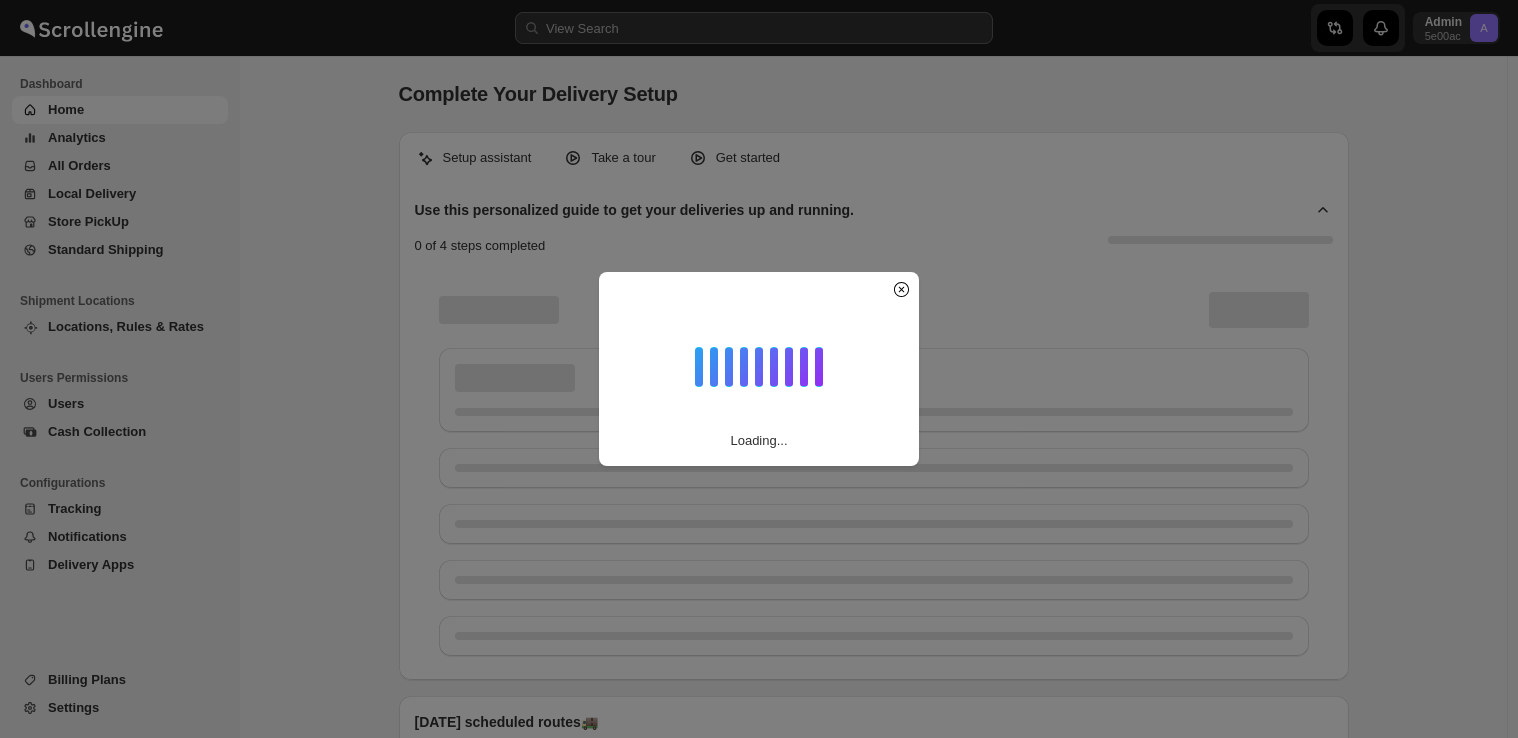 scroll, scrollTop: 0, scrollLeft: 0, axis: both 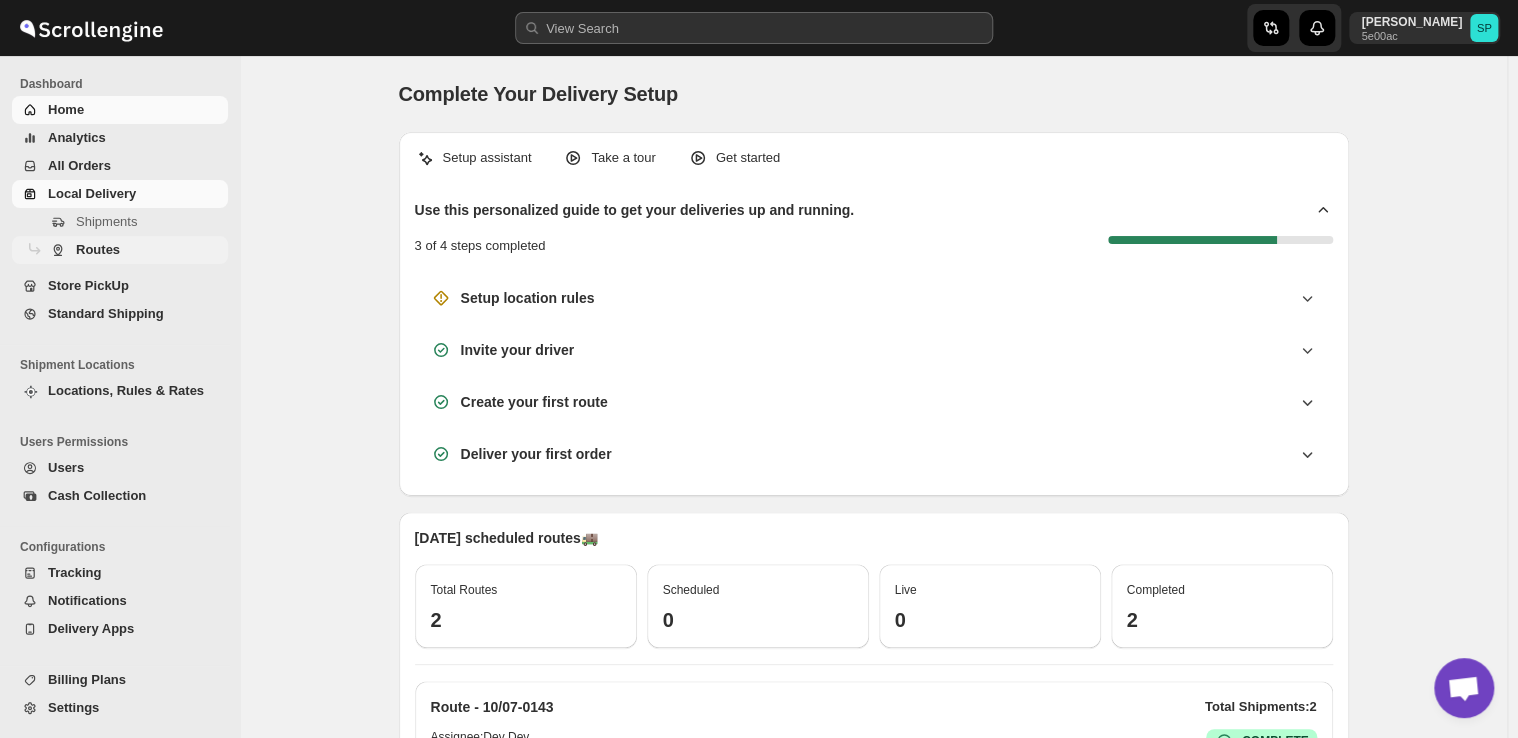 click on "Routes" at bounding box center [98, 249] 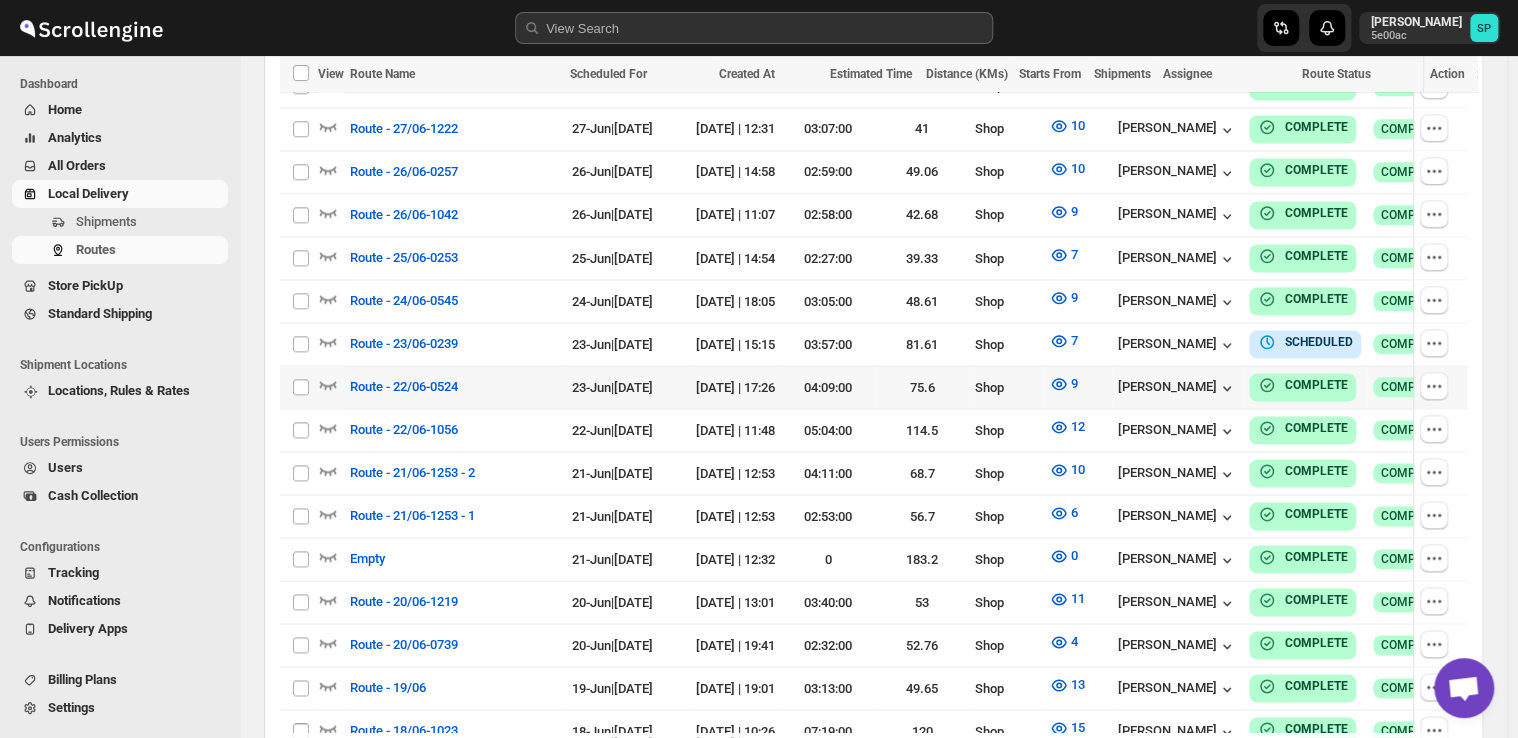 scroll, scrollTop: 1633, scrollLeft: 0, axis: vertical 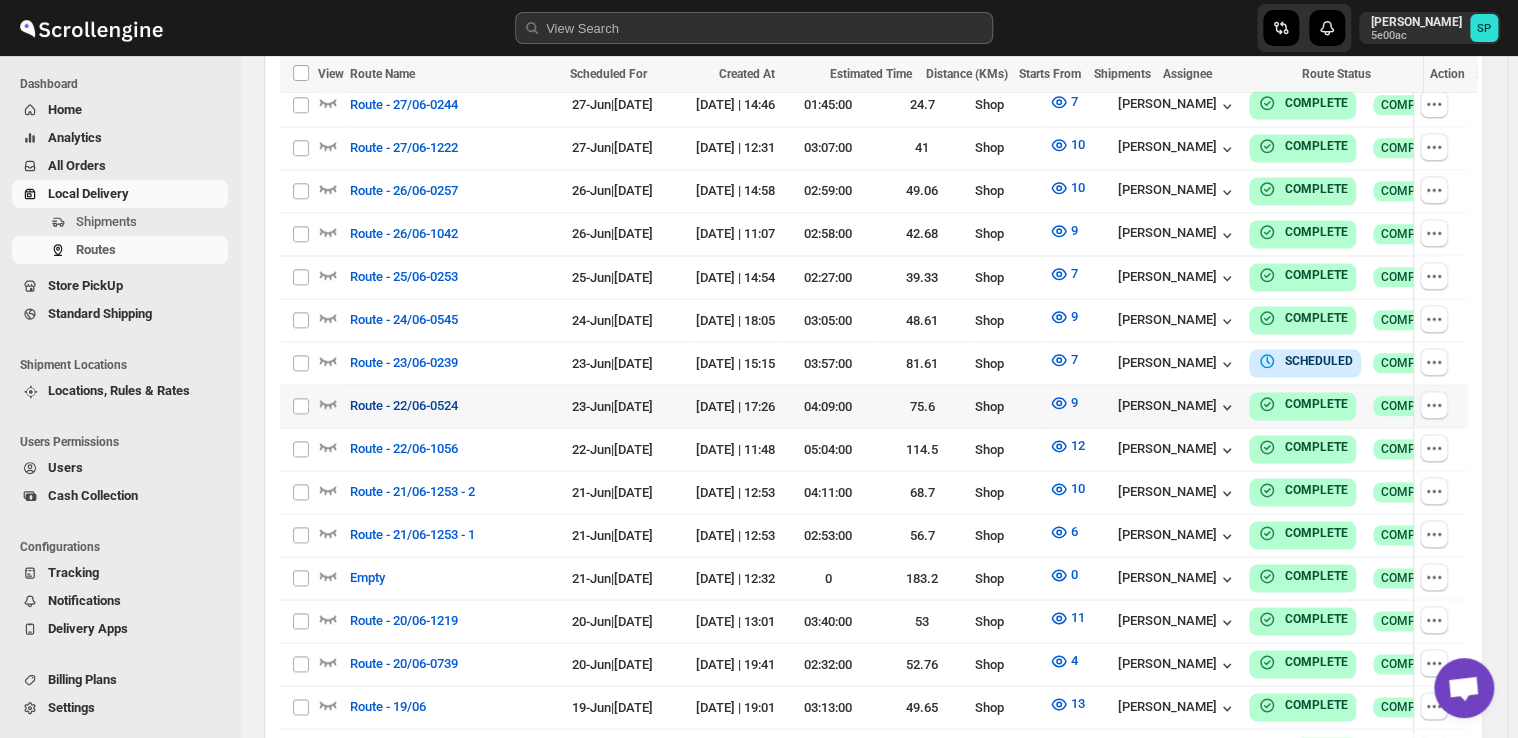 click on "Route - 22/06-0524" at bounding box center (404, 406) 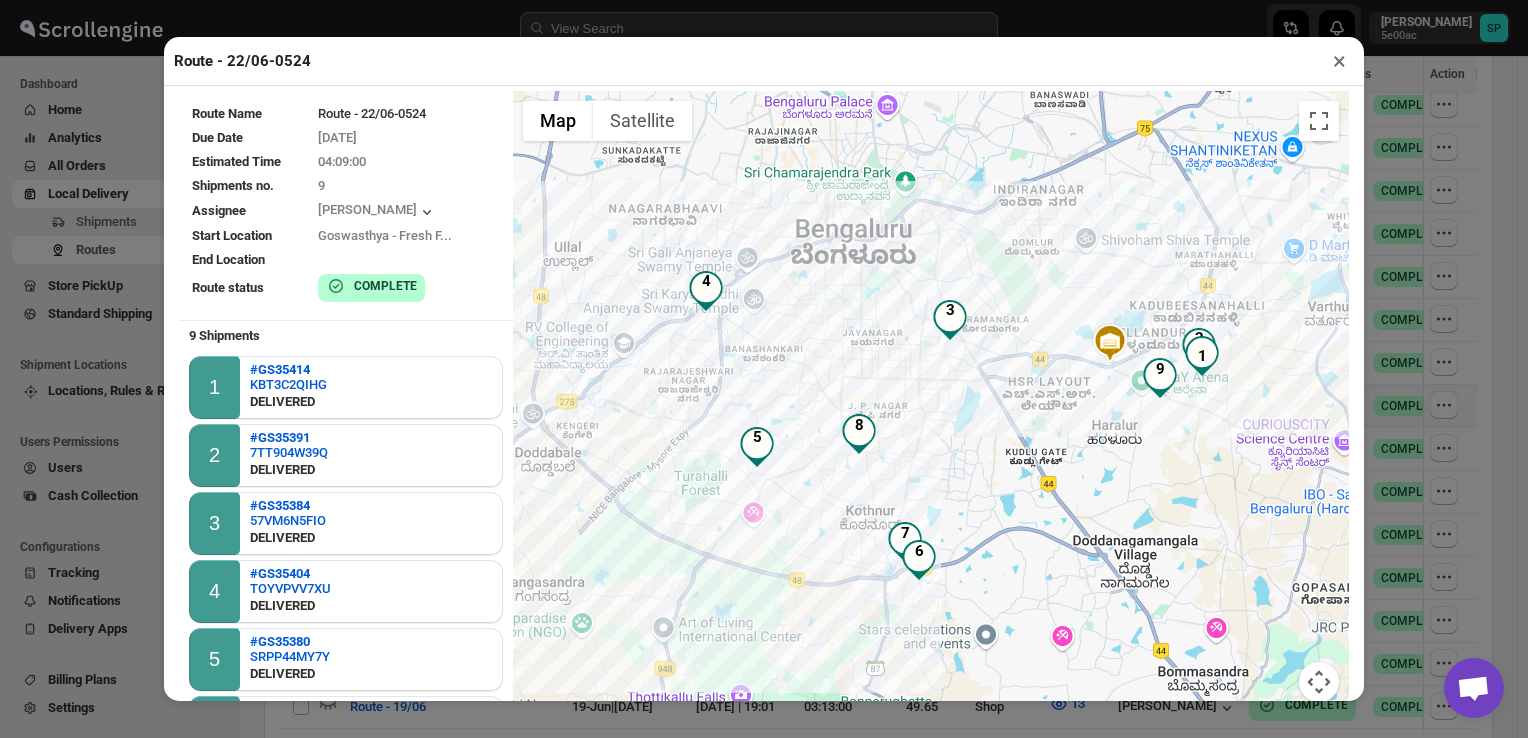 click on "×" at bounding box center [1339, 61] 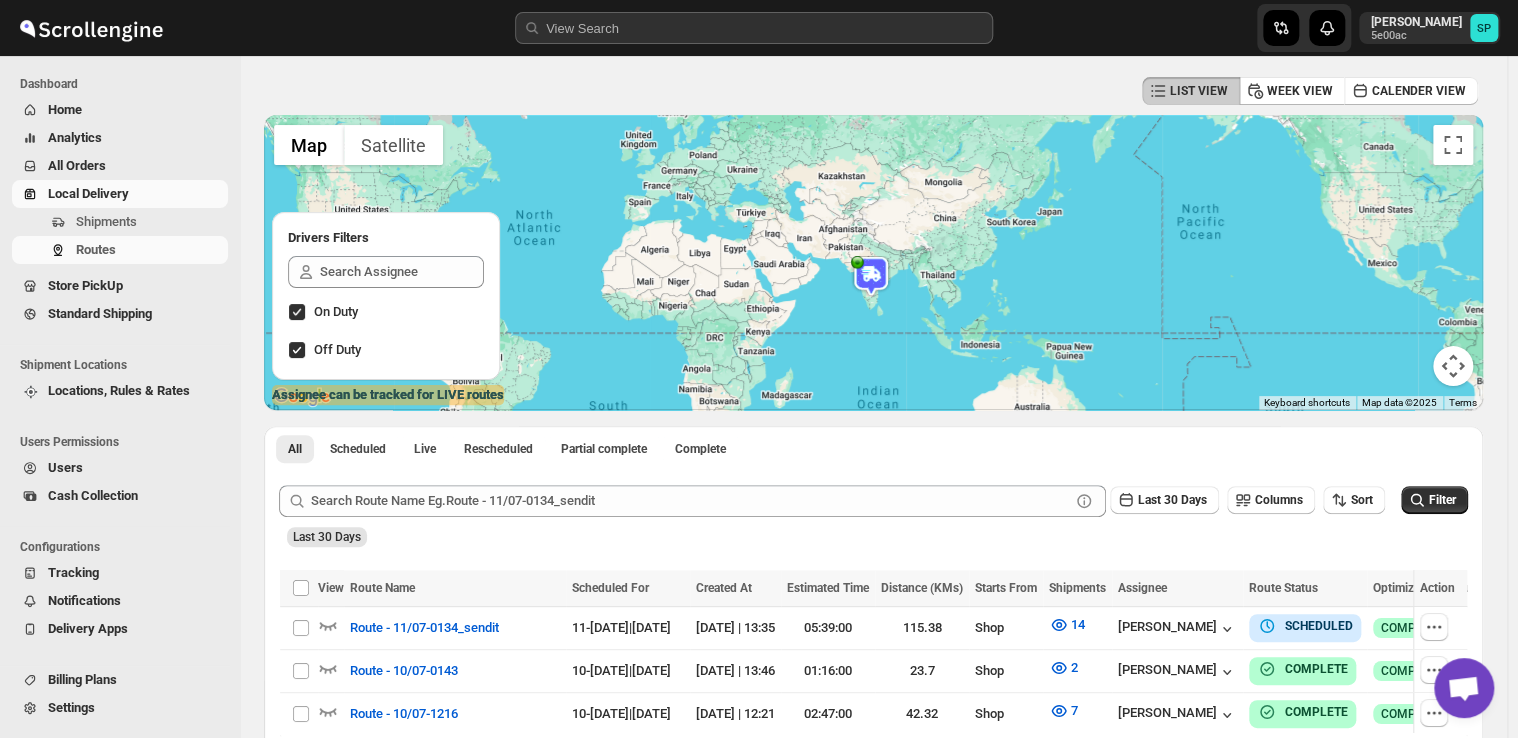 scroll, scrollTop: 100, scrollLeft: 0, axis: vertical 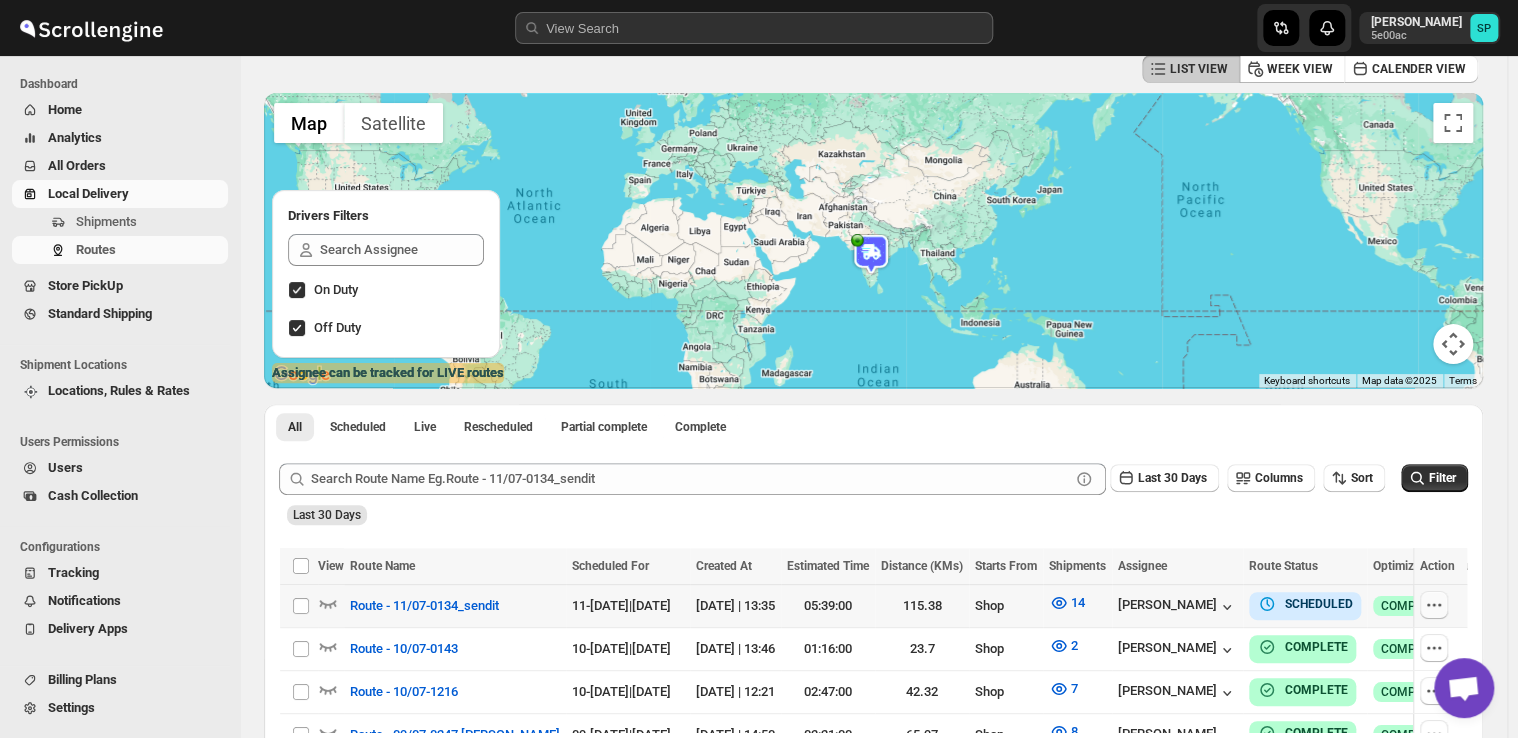 click 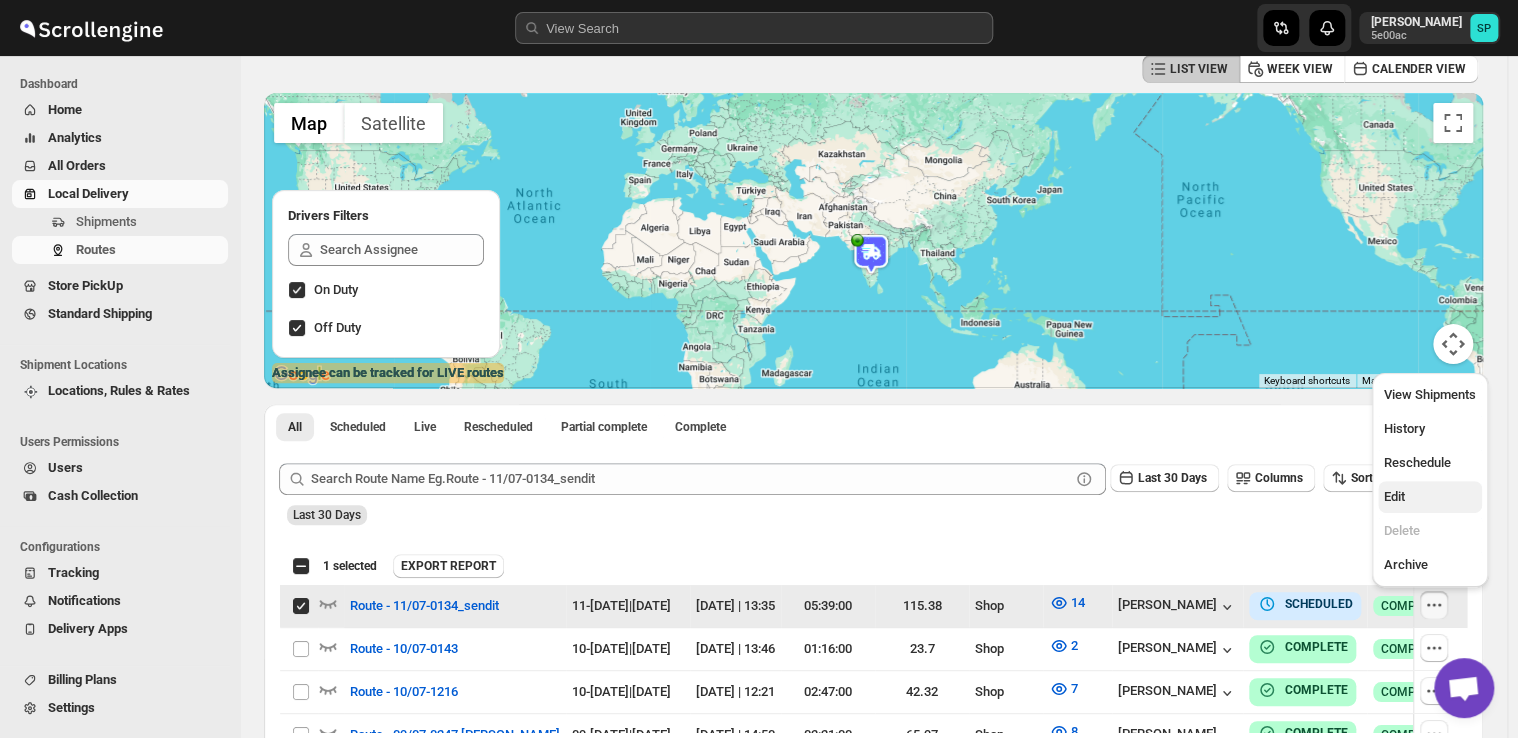 click on "Edit" at bounding box center [1394, 496] 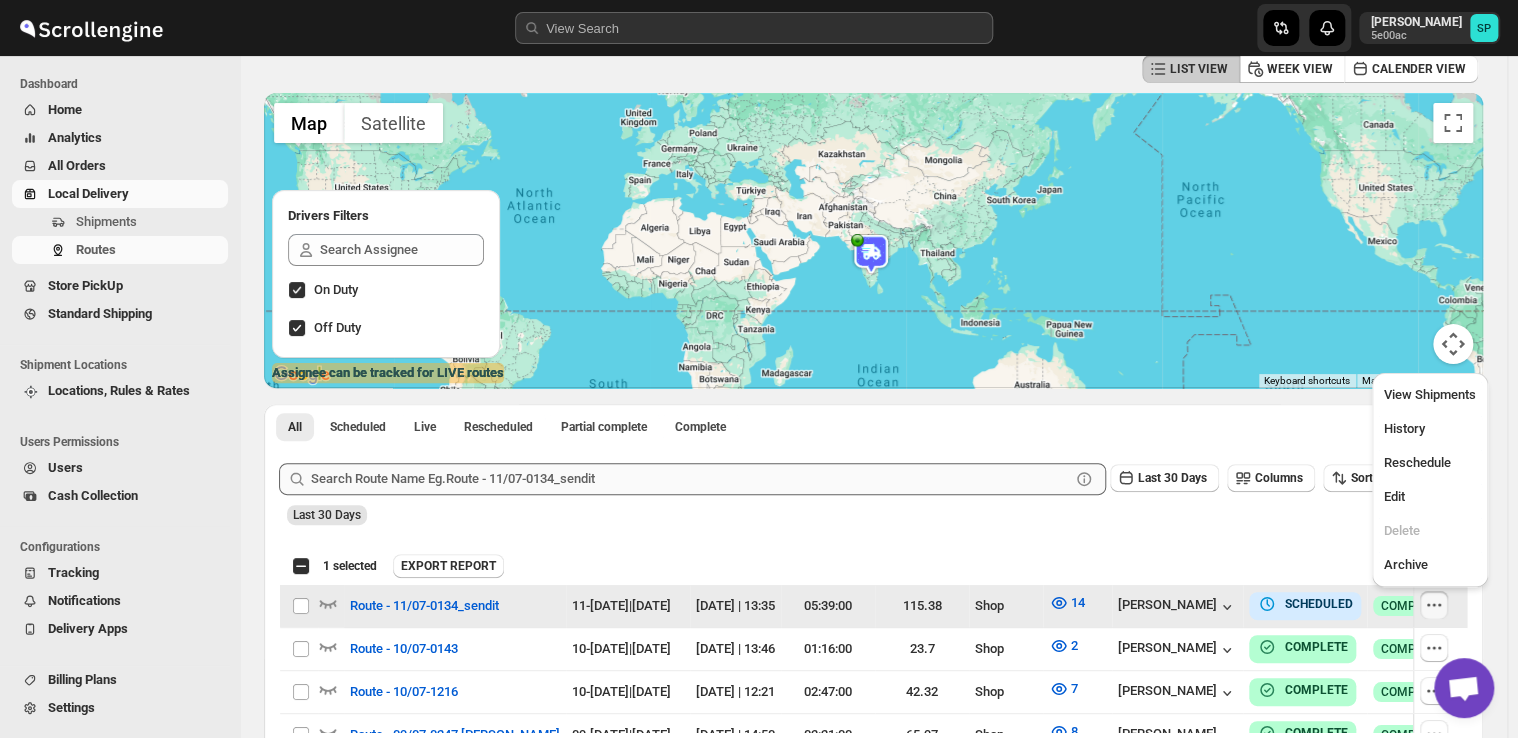 checkbox on "false" 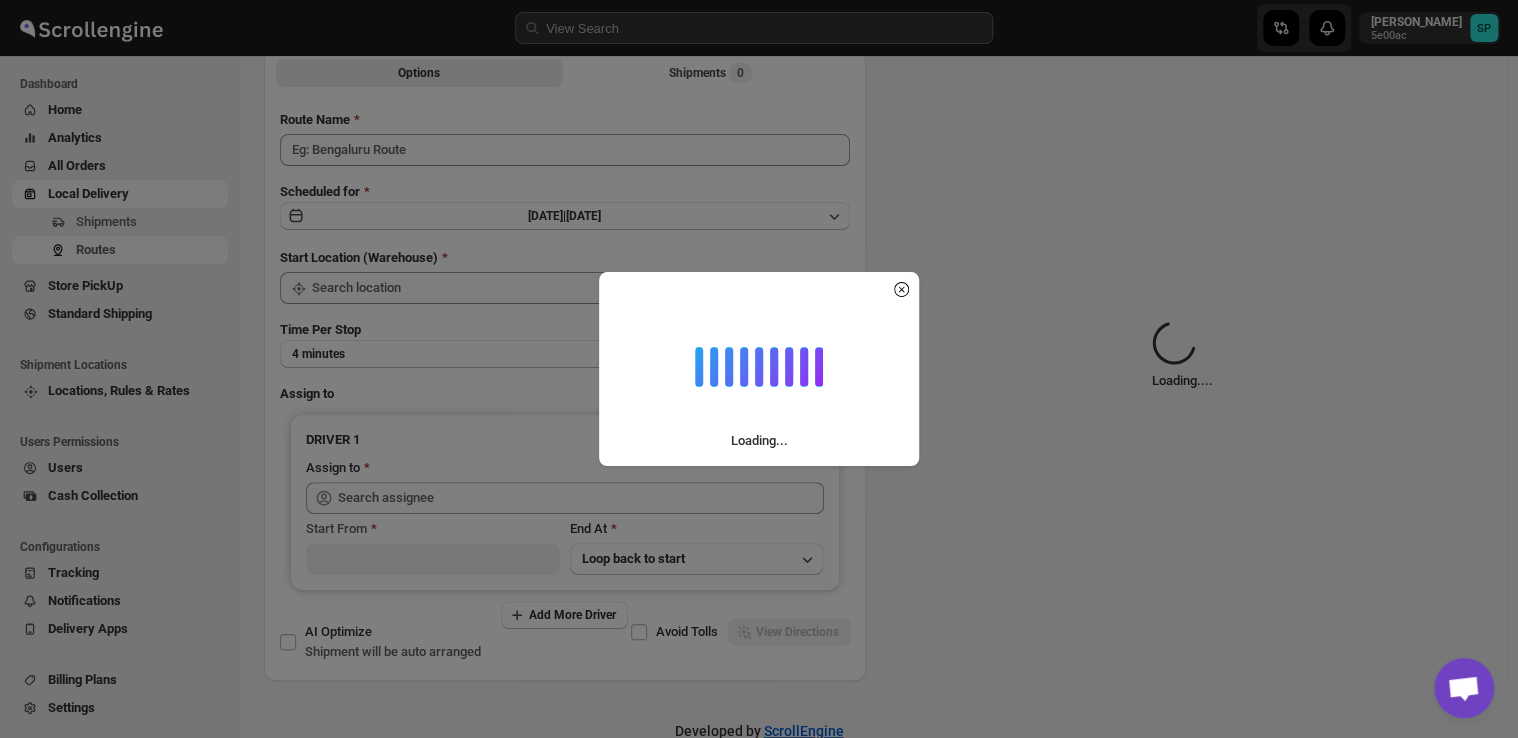 scroll, scrollTop: 0, scrollLeft: 0, axis: both 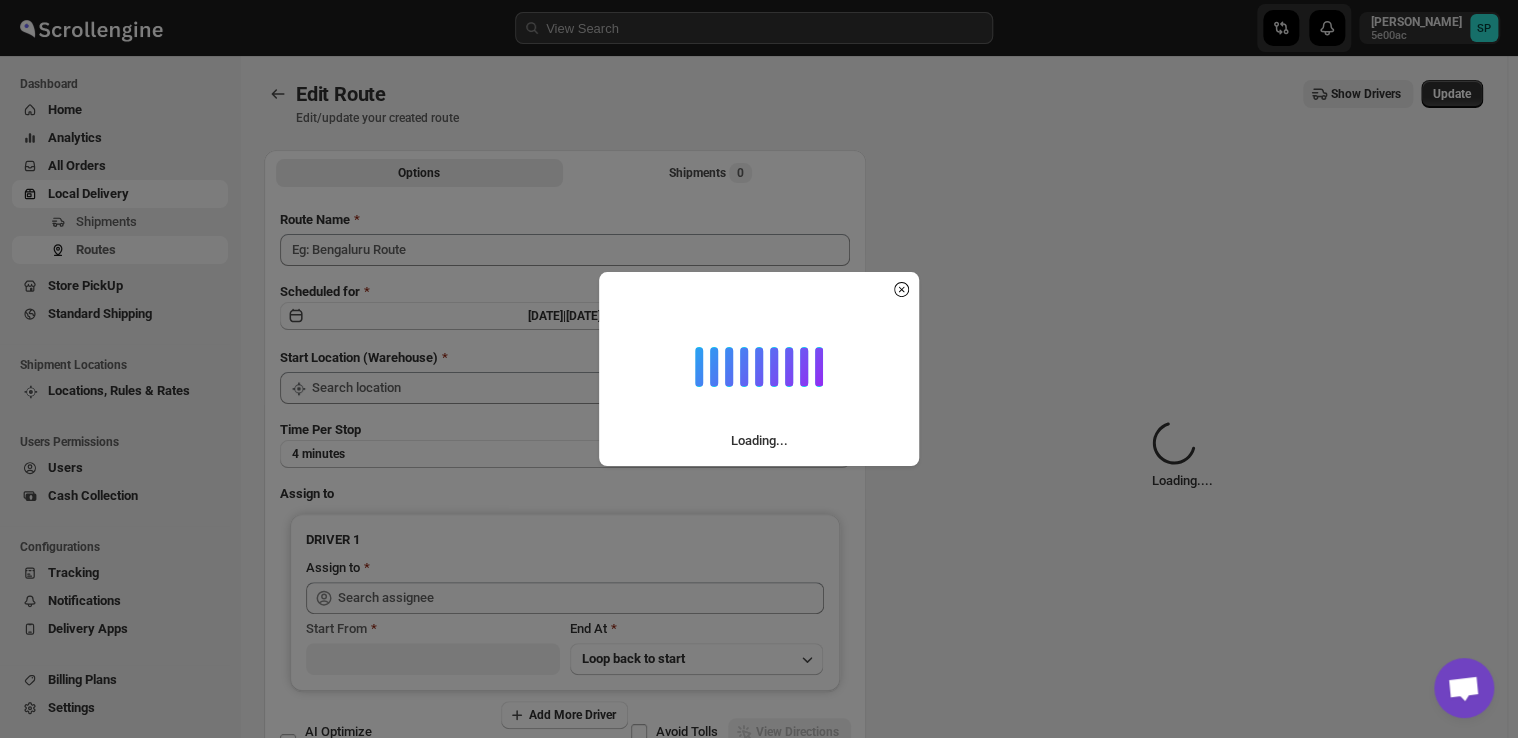 type on "Route - 11/07-0134_sendit" 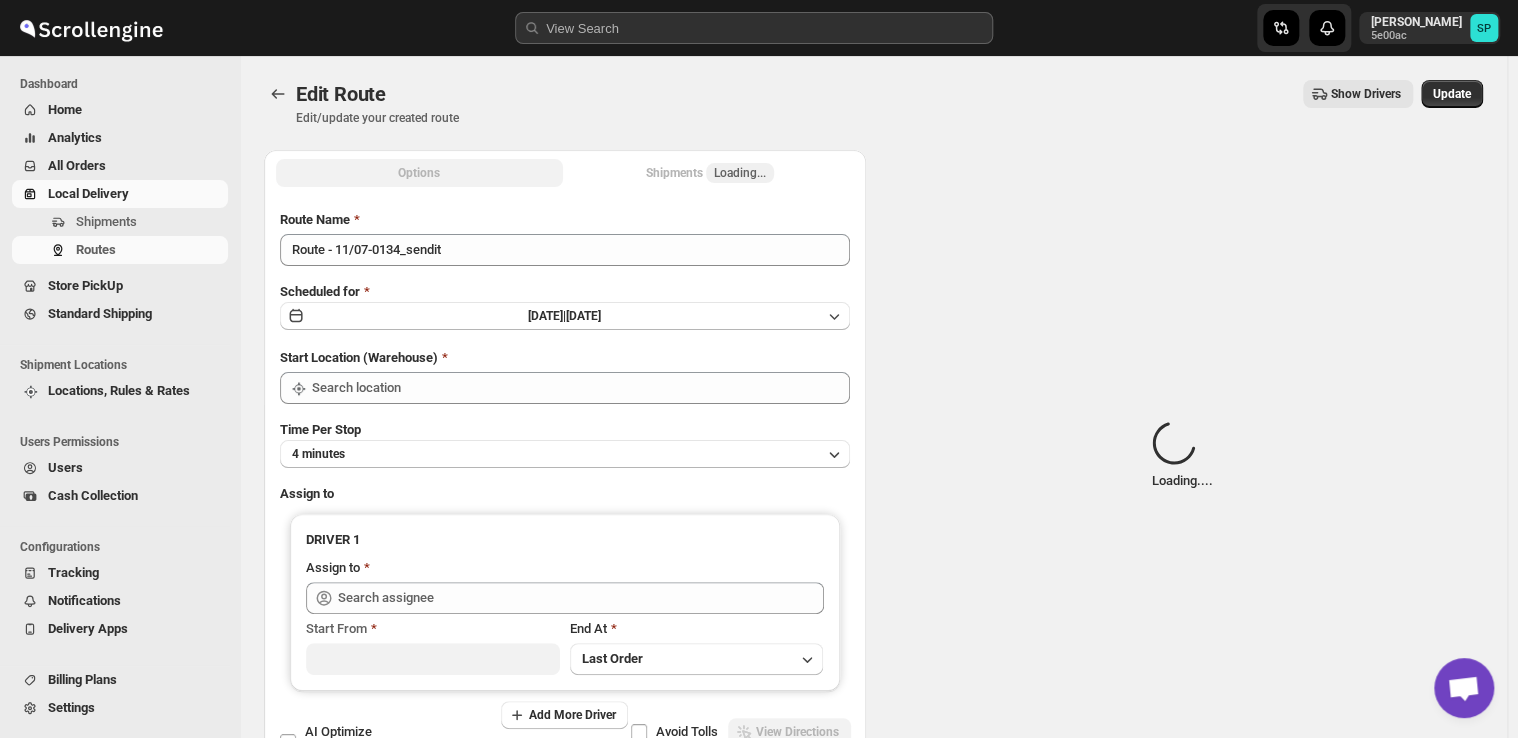 type on "Shop" 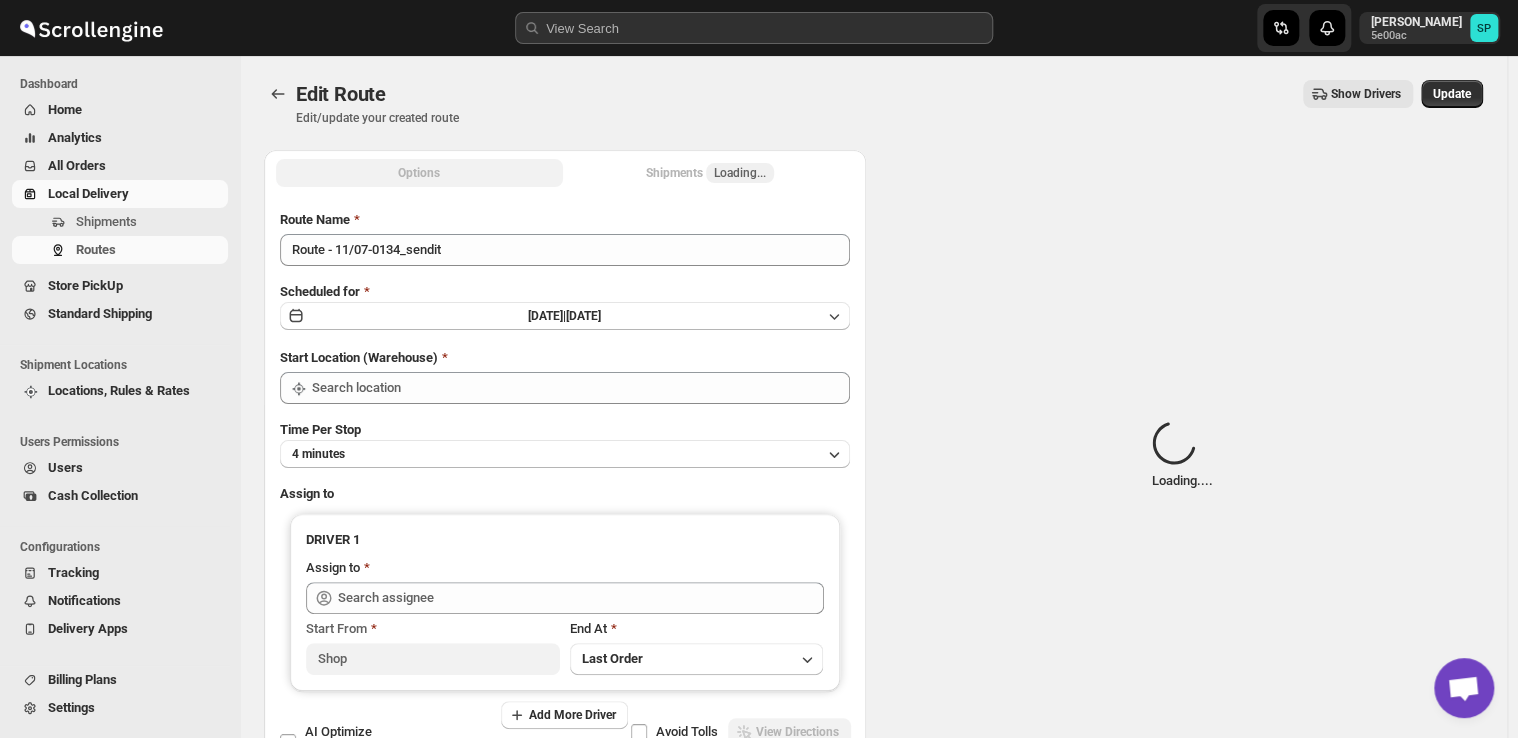 type on "Shop" 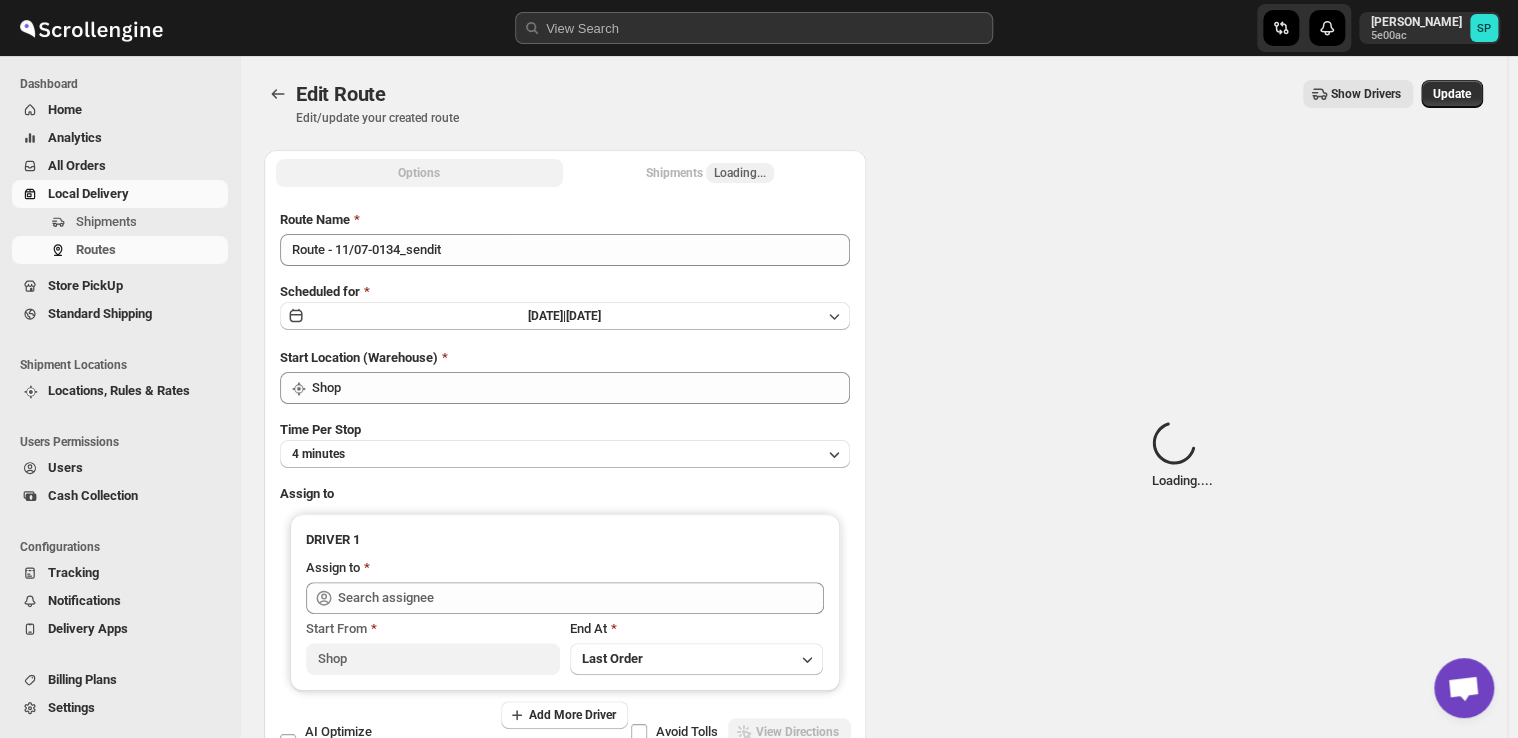 type on "[PERSON_NAME]" 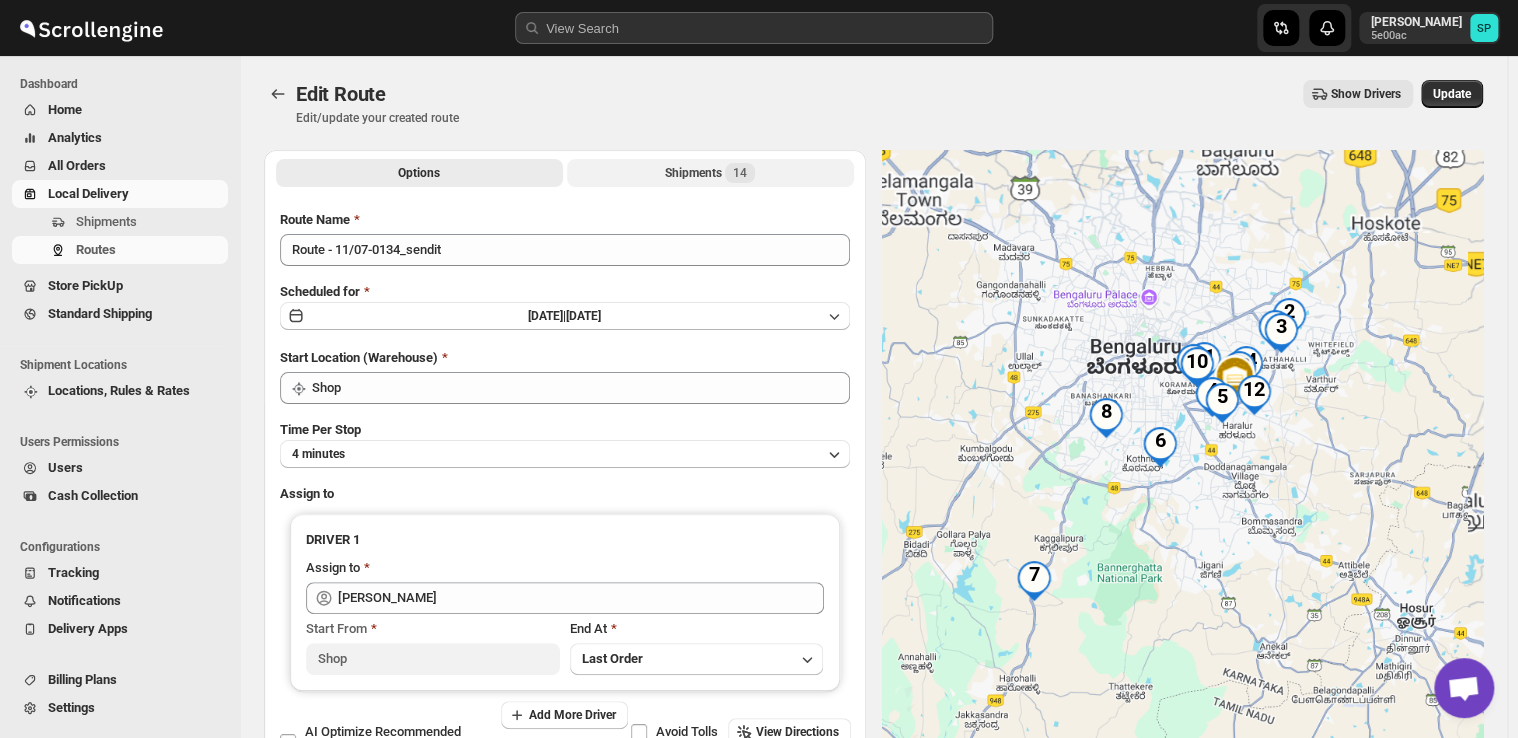 click on "Shipments   14" at bounding box center [710, 173] 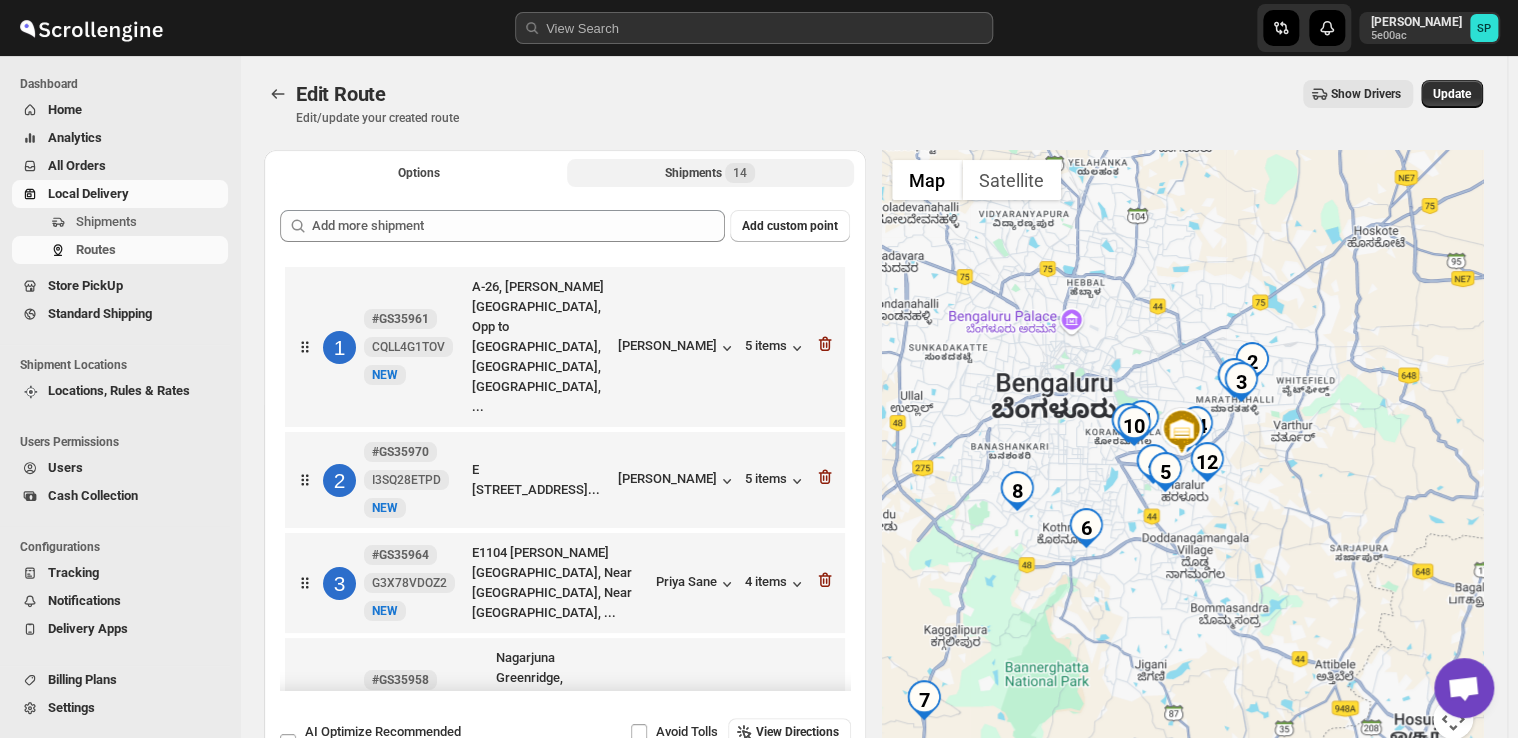 type 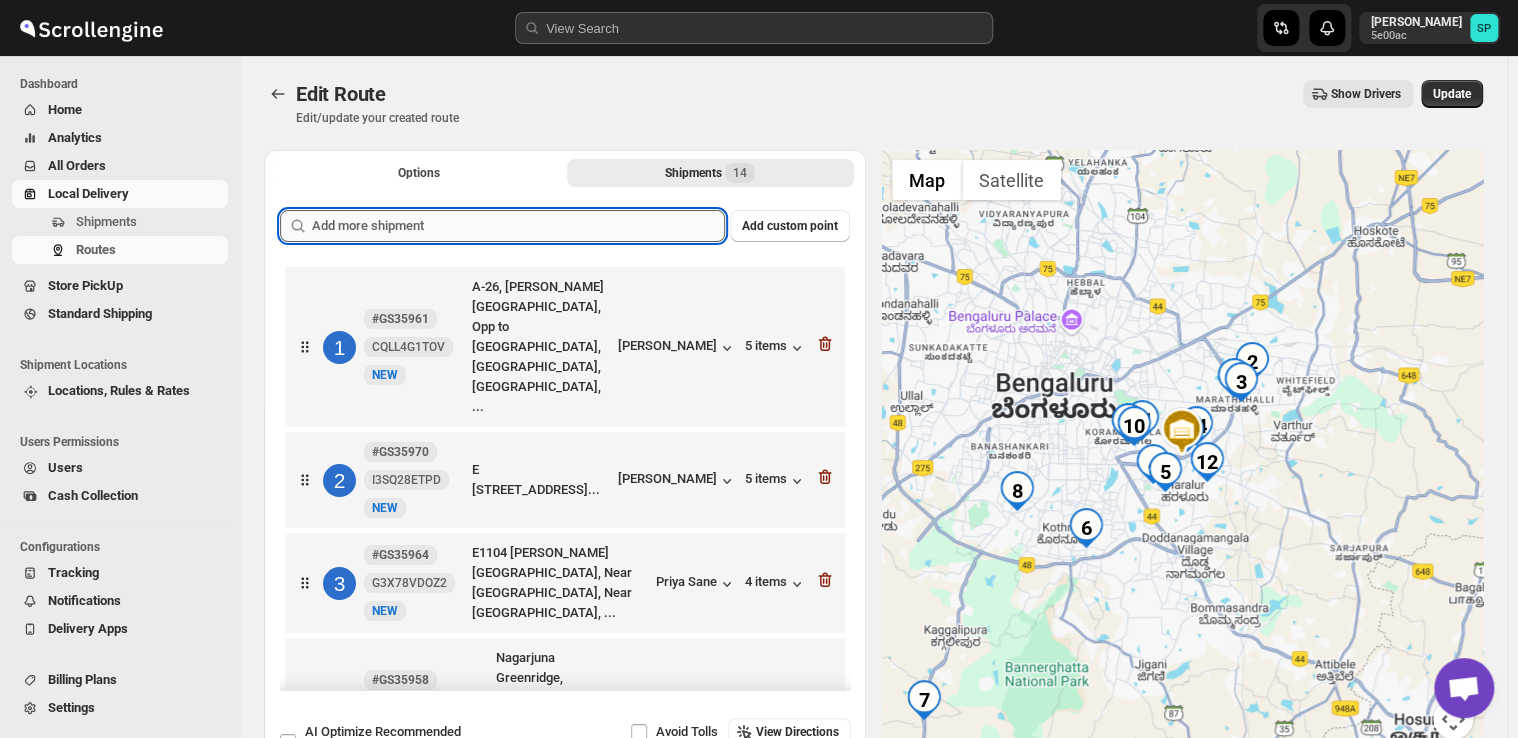 click at bounding box center [518, 226] 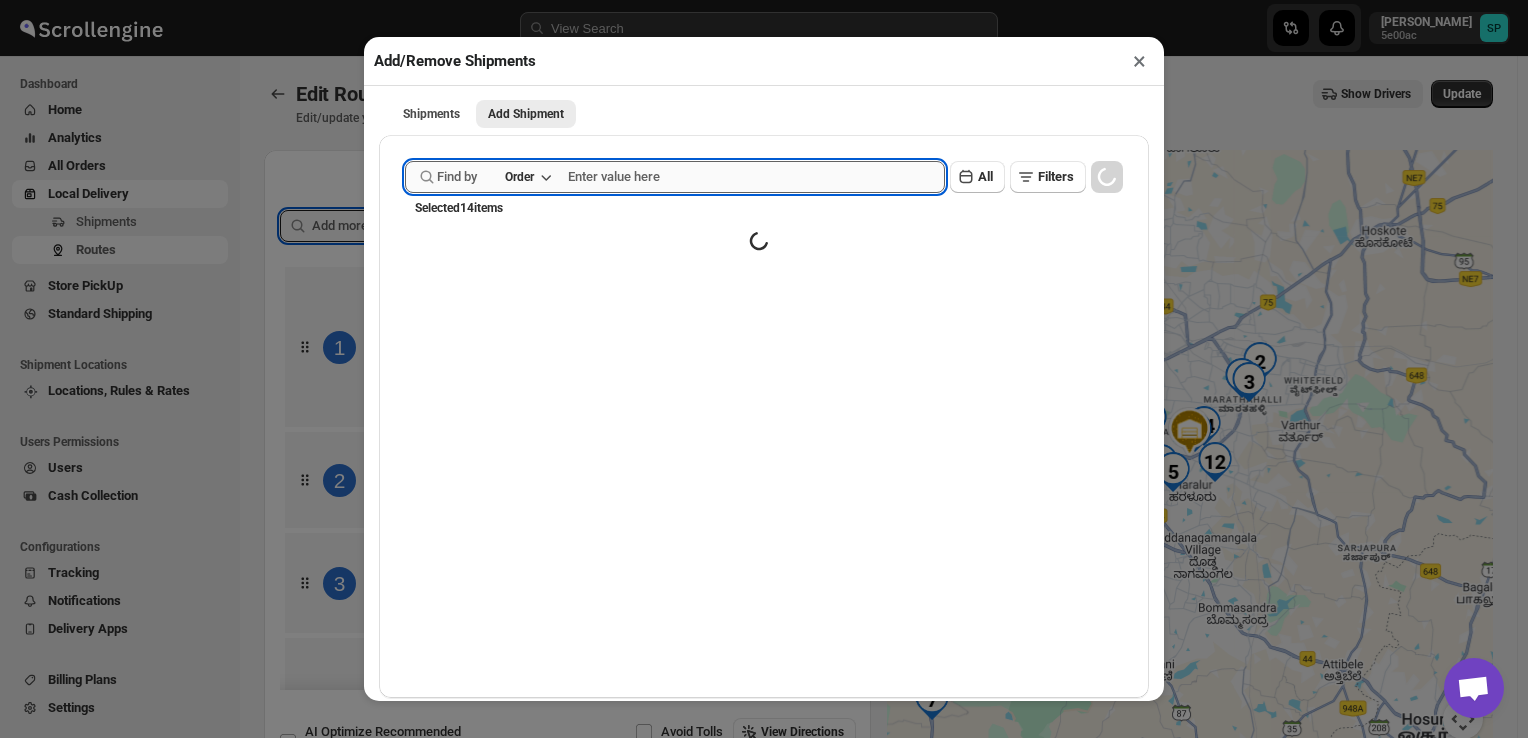 click at bounding box center [756, 177] 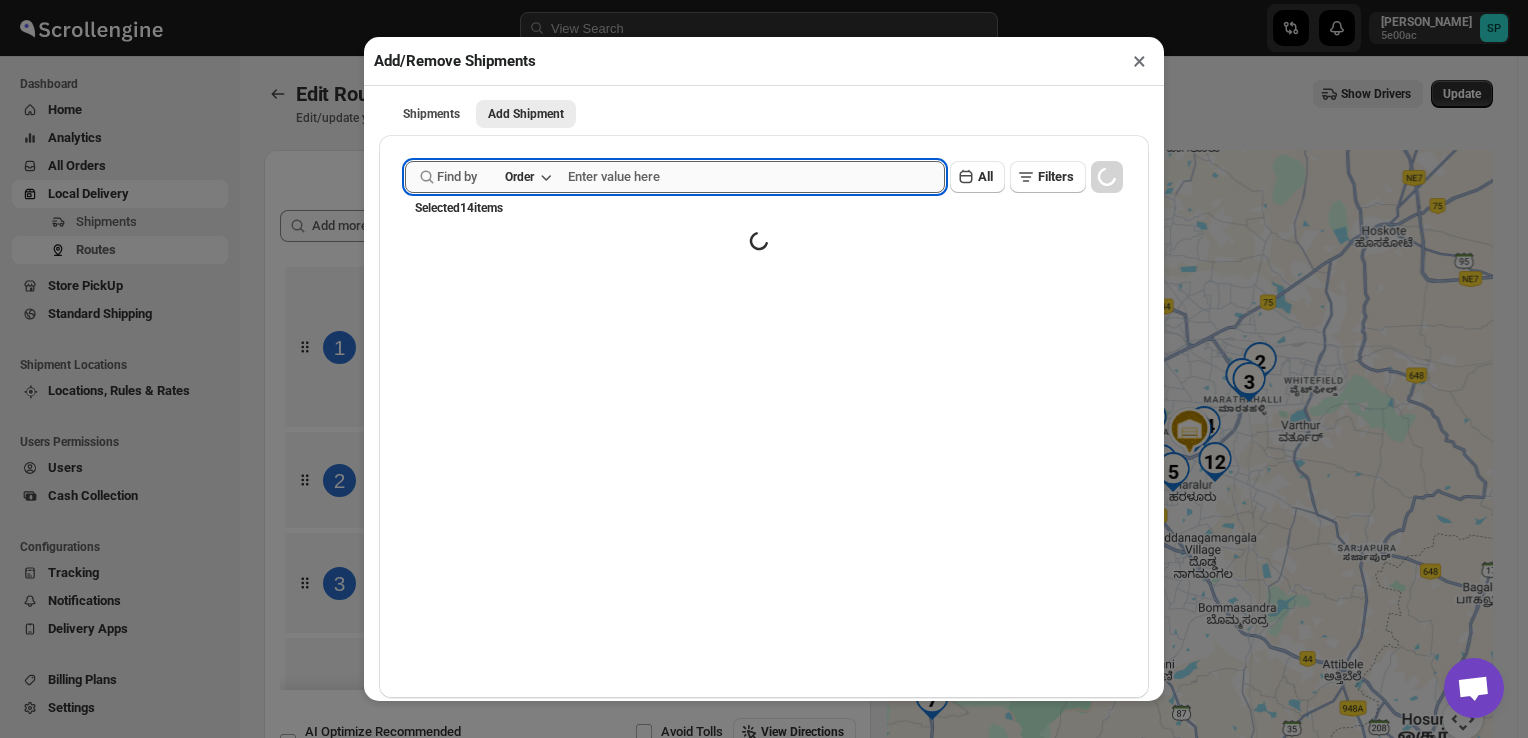 paste on "35961" 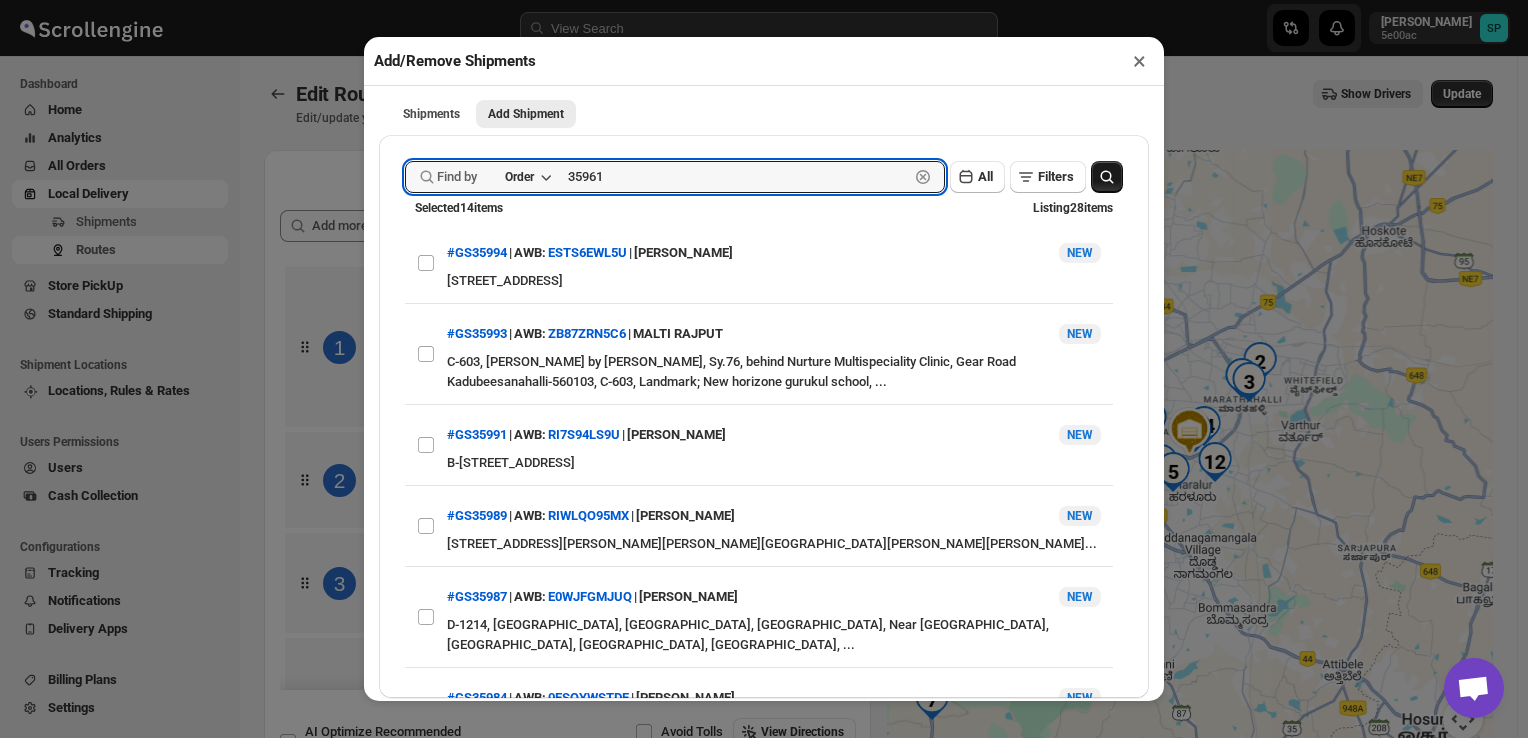 type on "35961" 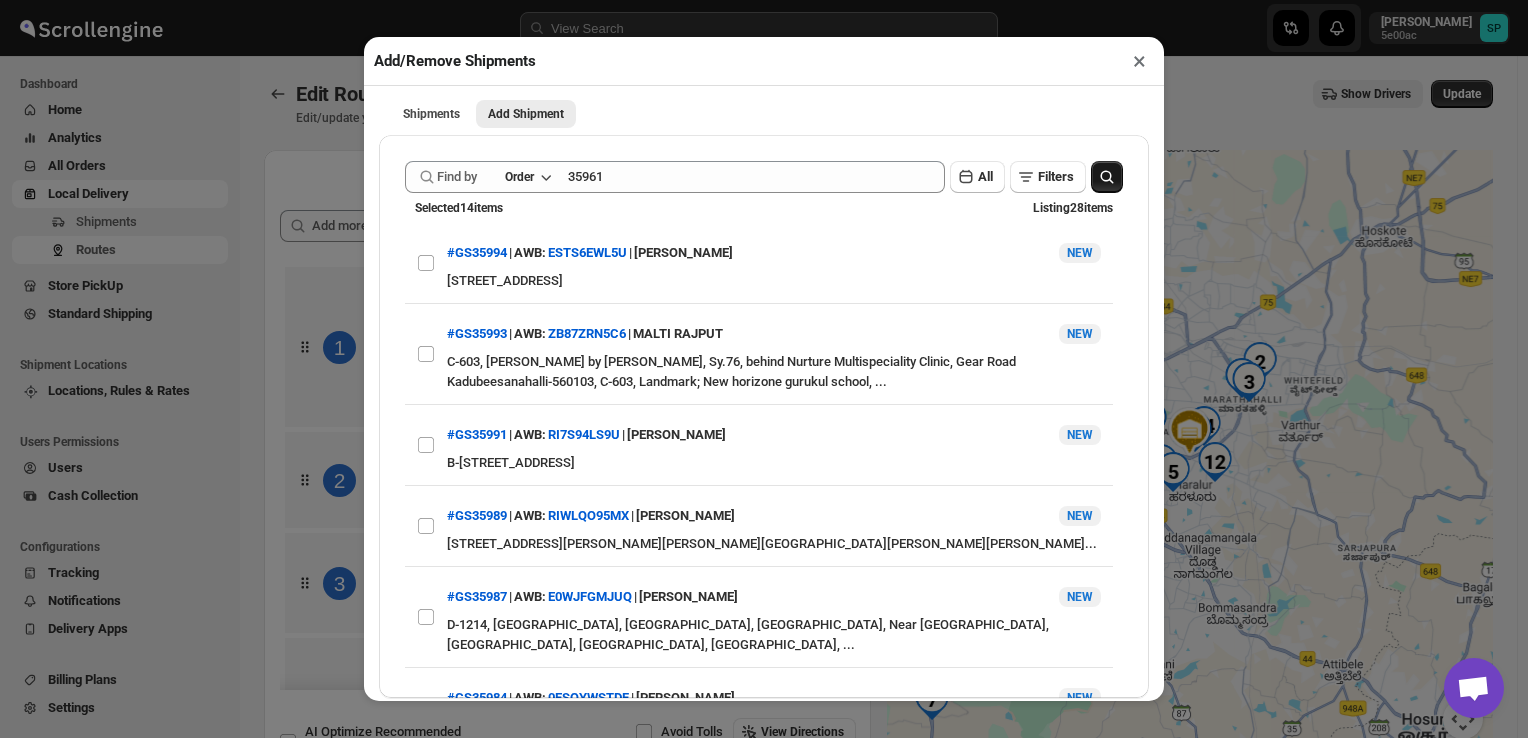 click 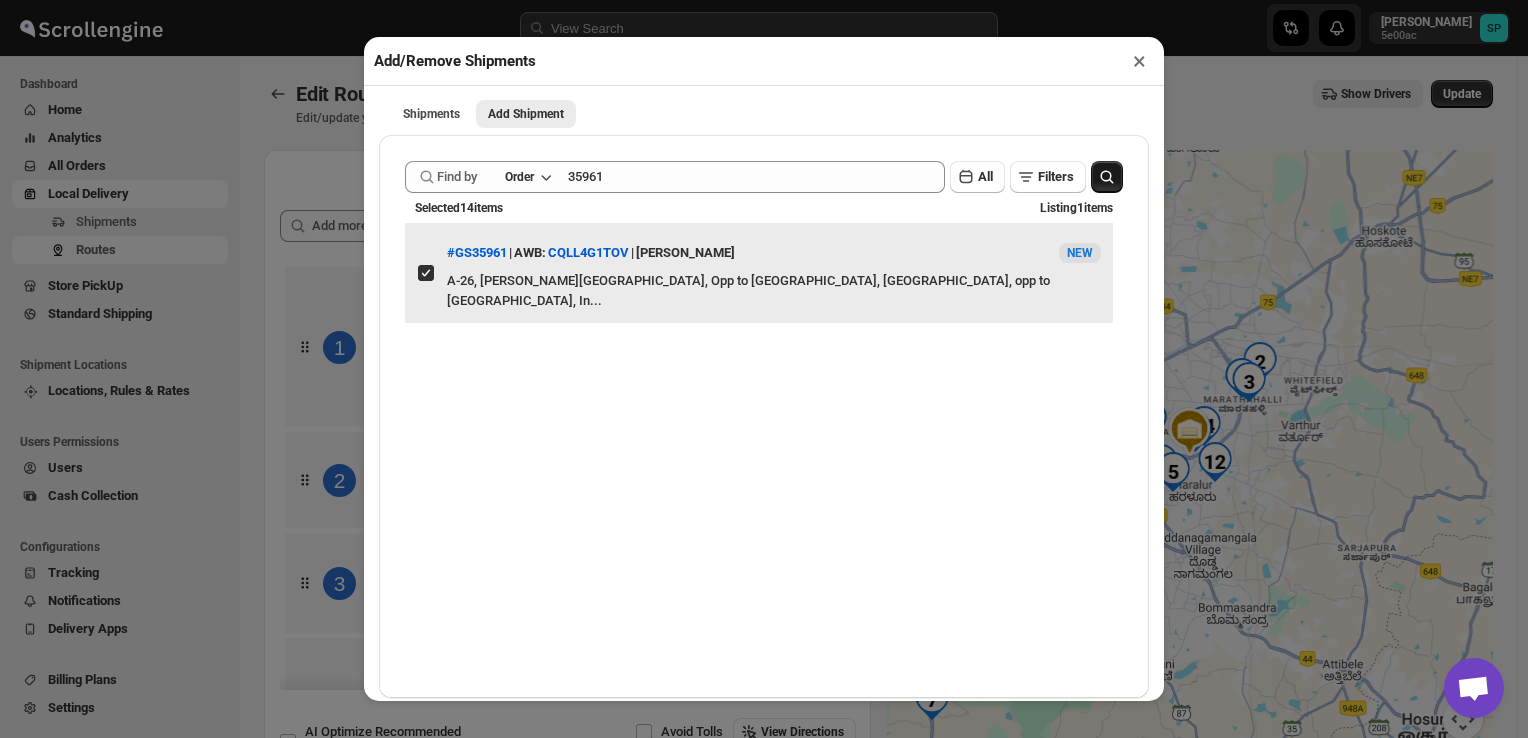 click on "View details for 686f45c6b07747a2d9fff773" at bounding box center [426, 273] 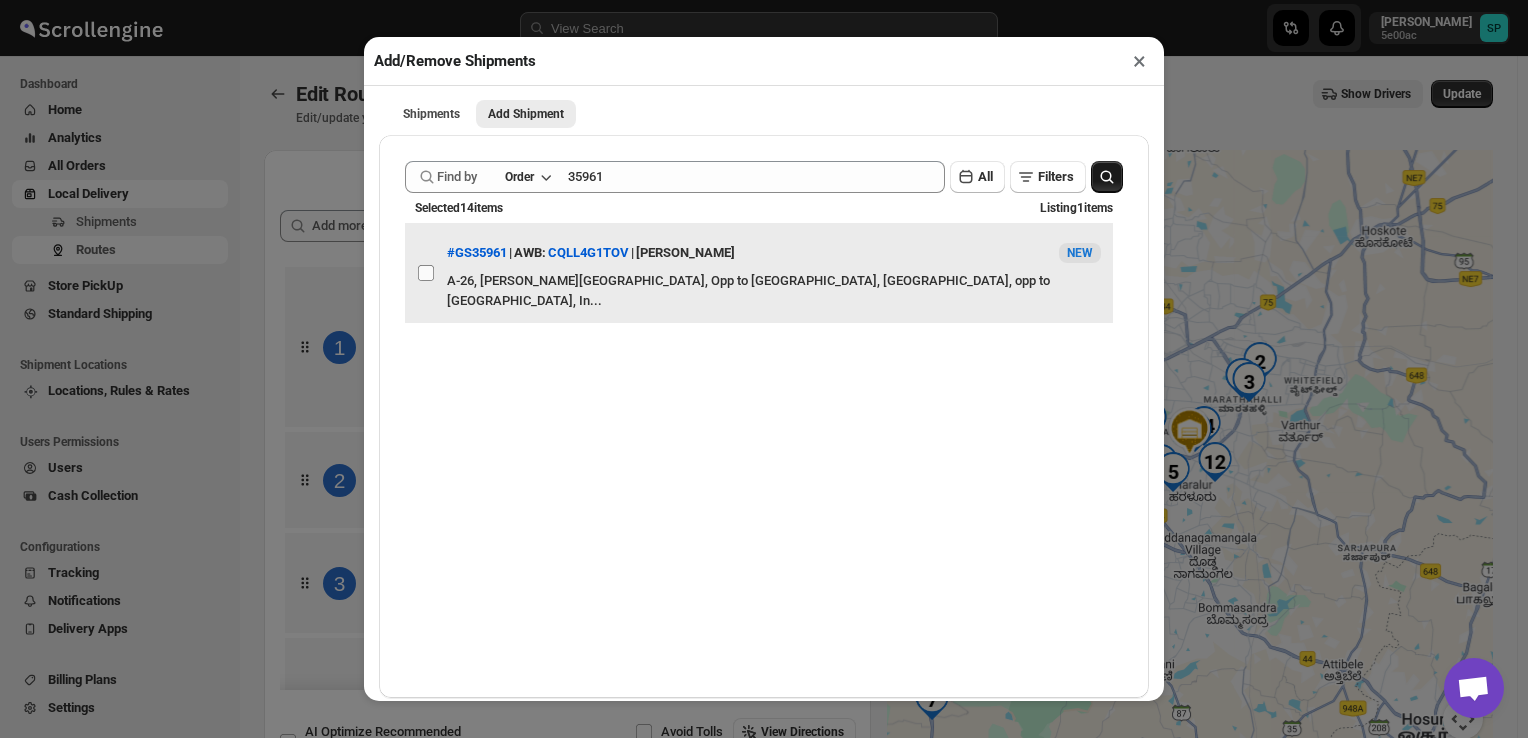 checkbox on "false" 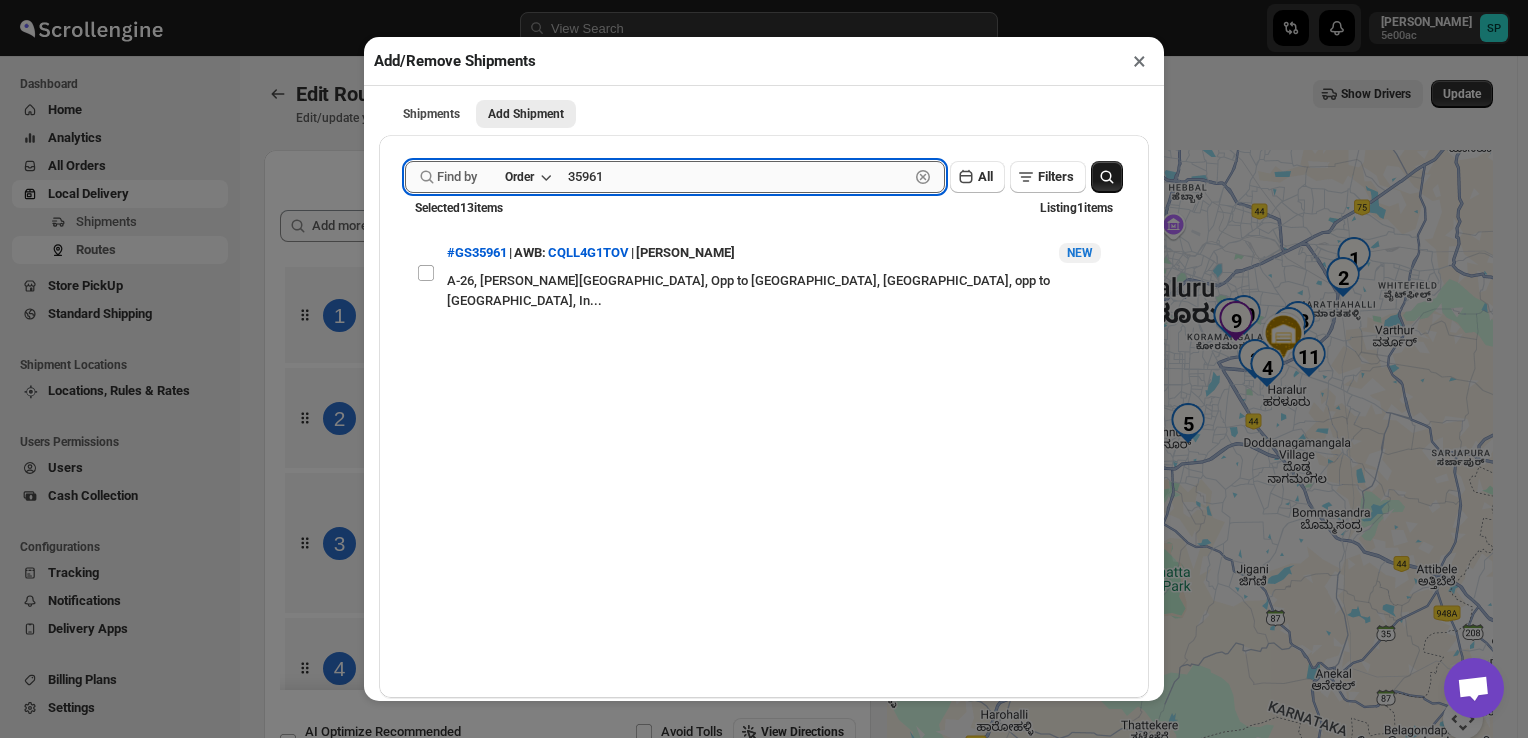 click on "35961" at bounding box center (738, 177) 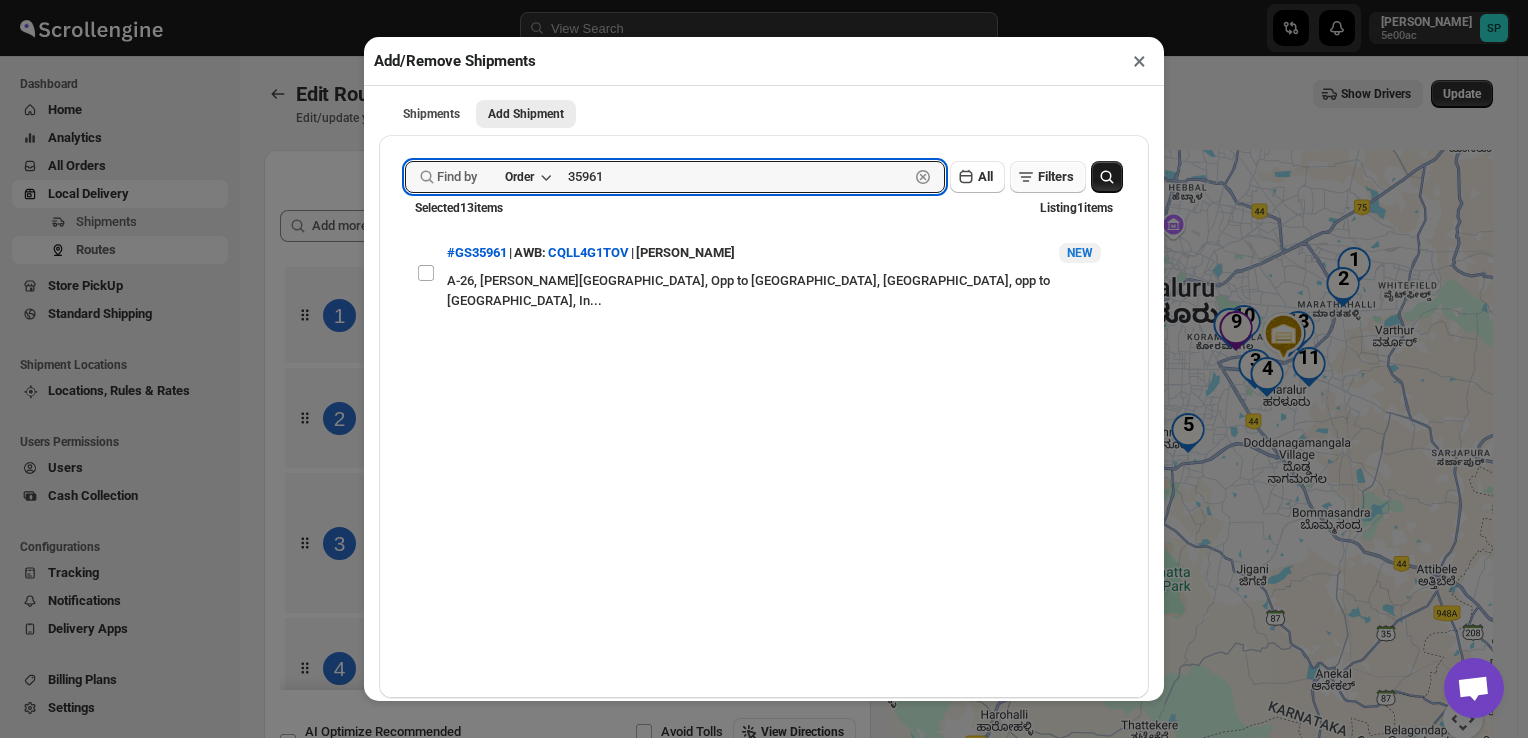 paste on "70" 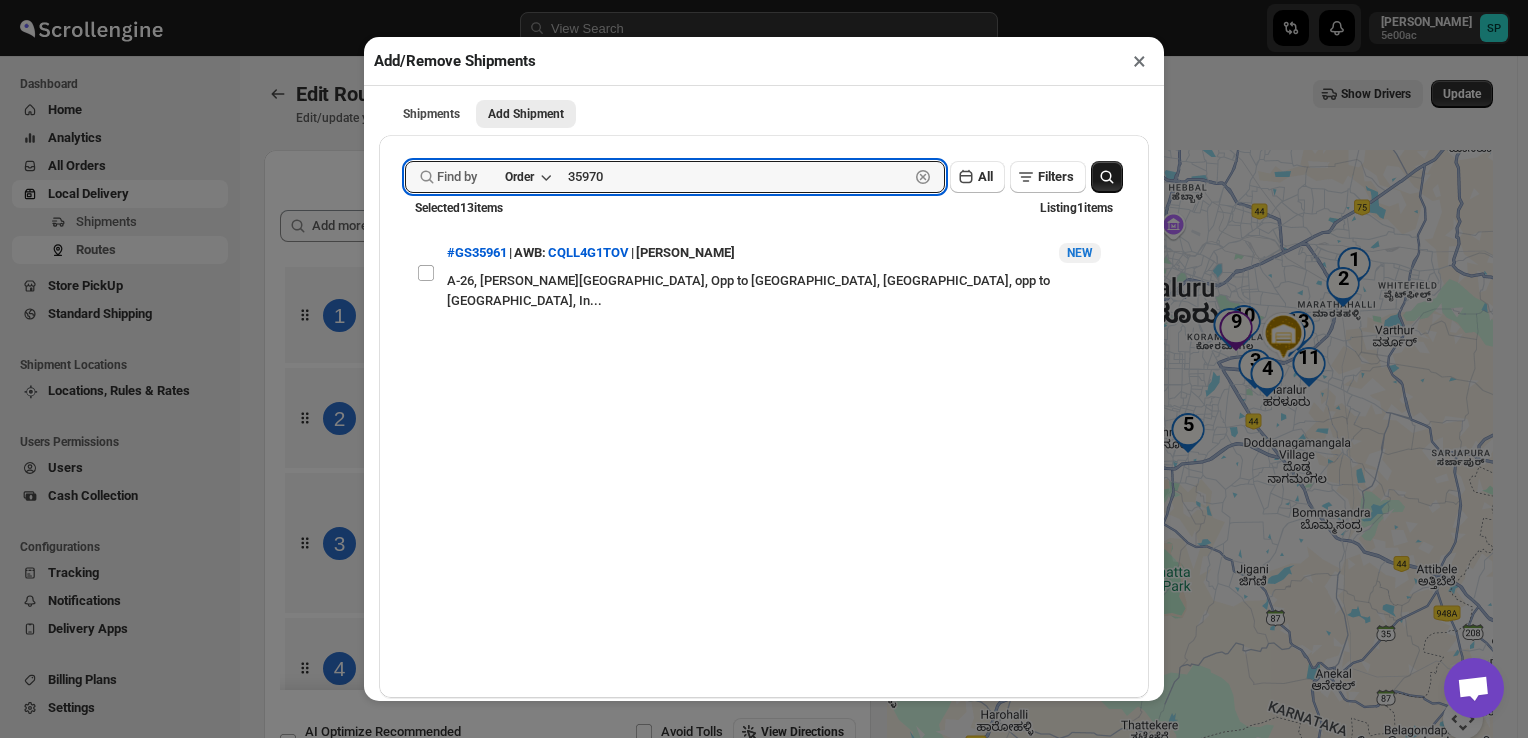 type on "35970" 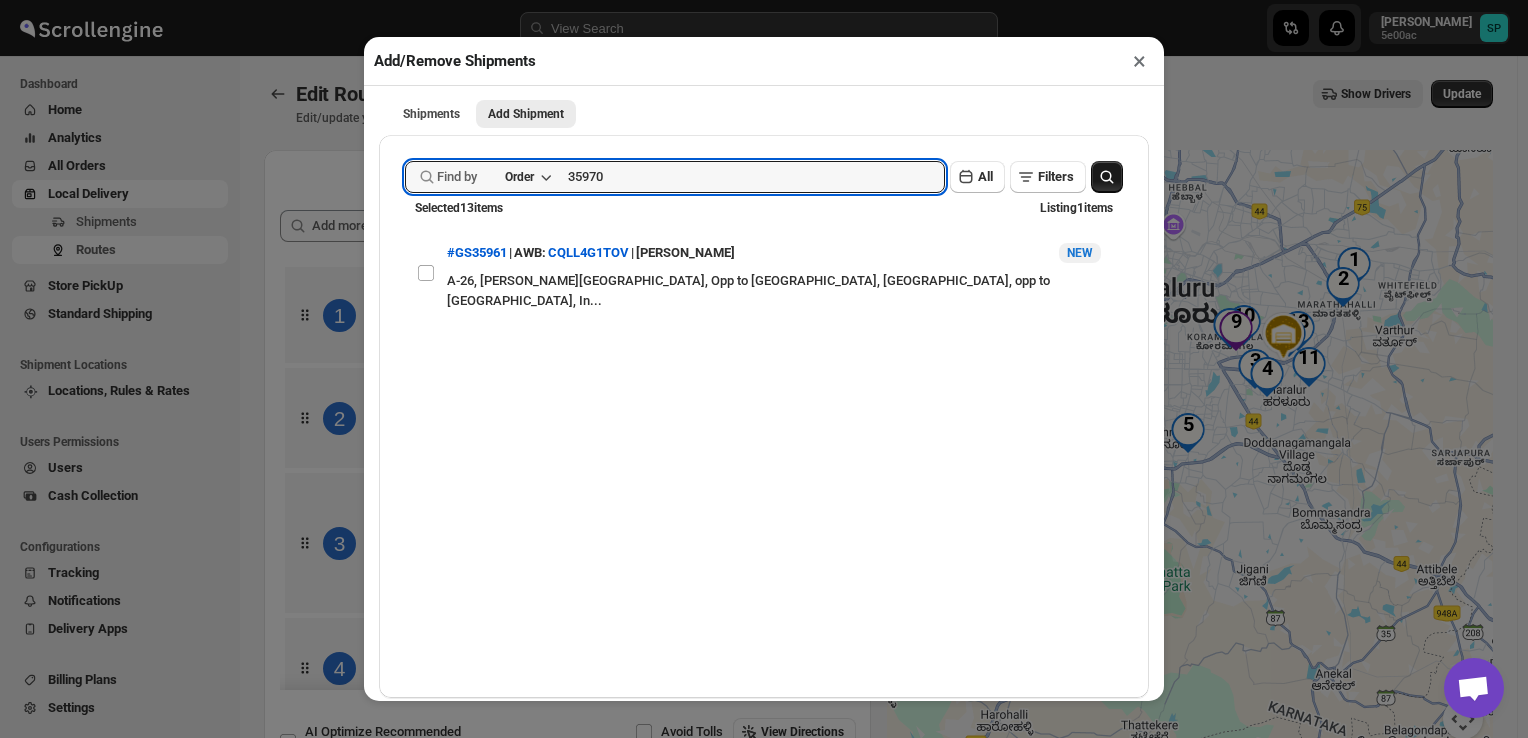 click 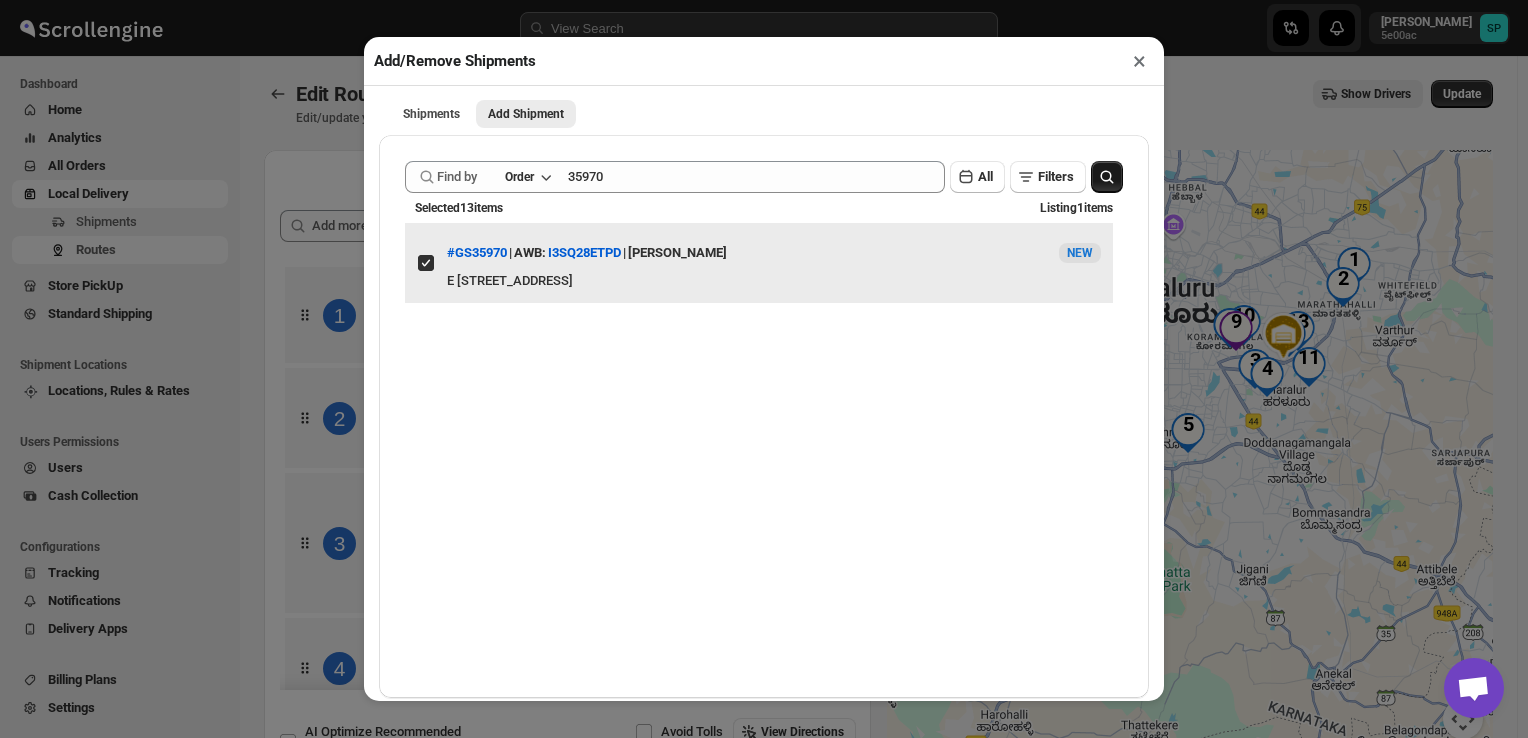 click on "View details for 686fa269b07747a2d9fffd22" at bounding box center [426, 263] 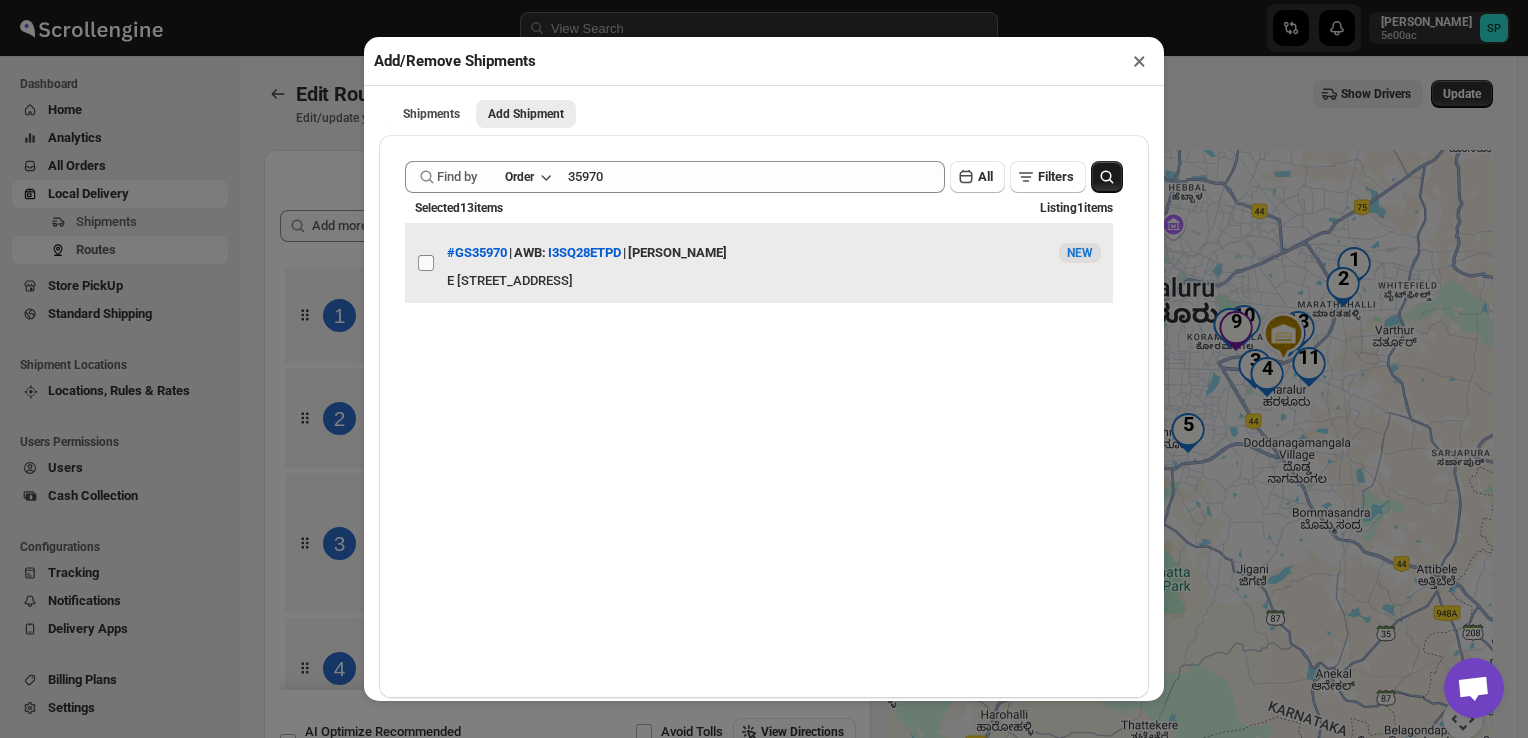 checkbox on "false" 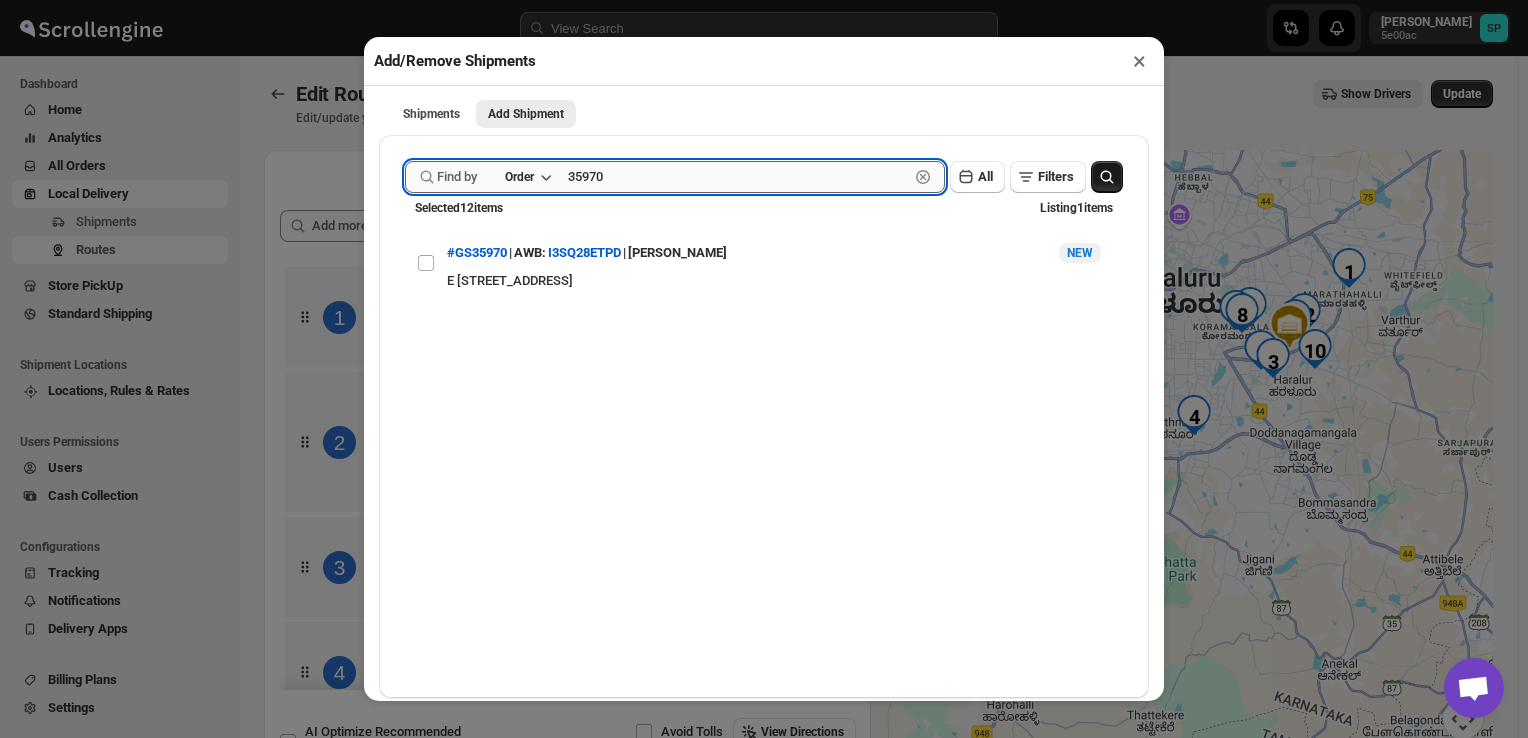 click on "35970" at bounding box center [738, 177] 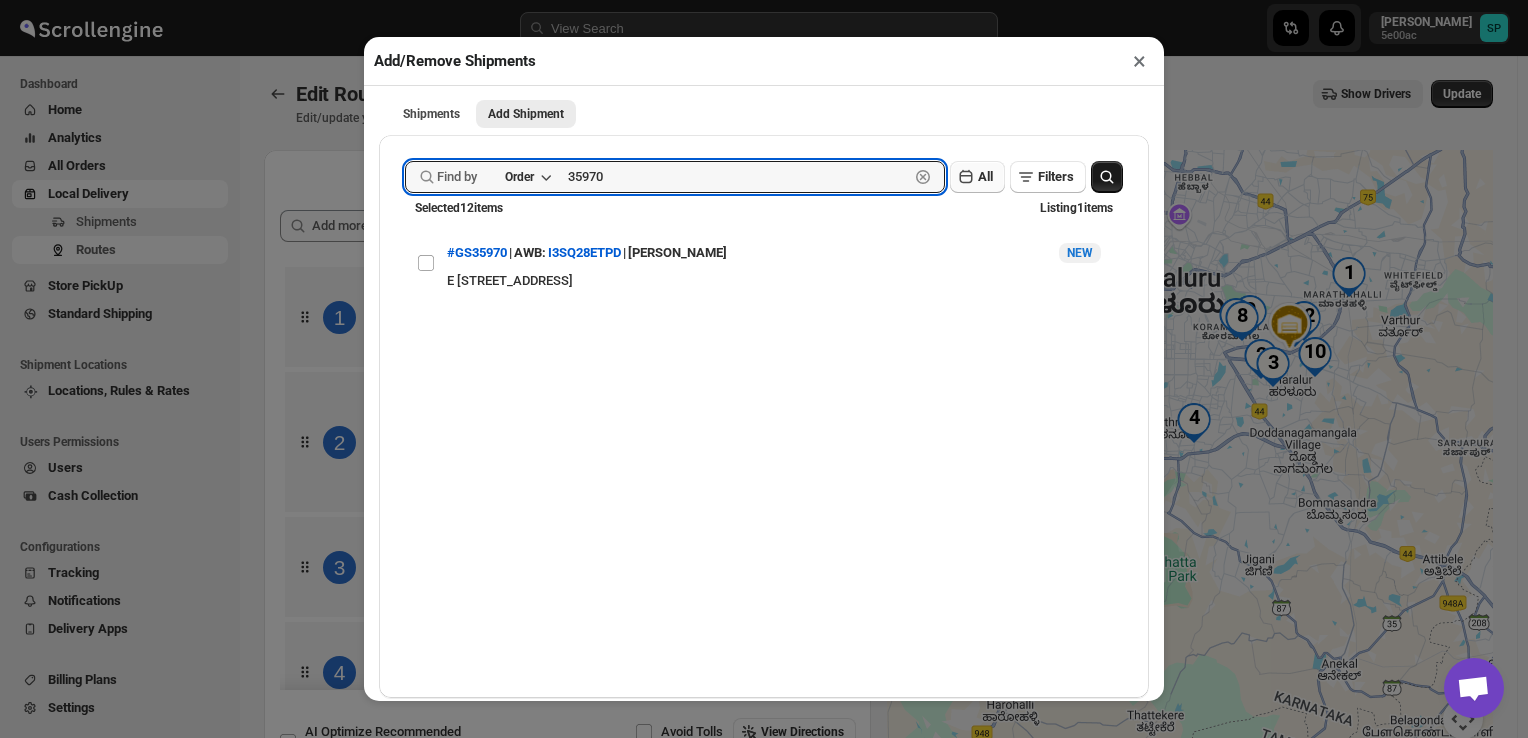 paste on "64" 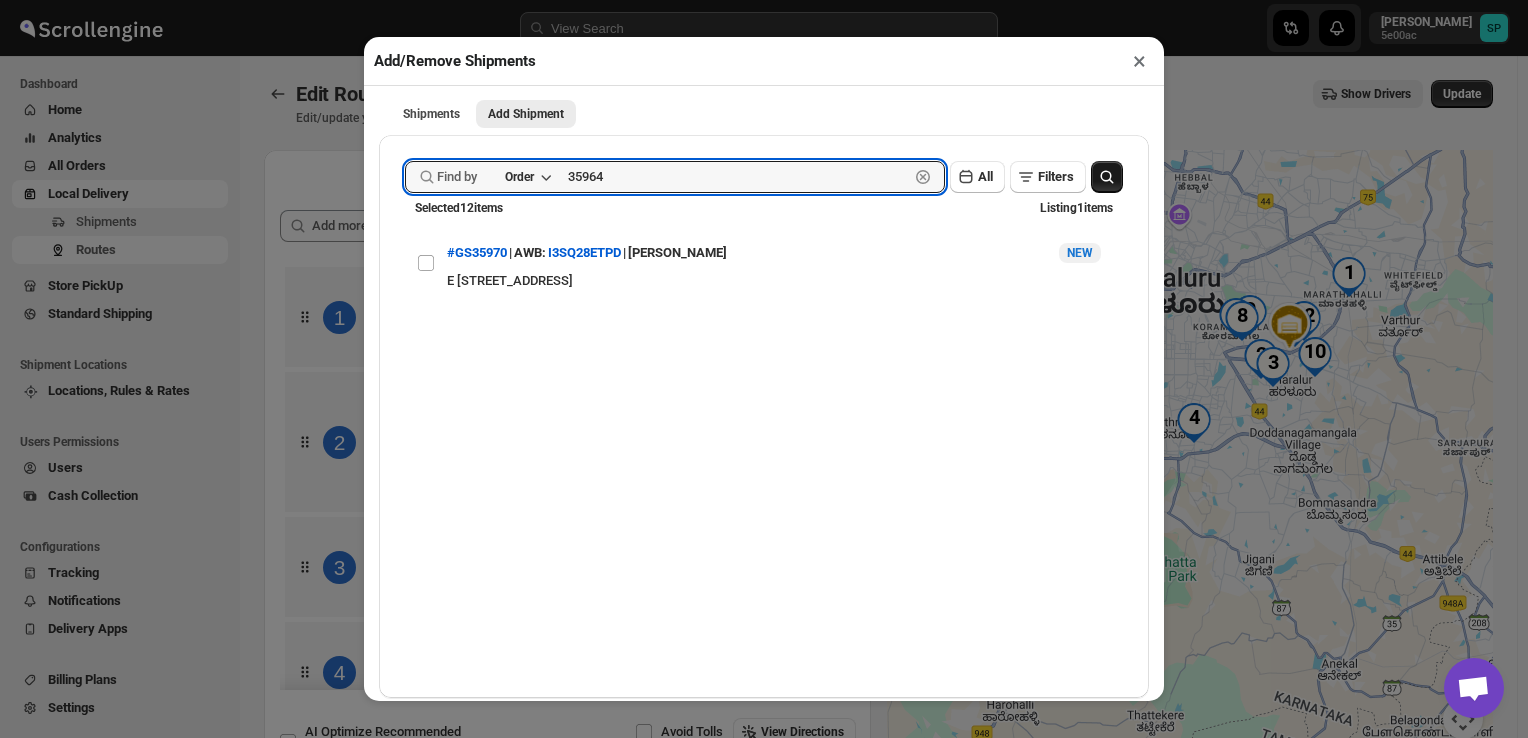 type on "35964" 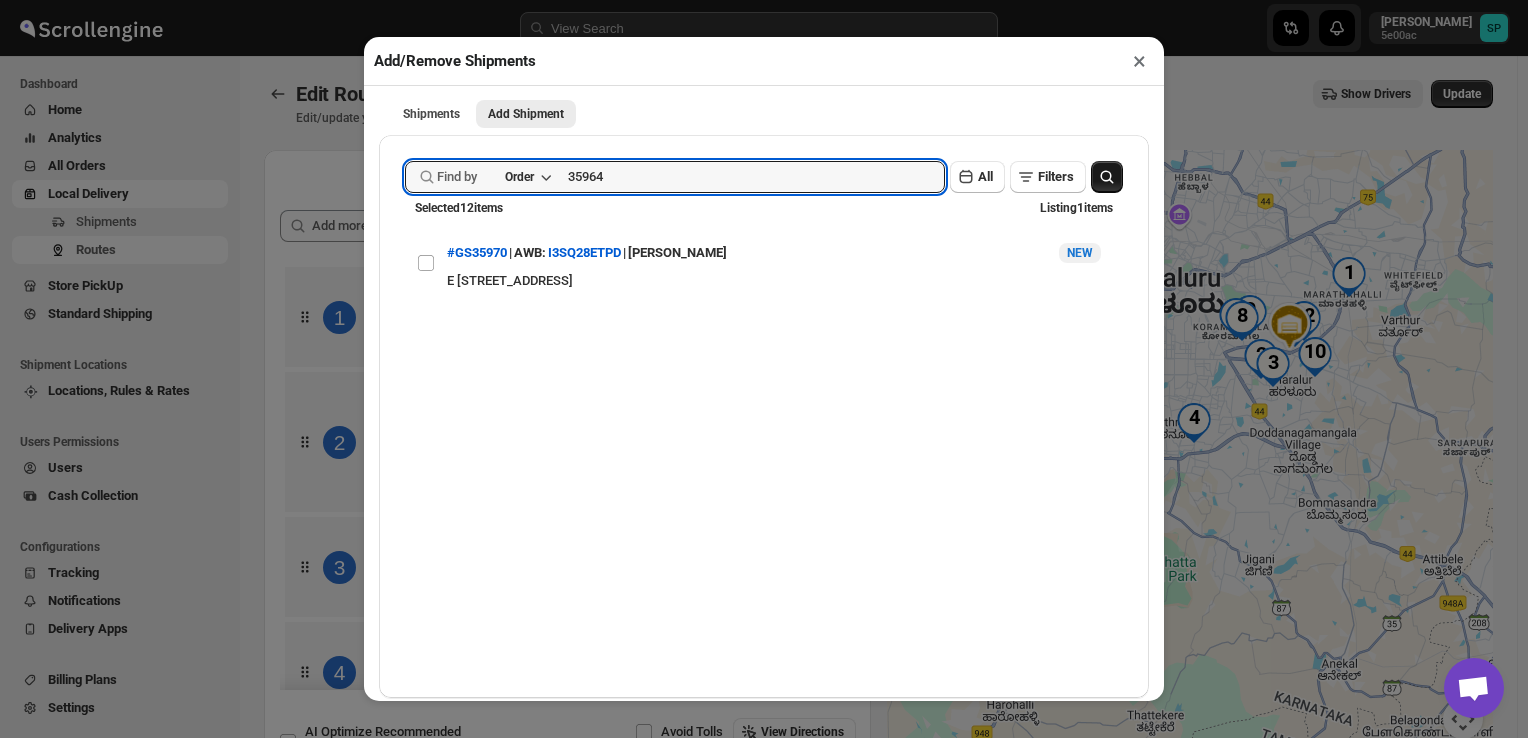 click 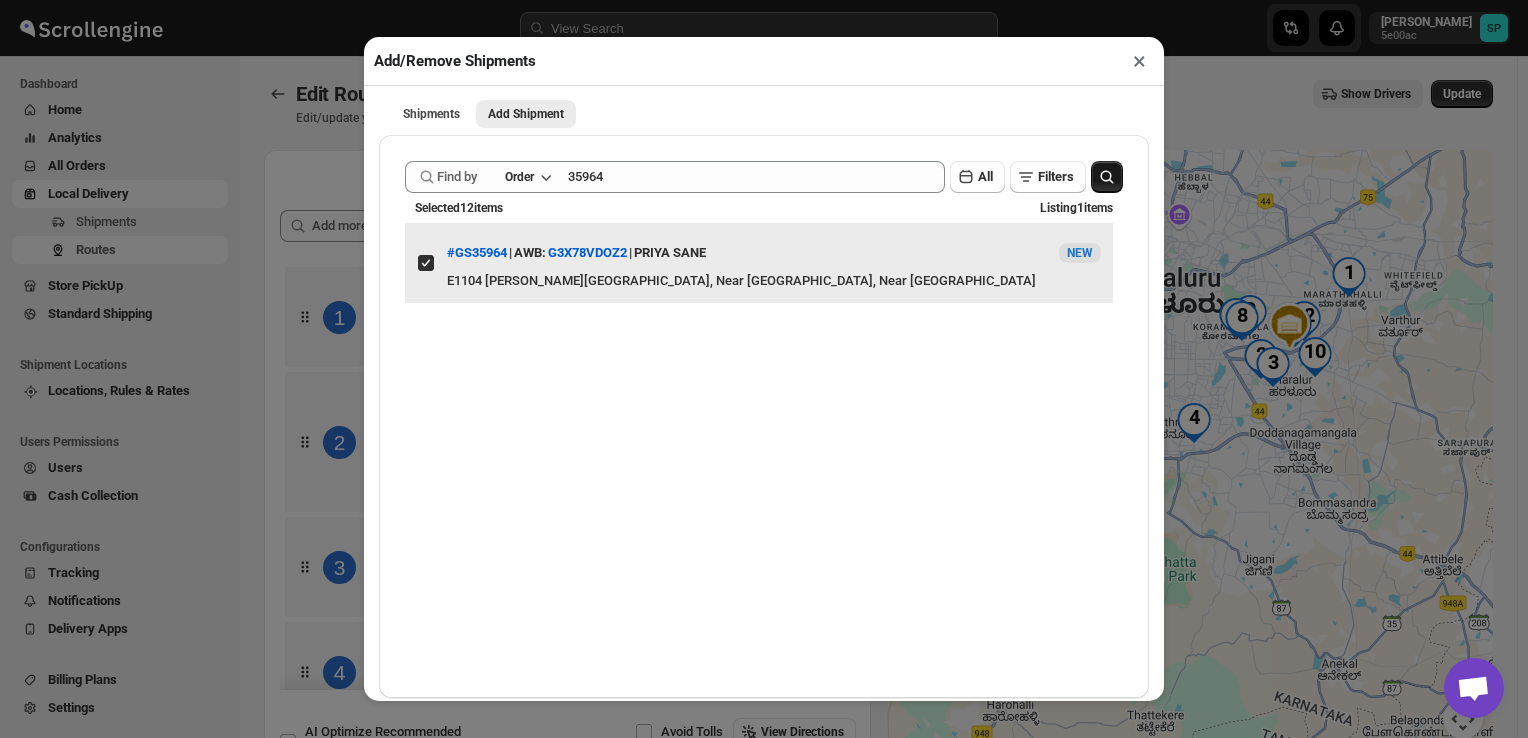click on "View details for 686f5303b07747a2d9fff857" at bounding box center [426, 263] 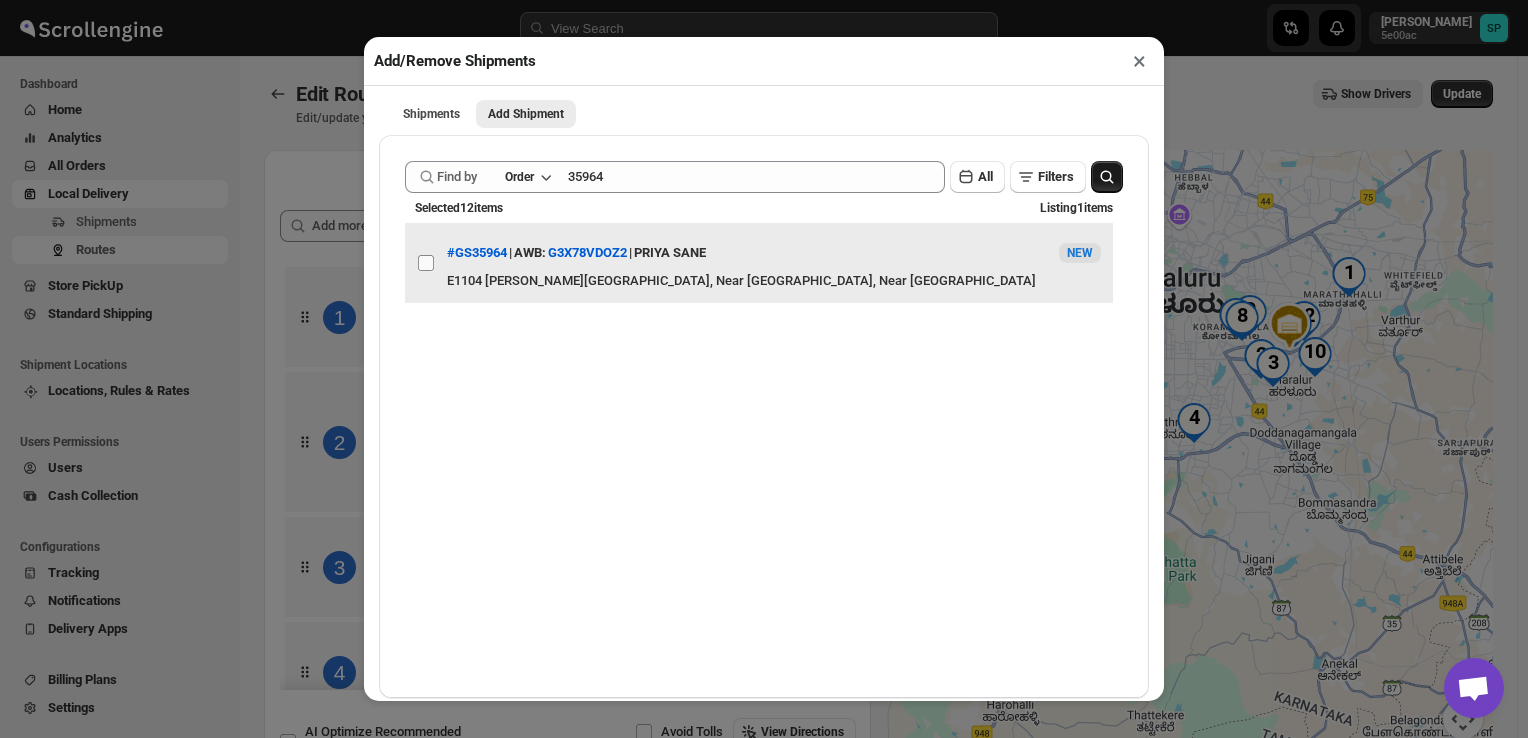 checkbox on "false" 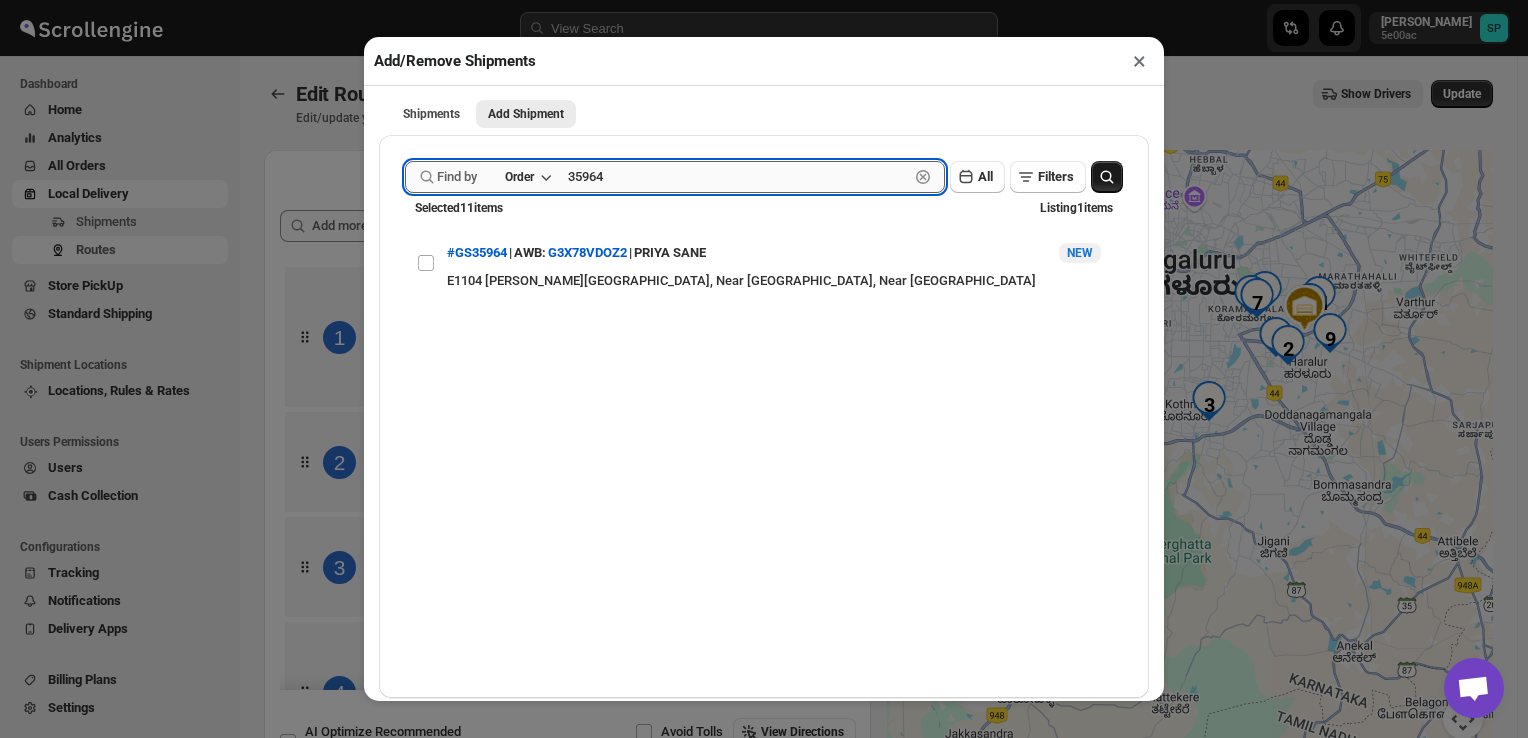 click on "35964" at bounding box center (738, 177) 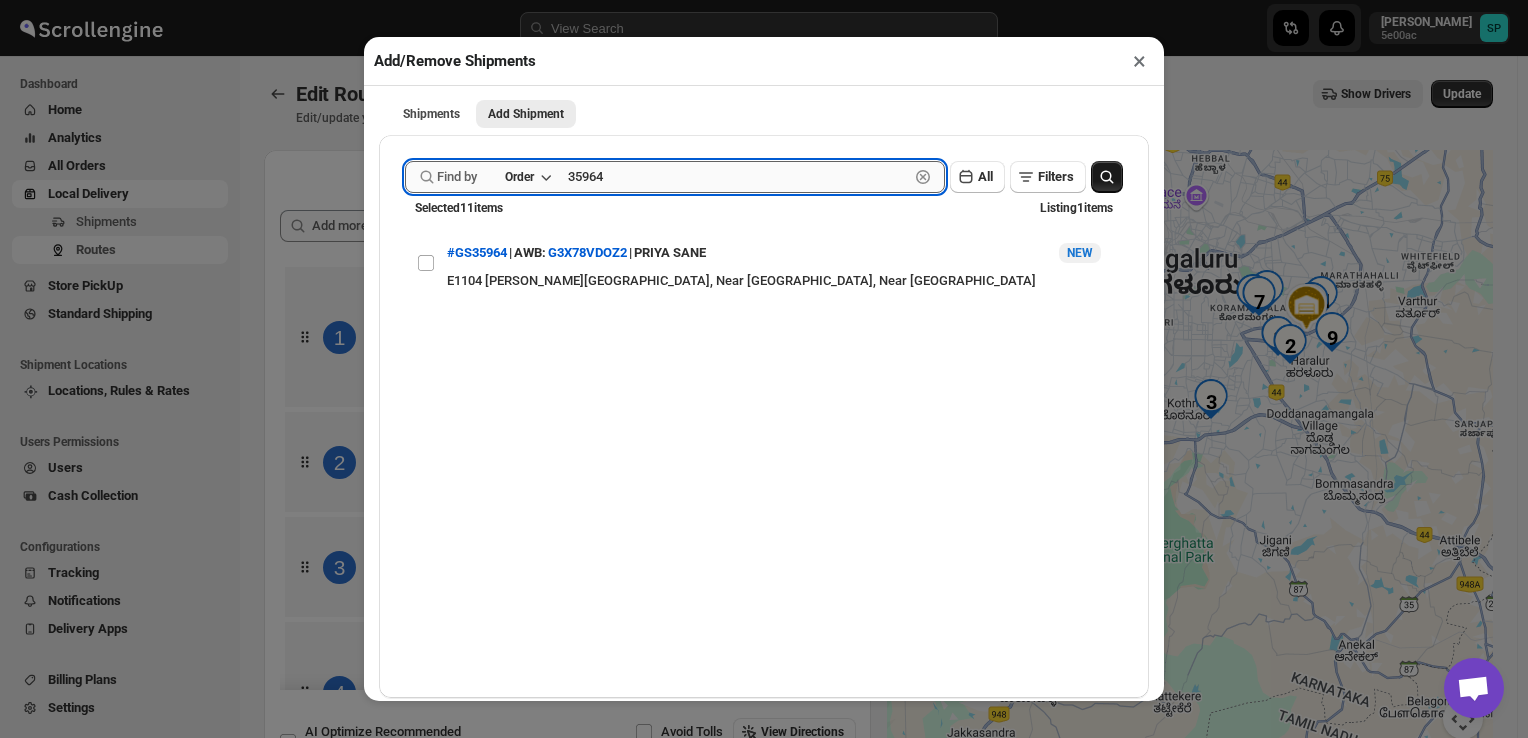 click on "35964" at bounding box center (738, 177) 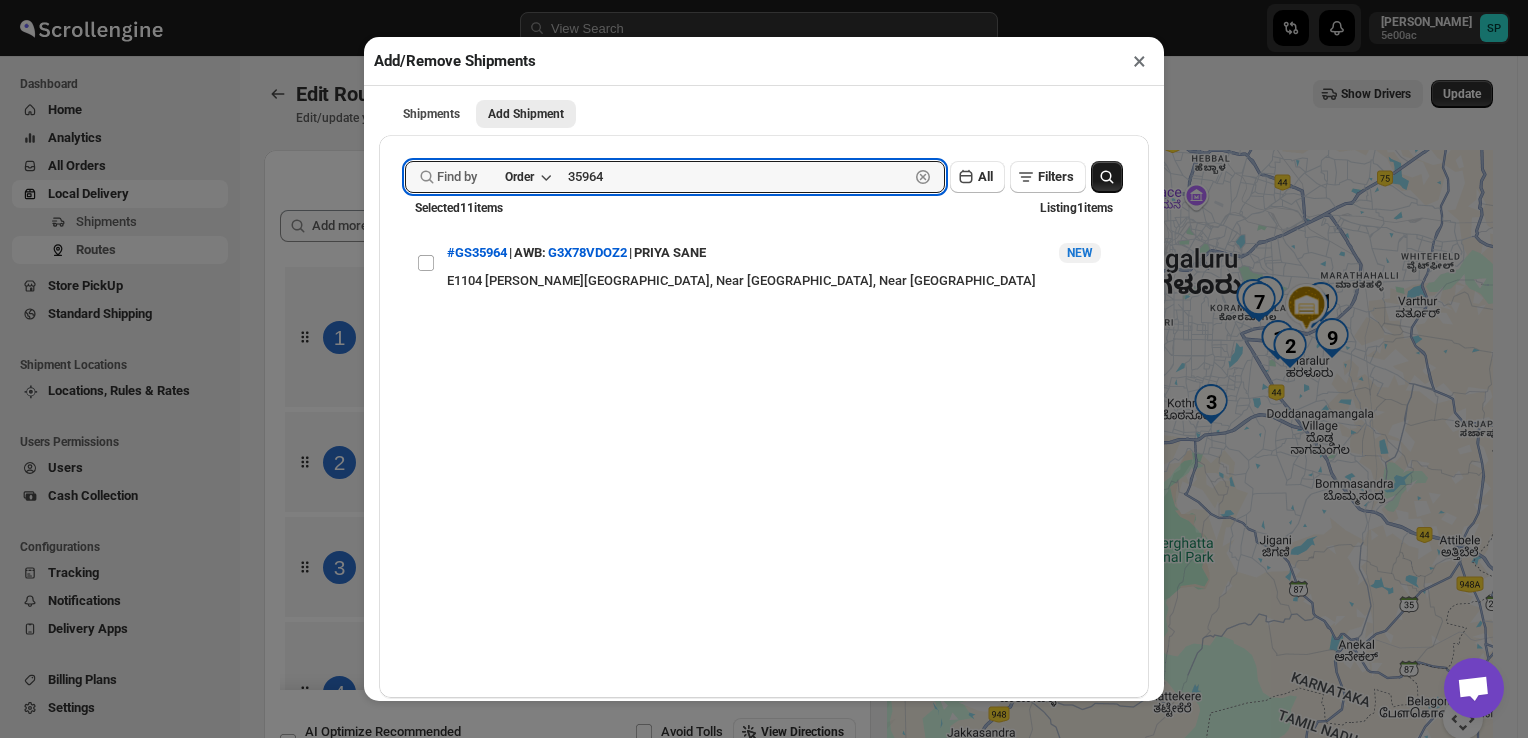 paste on "56" 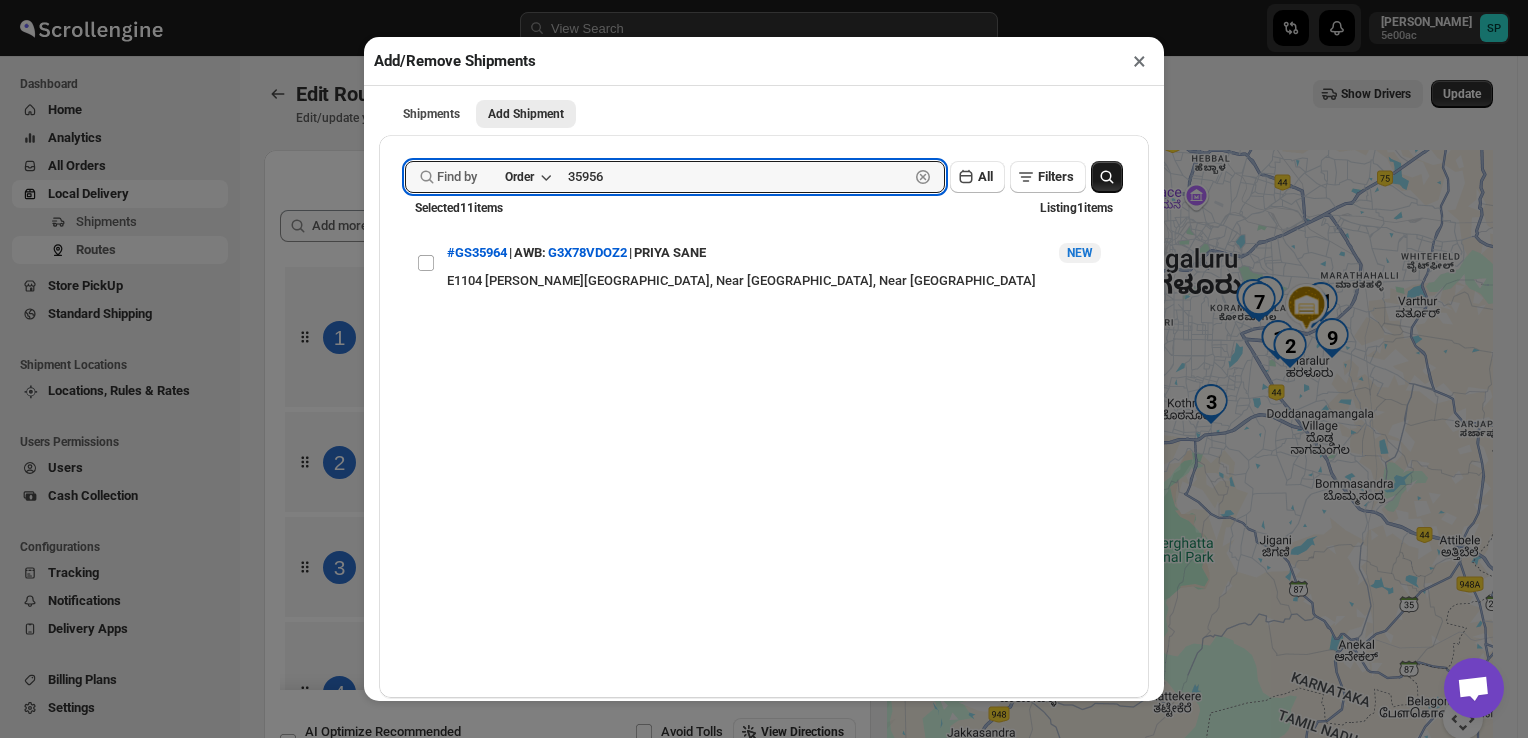 type on "35956" 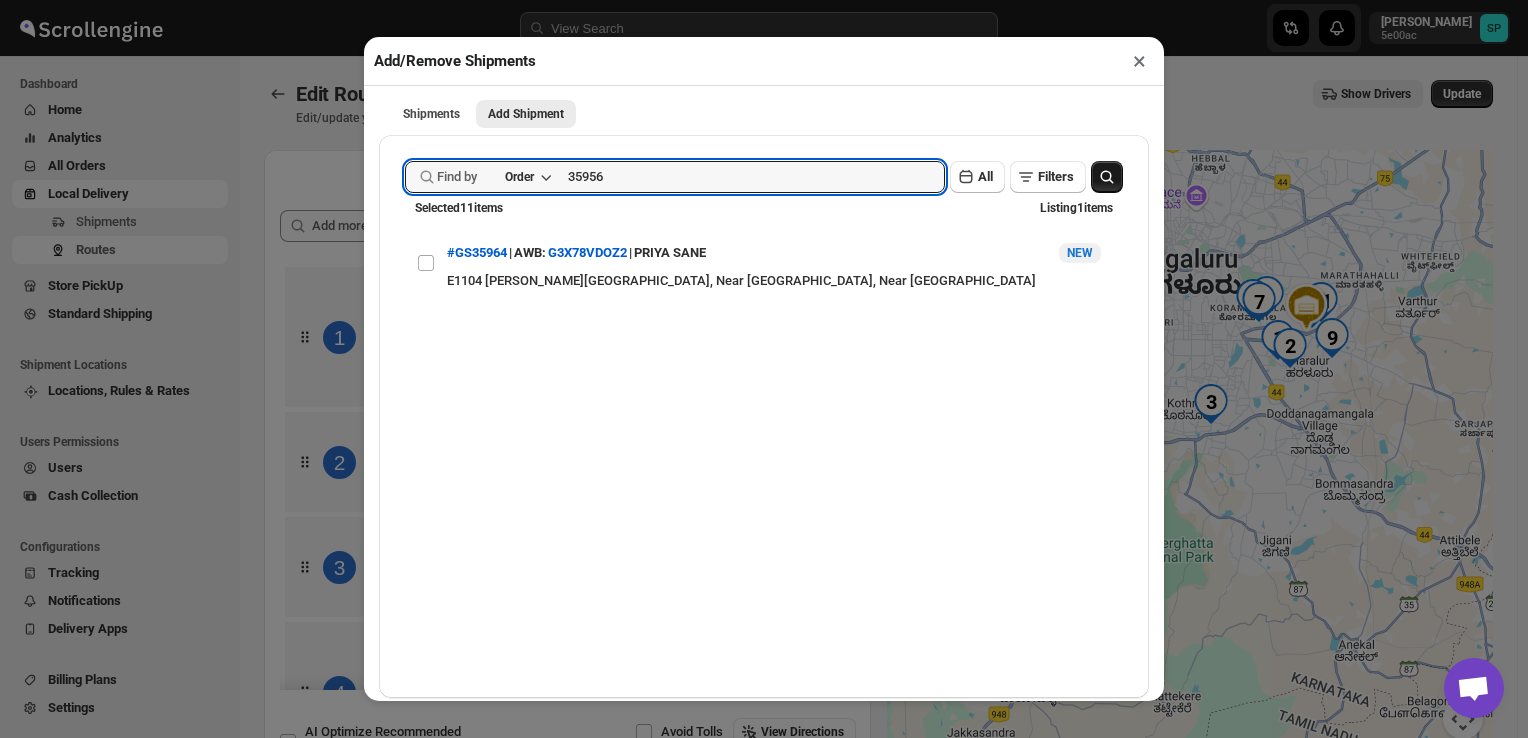 click 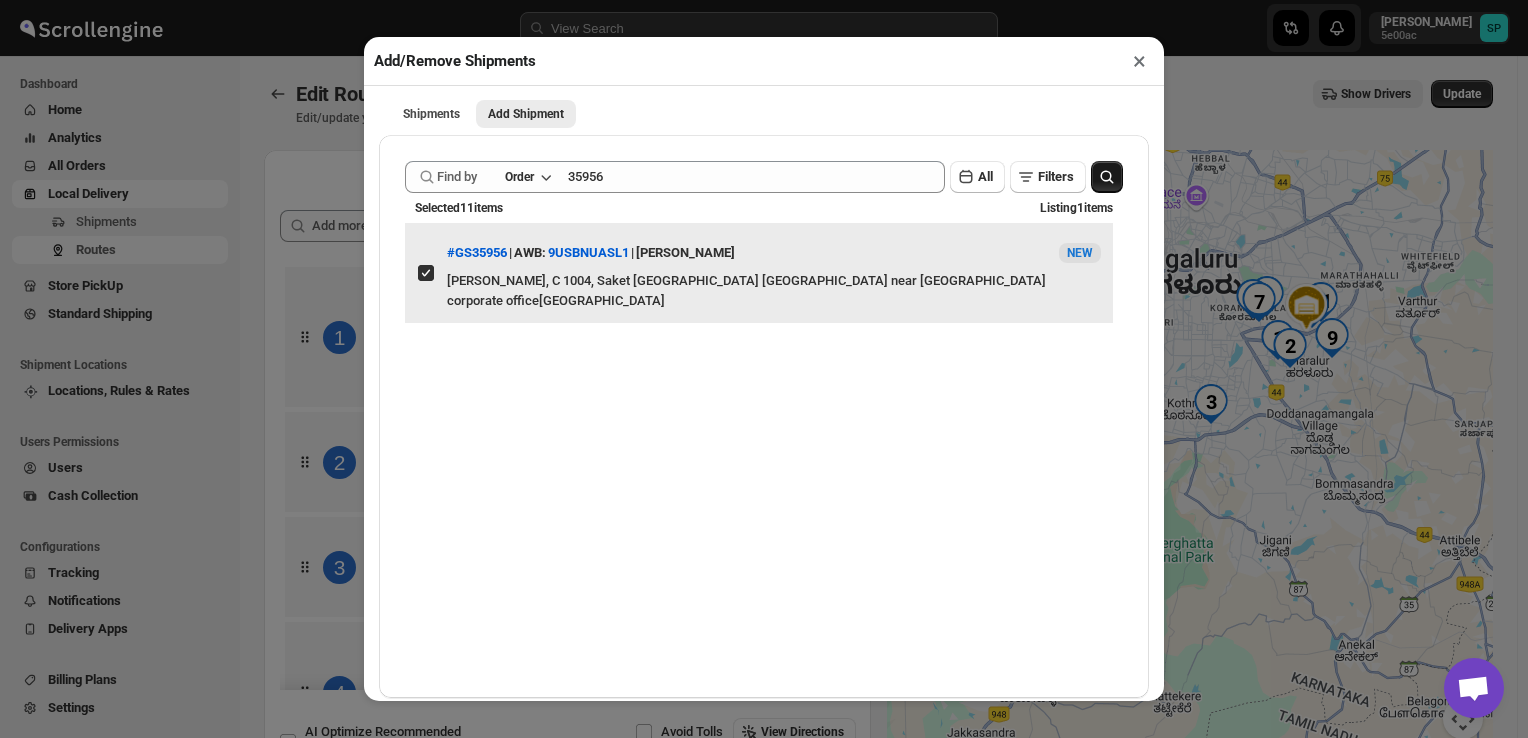 click on "View details for 686f31ebb07747a2d9fff605" at bounding box center [426, 273] 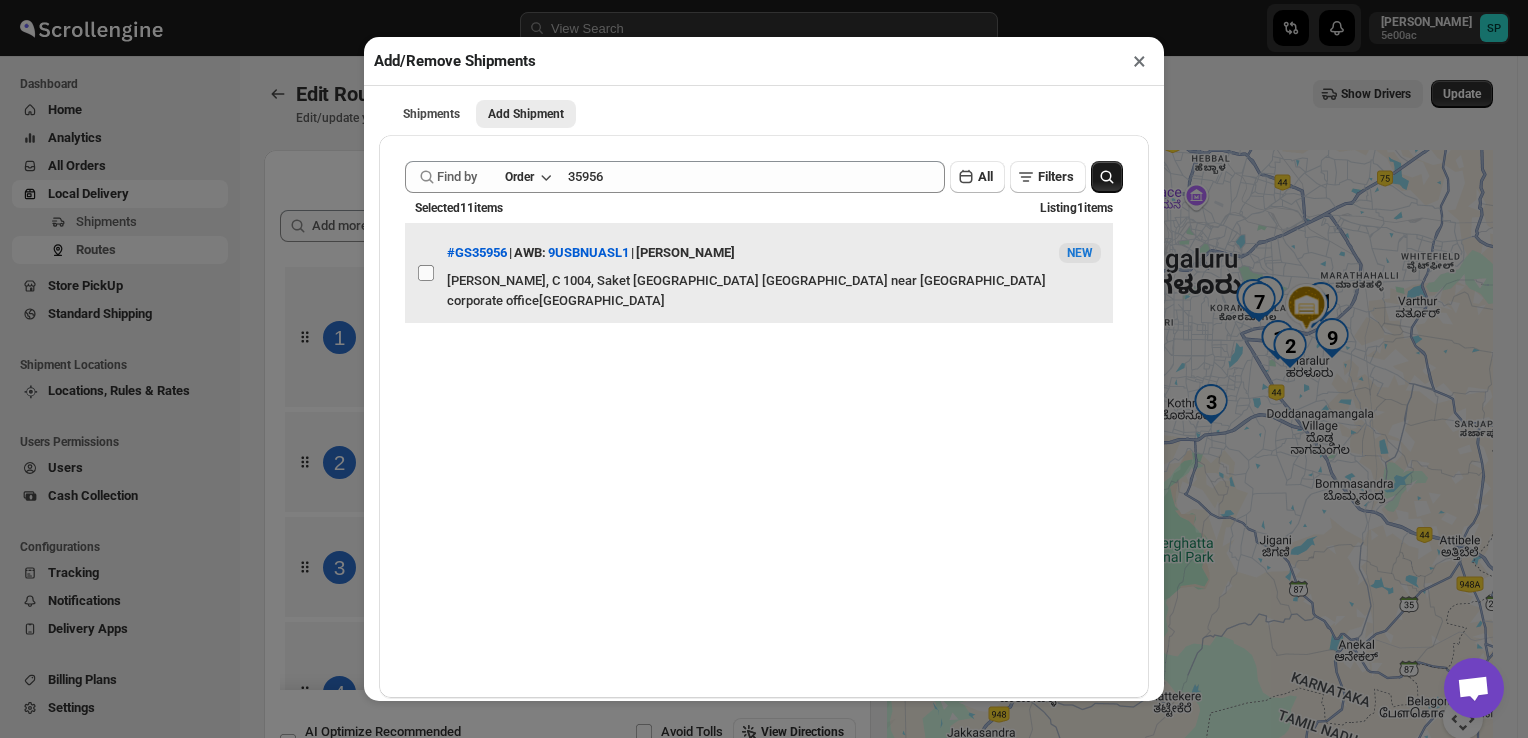 checkbox on "false" 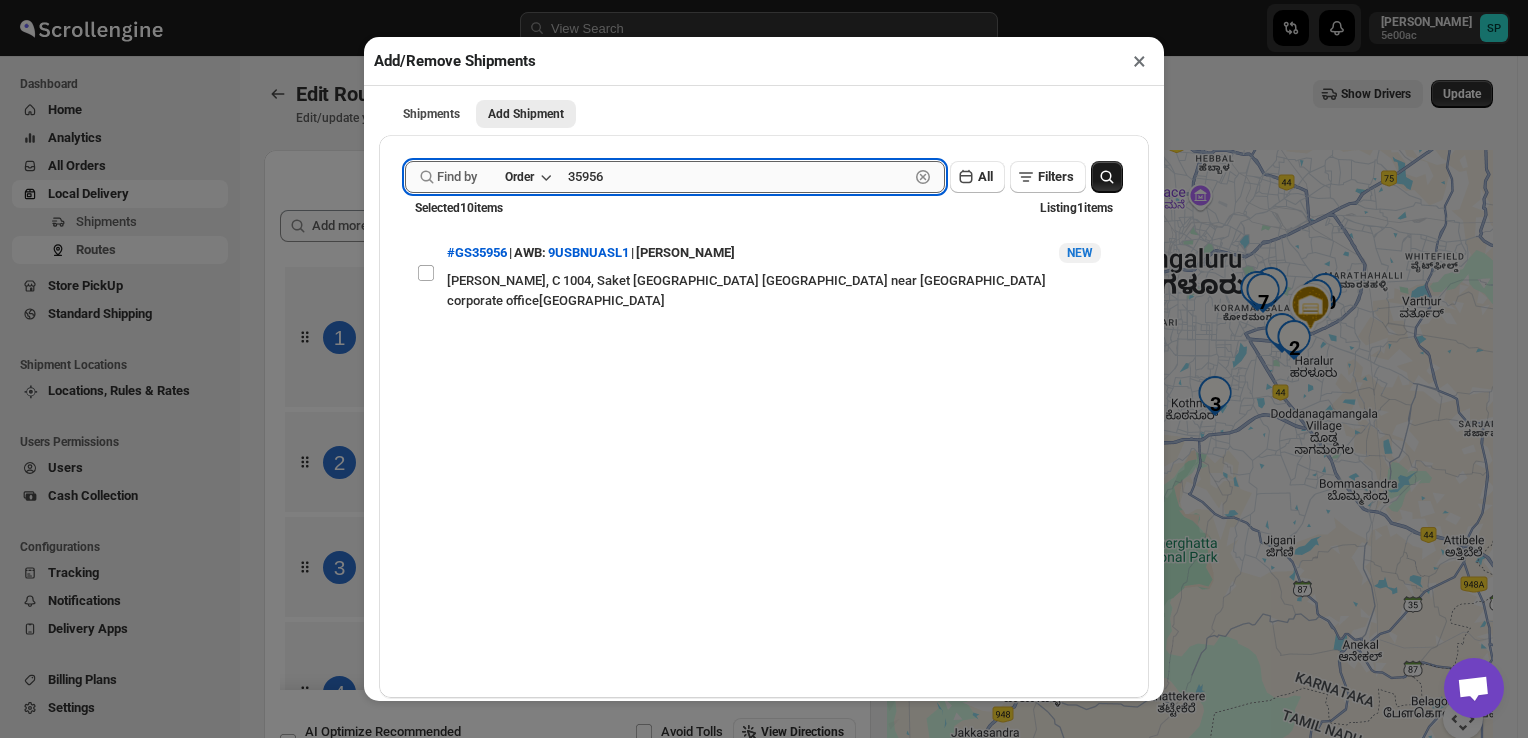 click on "35956" at bounding box center (738, 177) 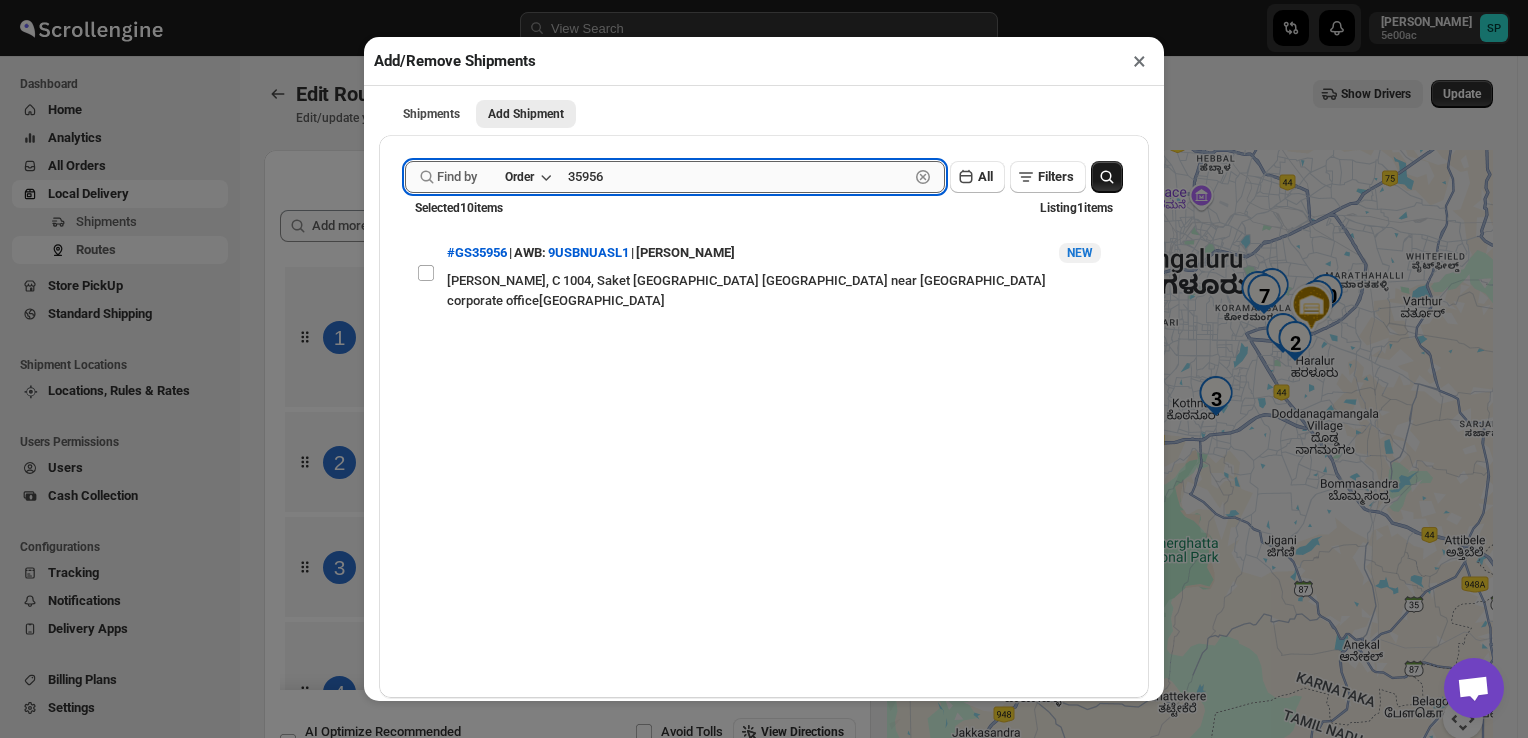 click on "35956" at bounding box center (738, 177) 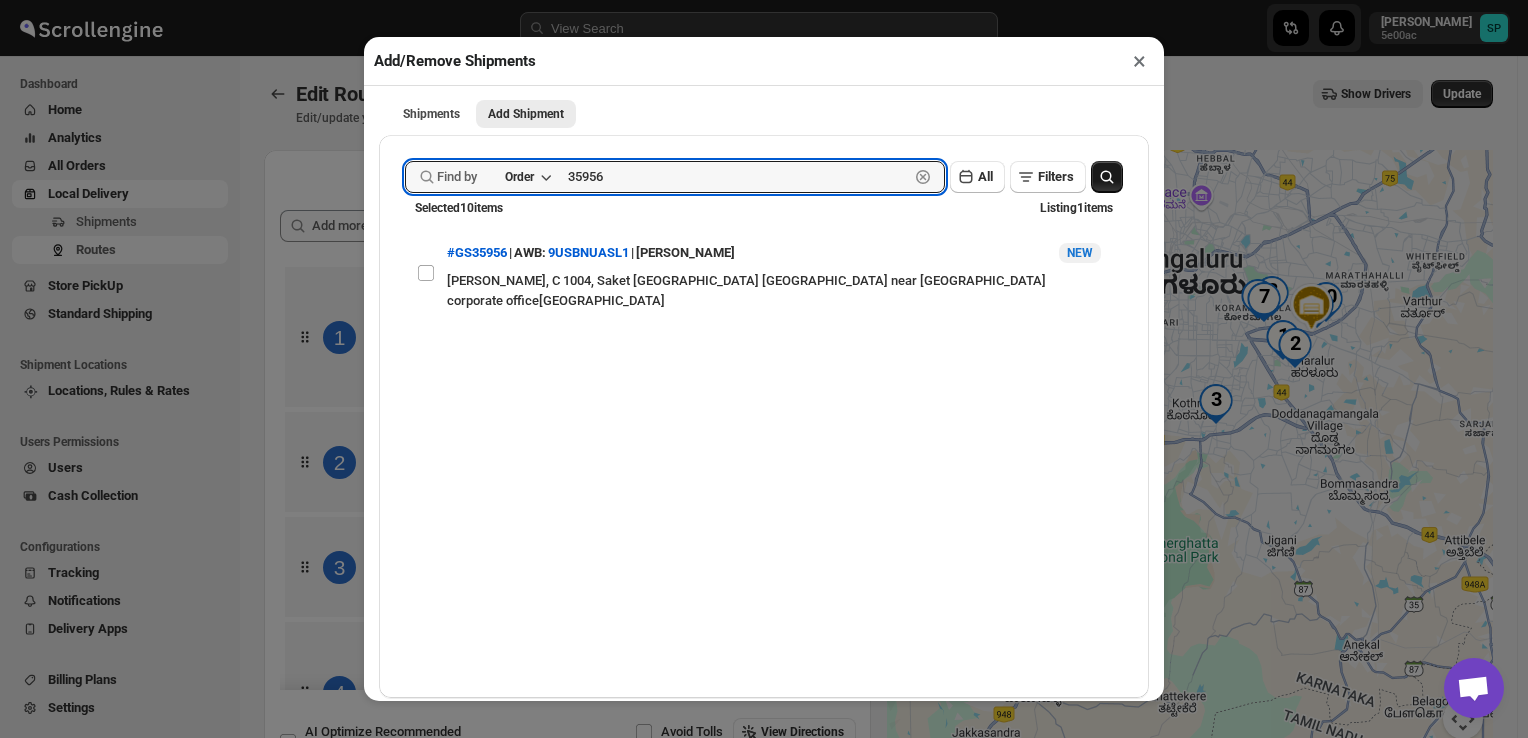 paste on "71" 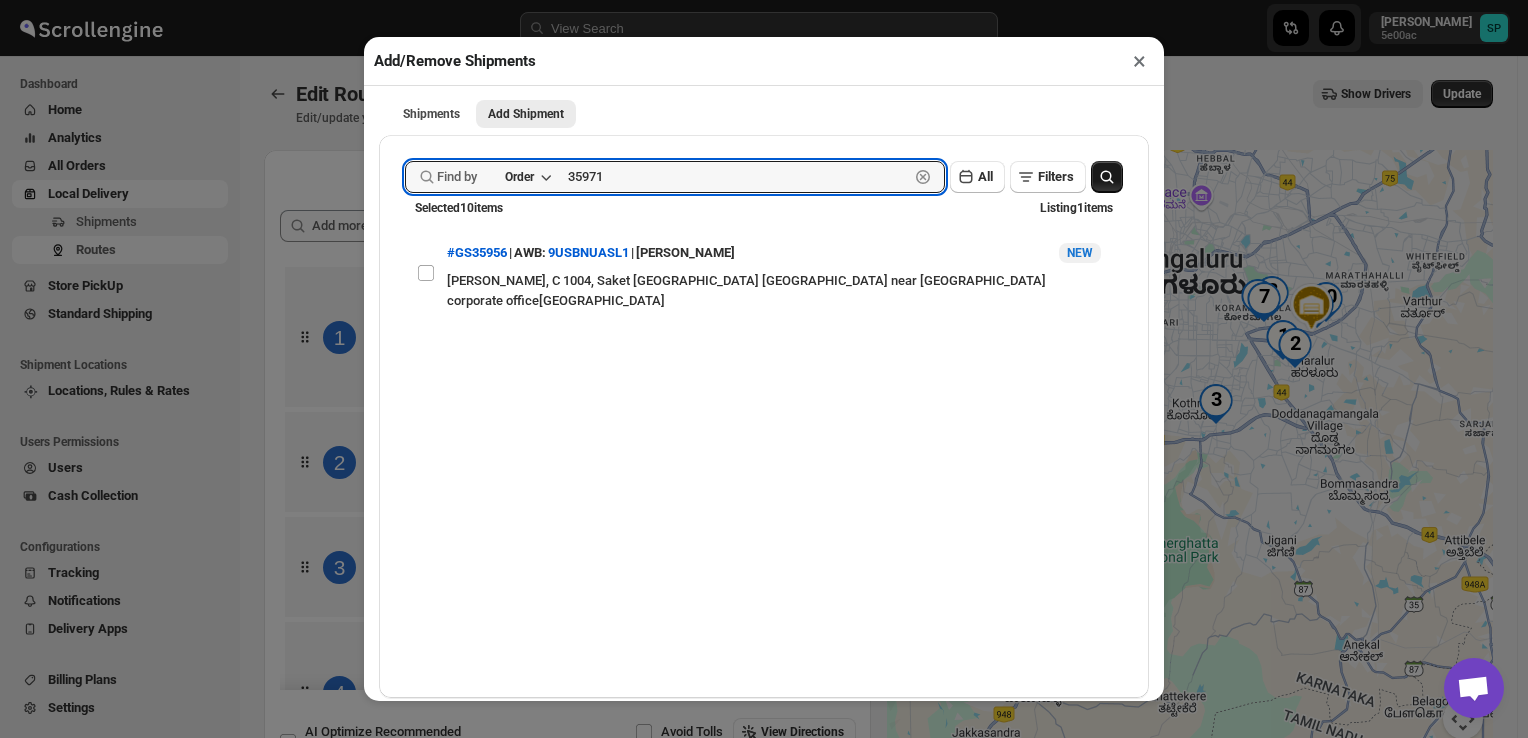 type on "35971" 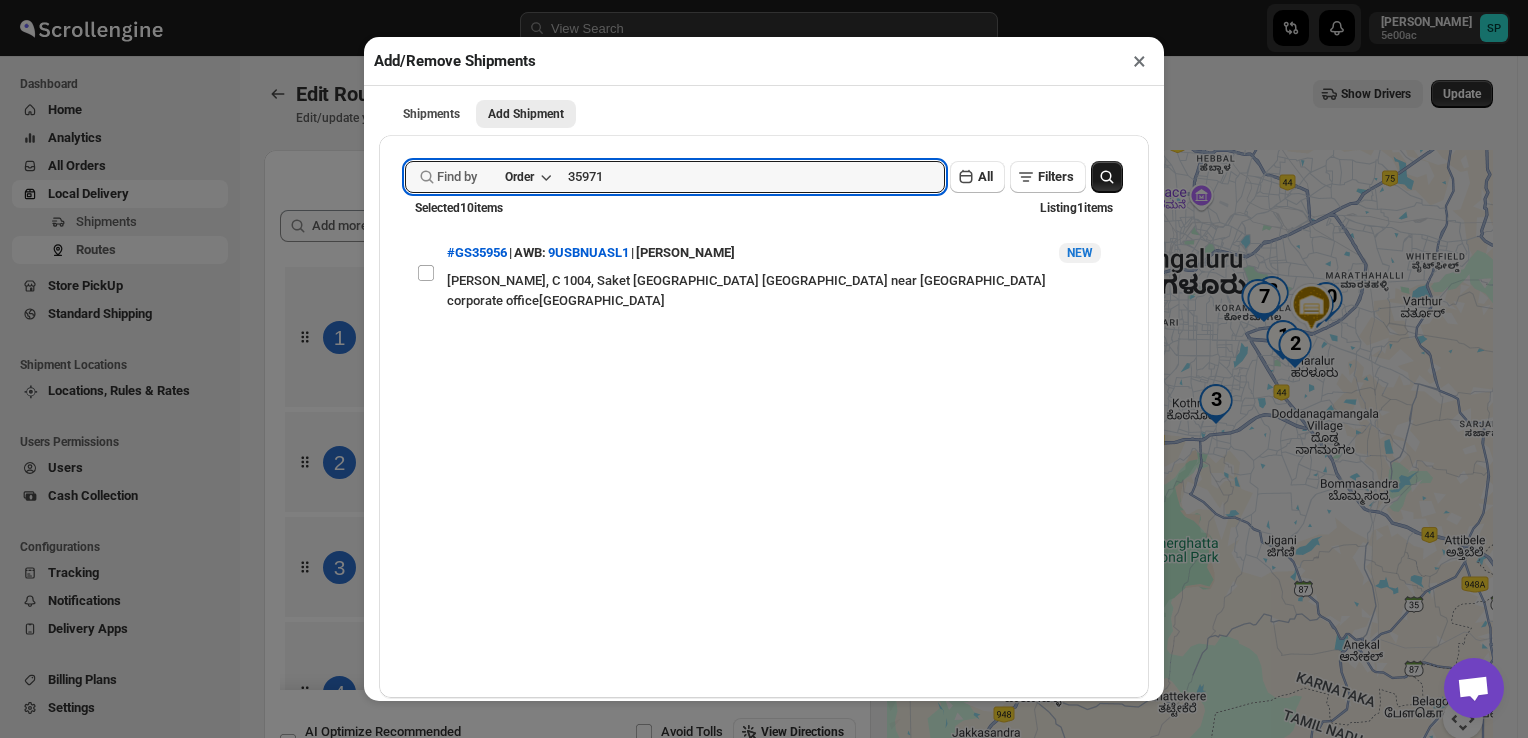 click at bounding box center [1107, 177] 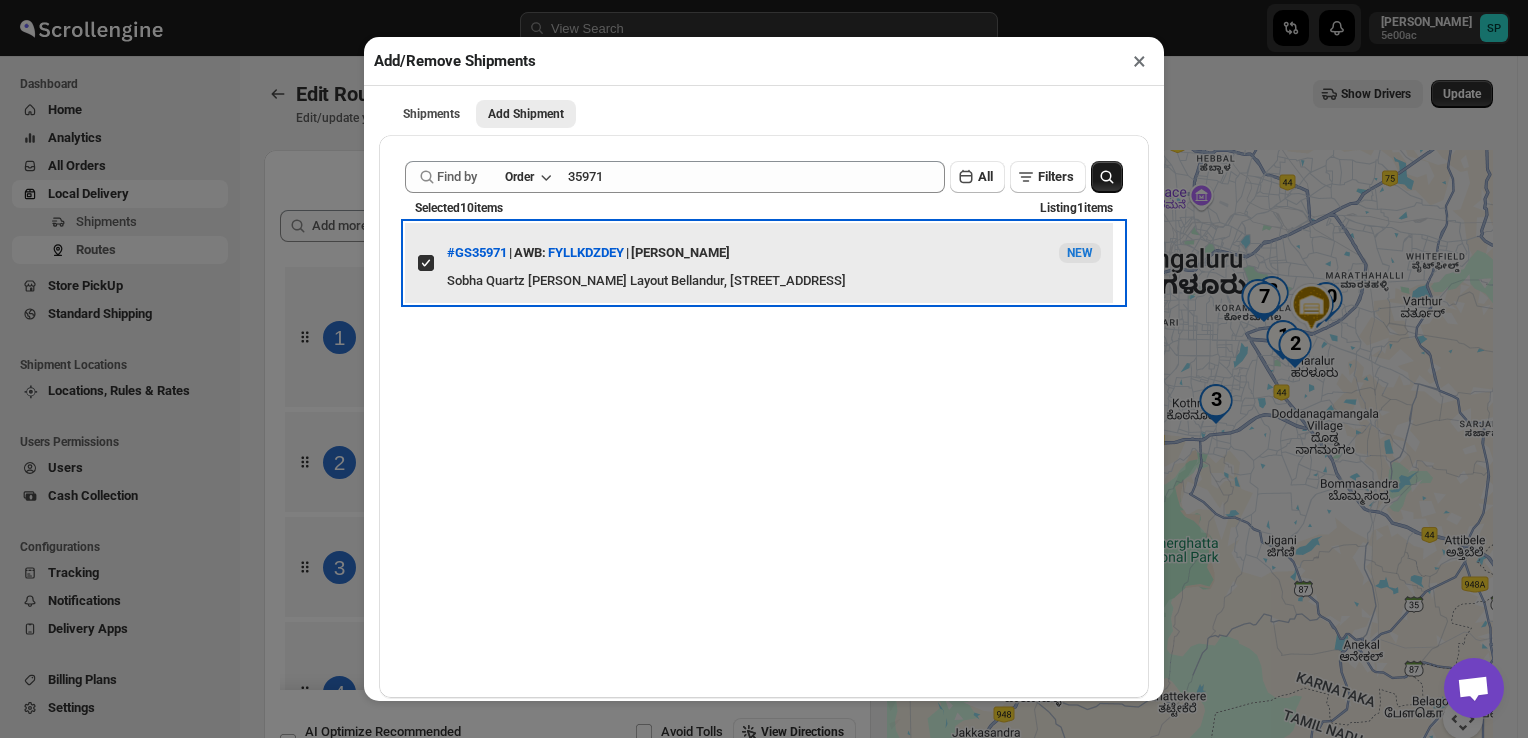 click on "View details for 686fa929b07747a2d9fffda9" at bounding box center (426, 263) 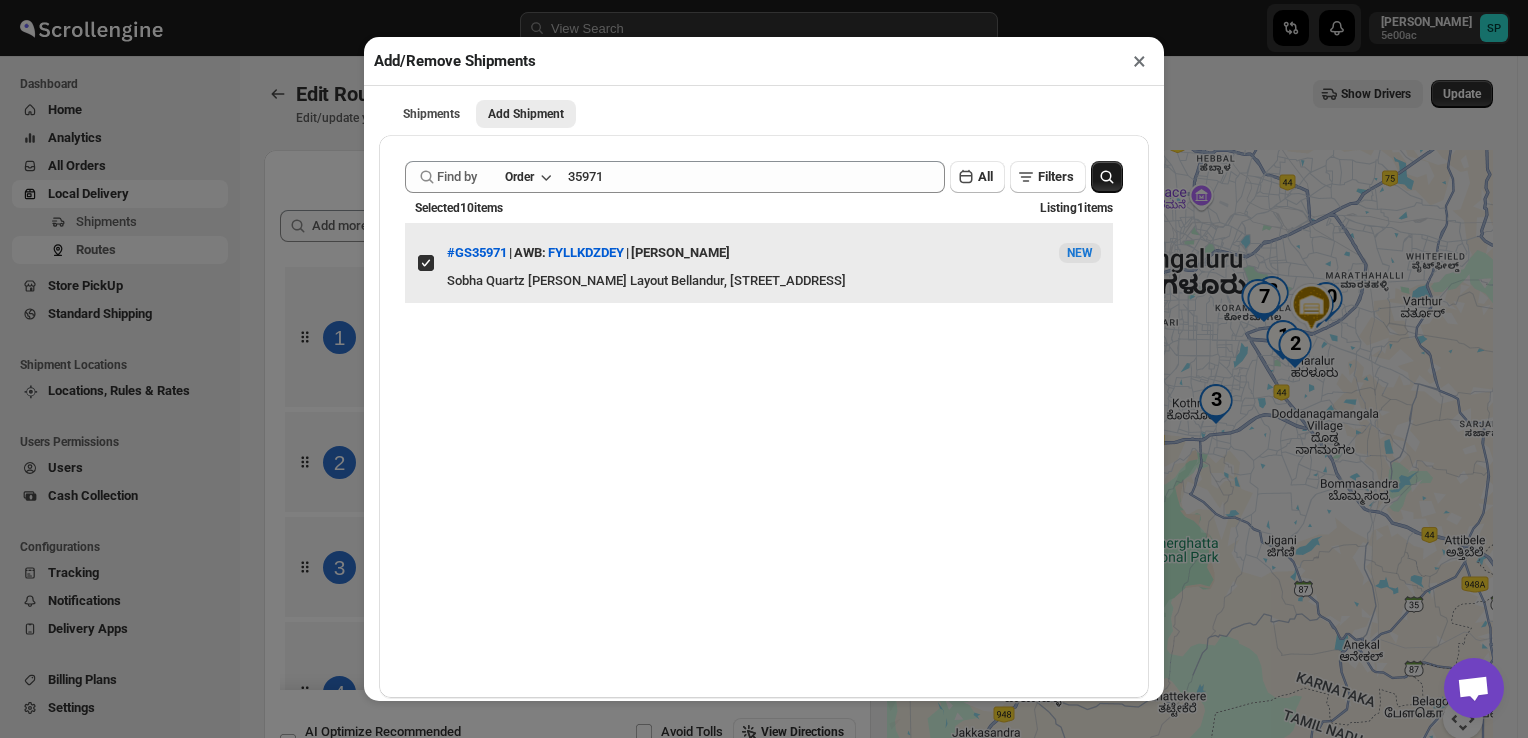click on "View details for 686fa929b07747a2d9fffda9" at bounding box center (426, 263) 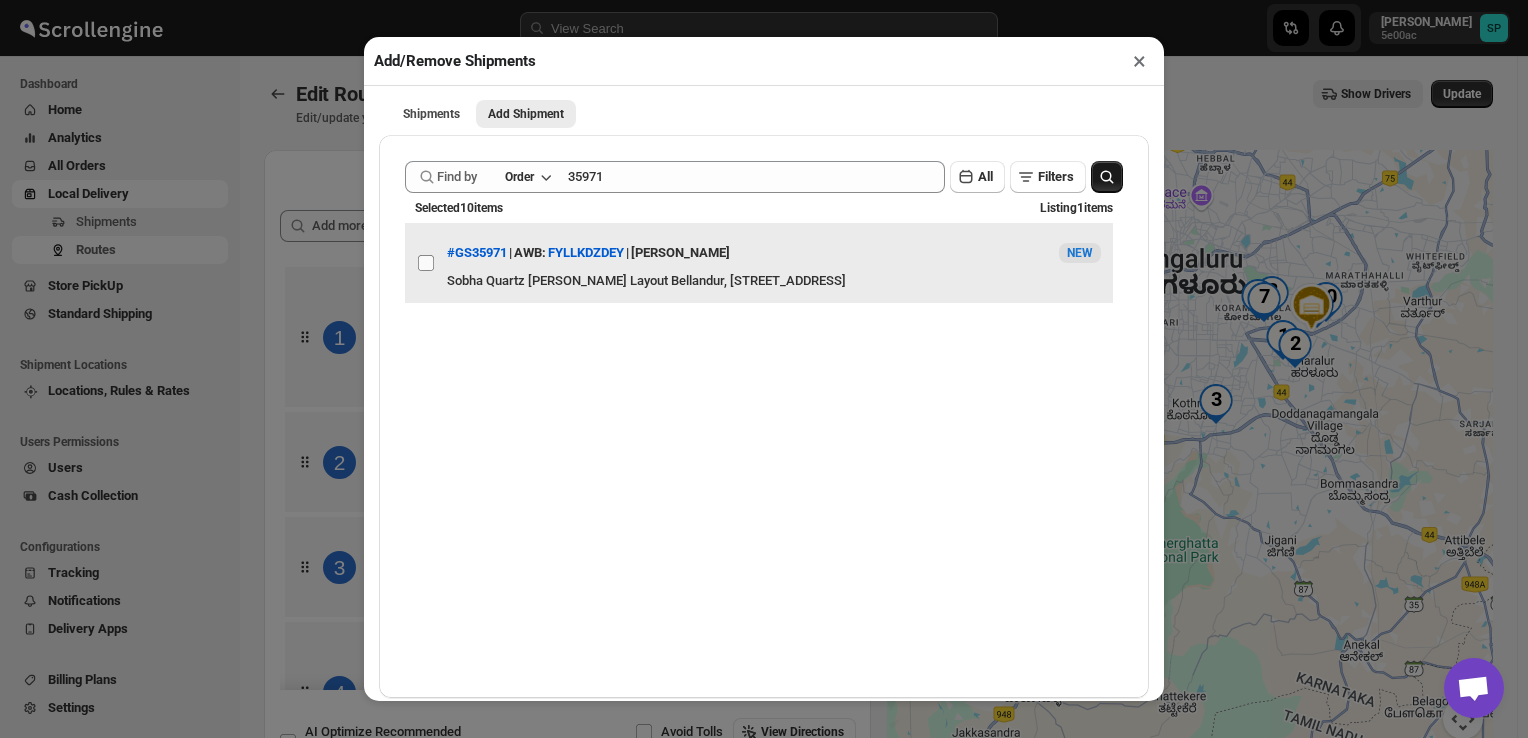 checkbox on "false" 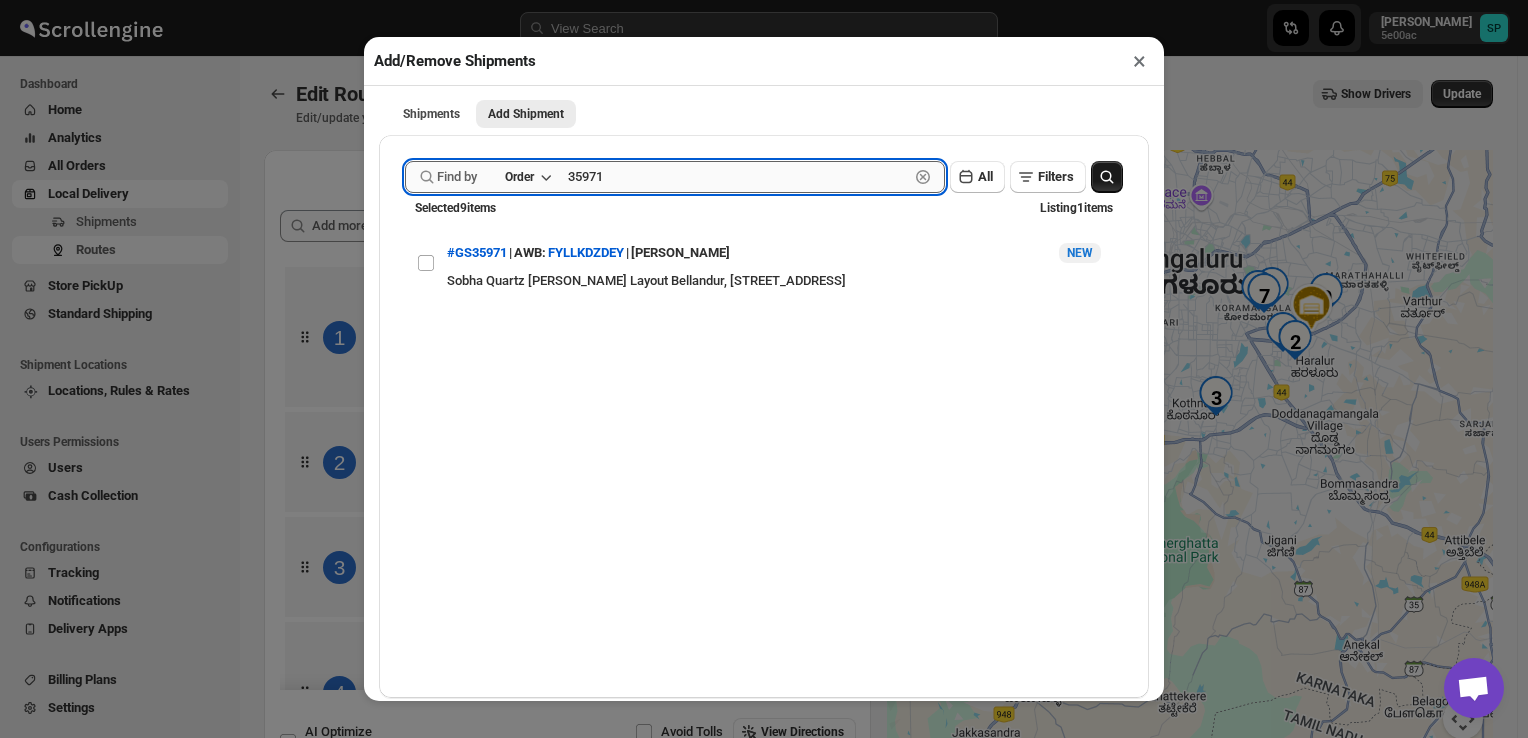 click on "35971" at bounding box center [738, 177] 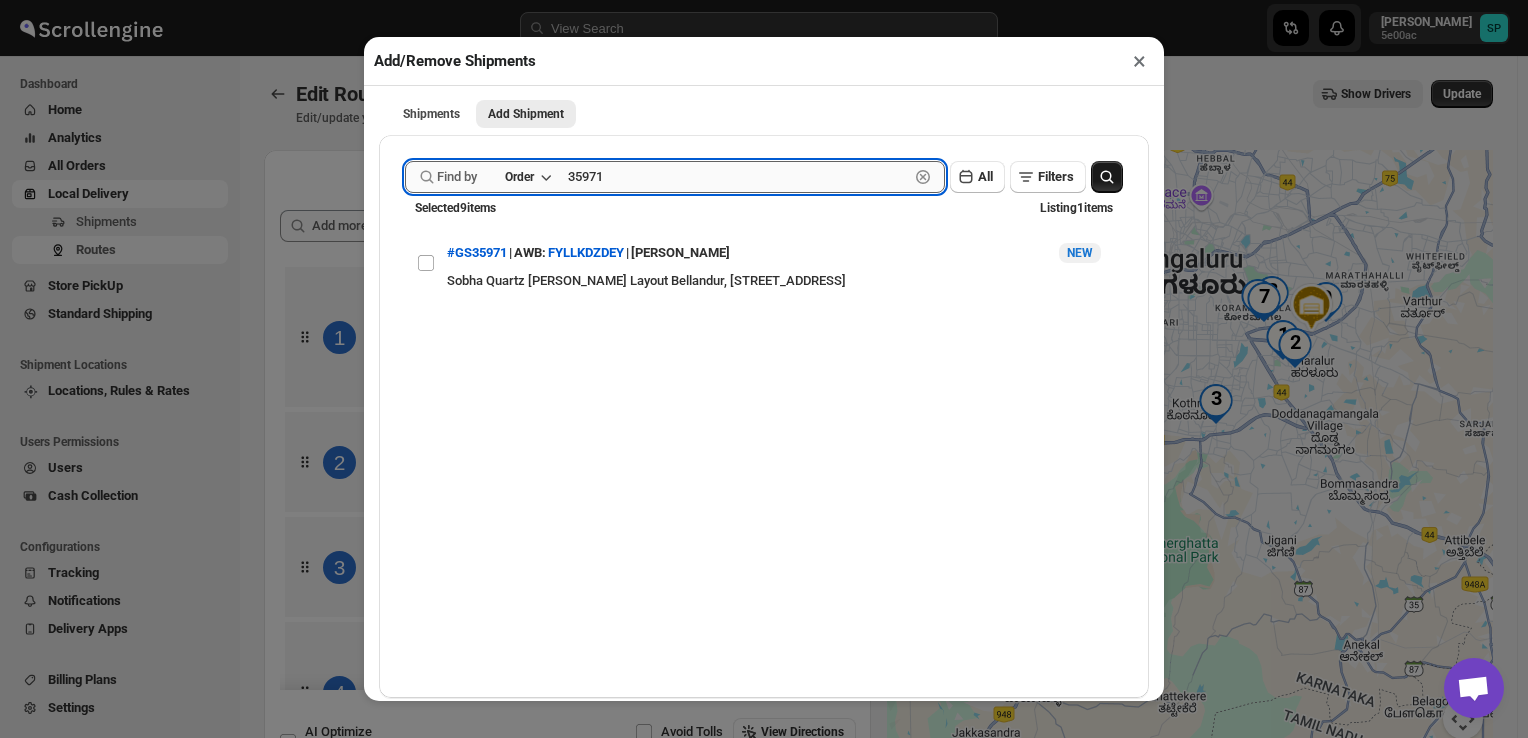 click on "35971" at bounding box center (738, 177) 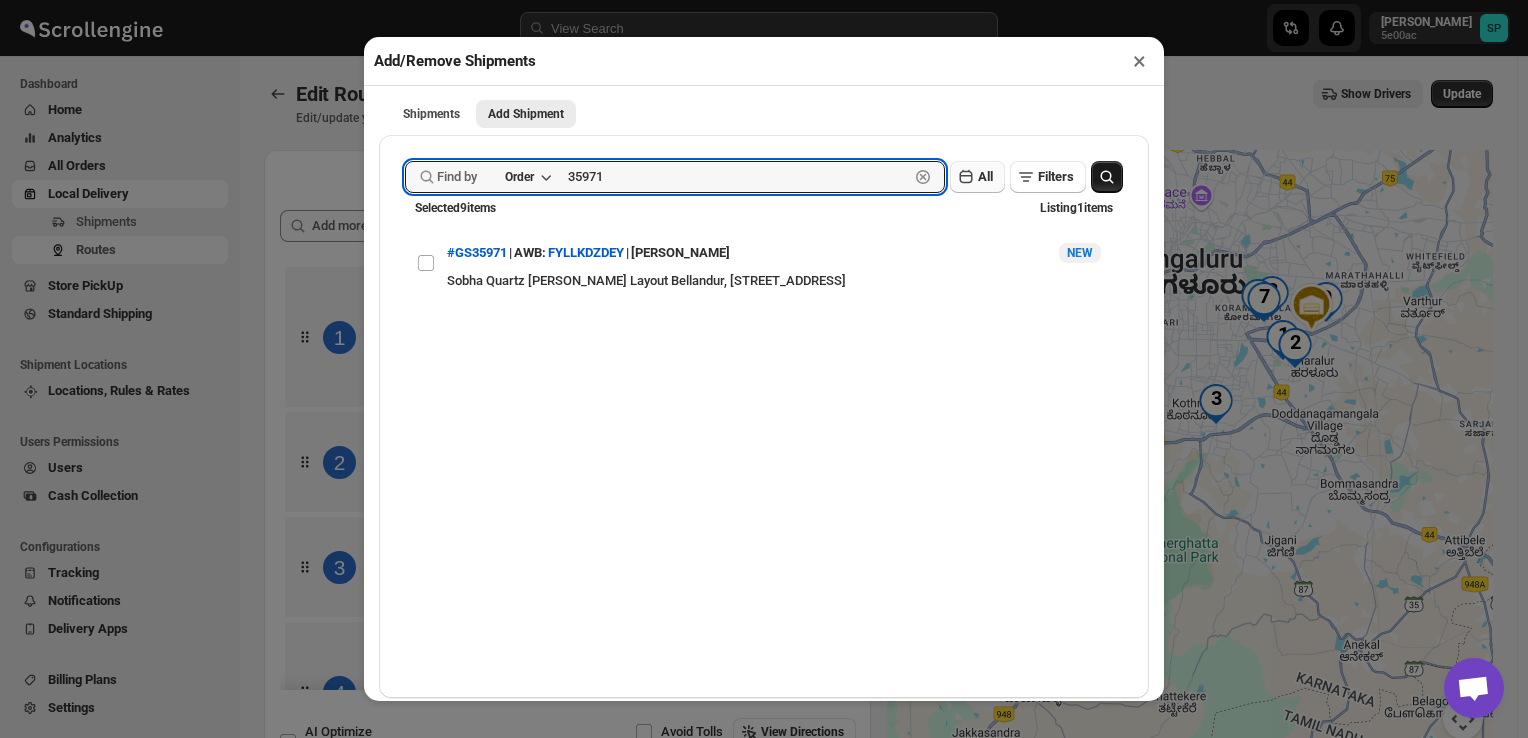 paste on "19" 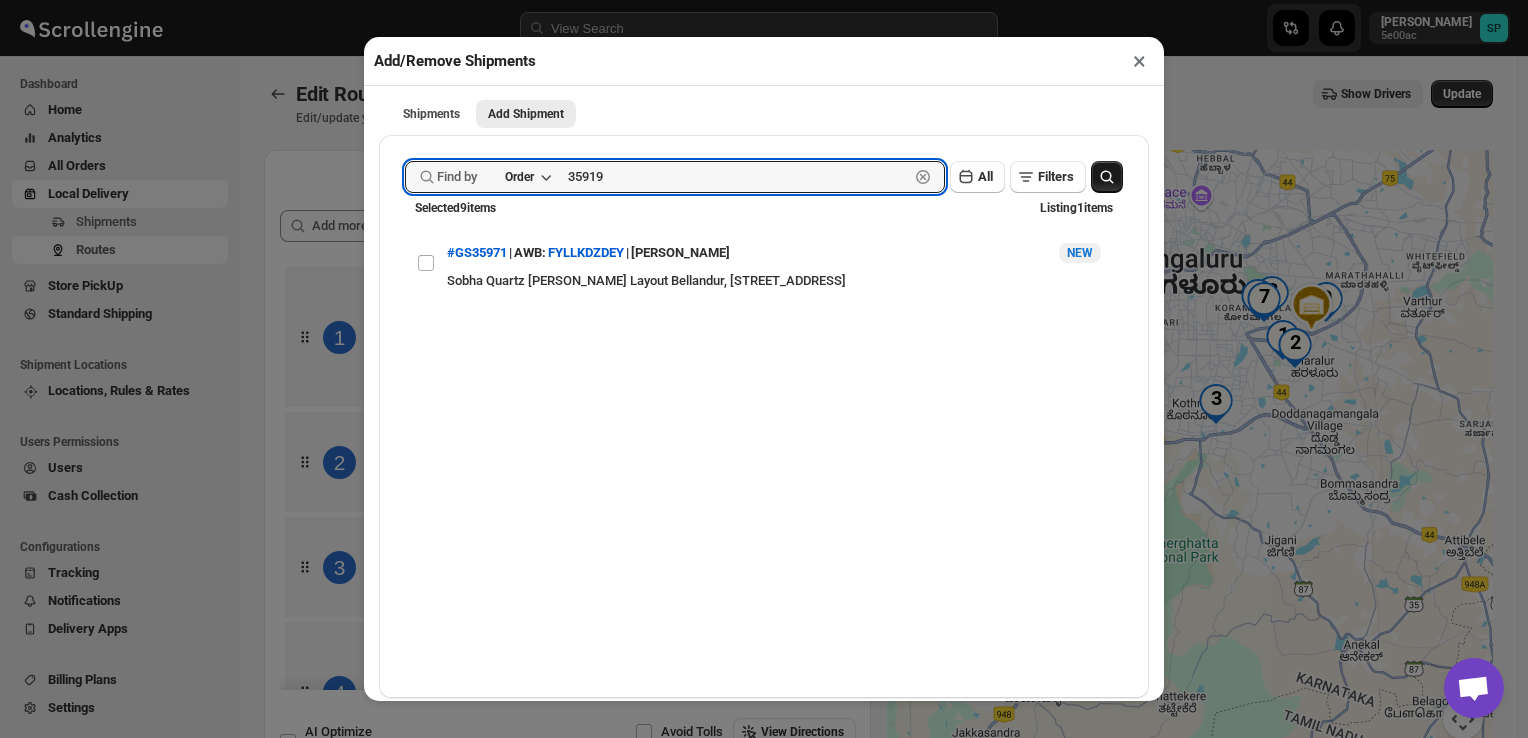 type on "35919" 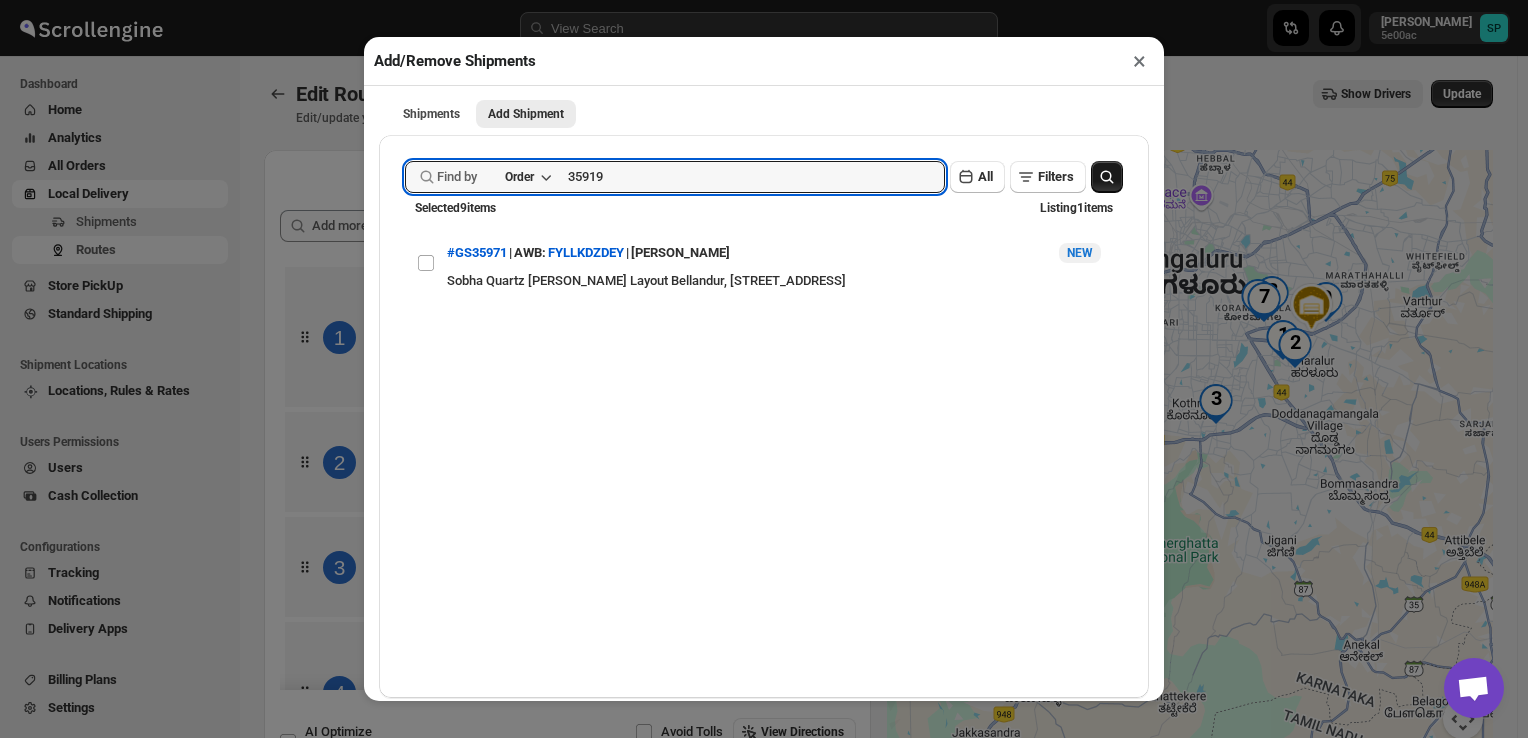 drag, startPoint x: 1080, startPoint y: 175, endPoint x: 988, endPoint y: 216, distance: 100.72239 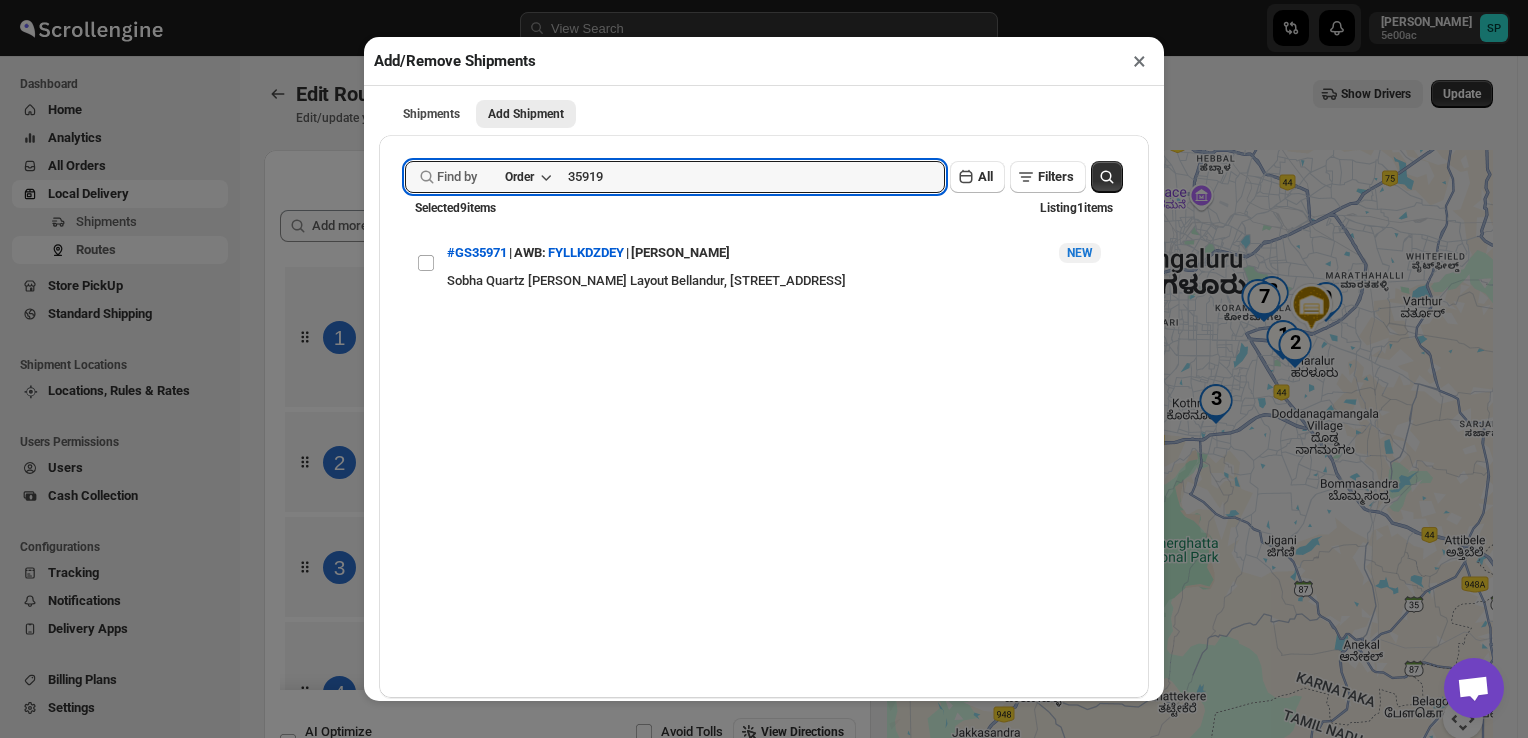 click at bounding box center (1107, 177) 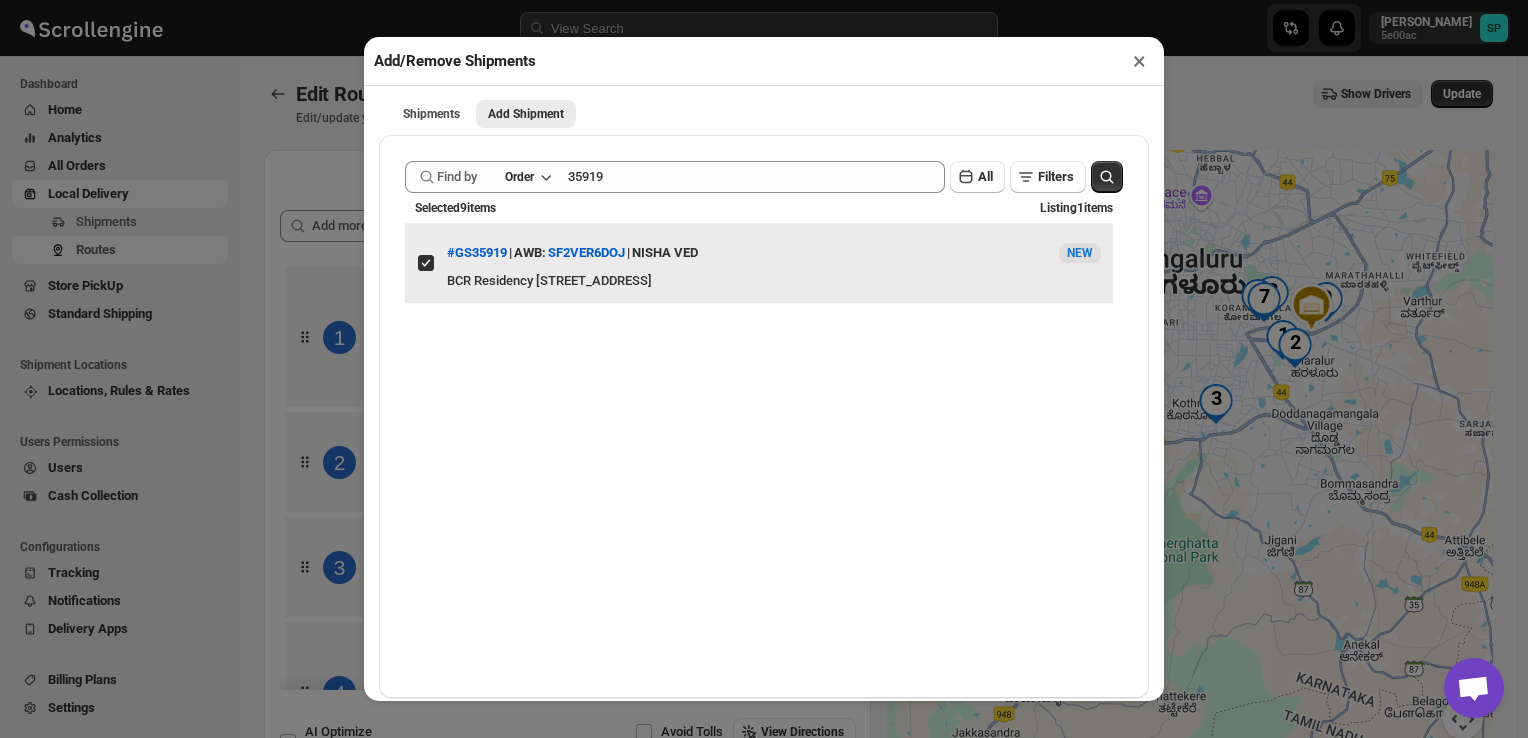 click on "View details for 686ded85b07747a2d9ffd977" at bounding box center [426, 263] 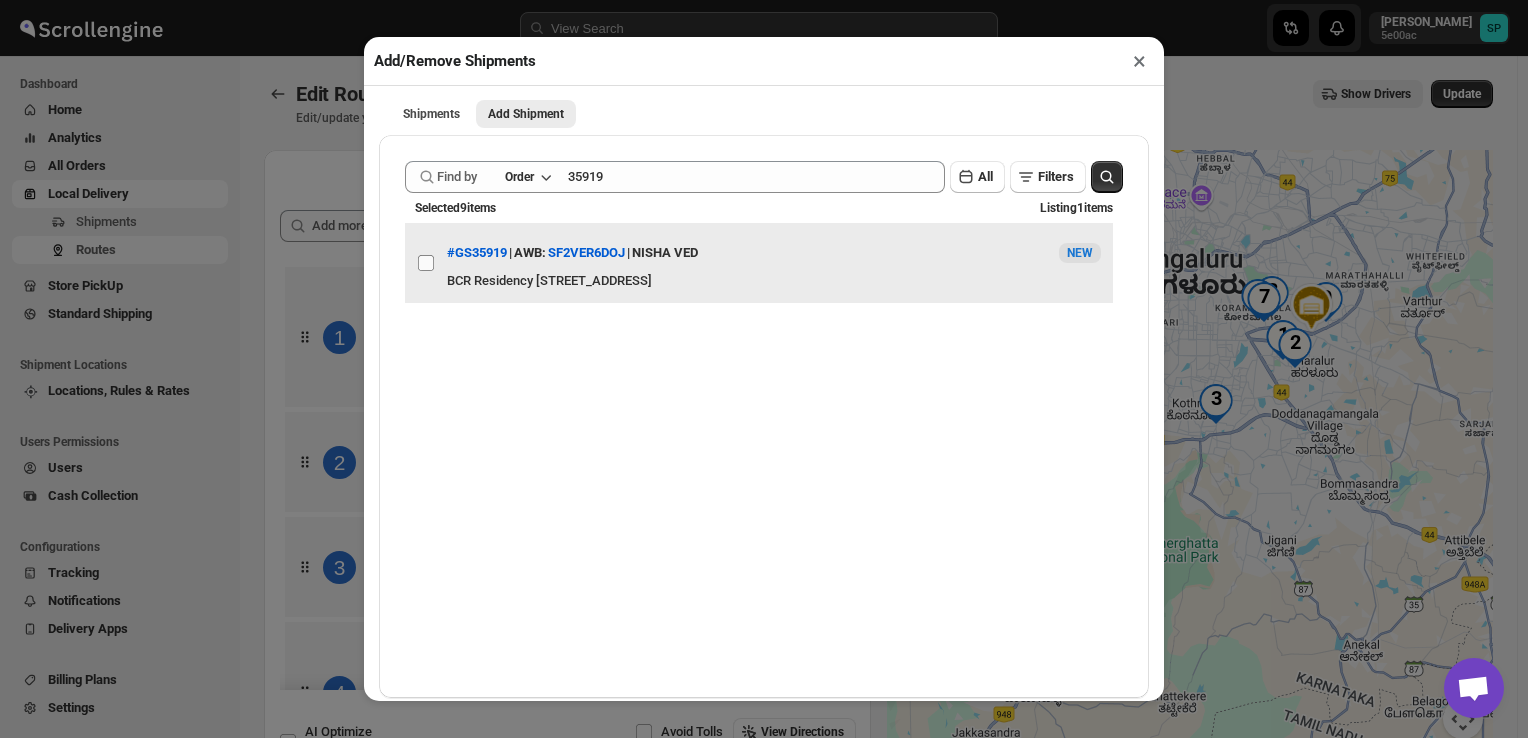 checkbox on "false" 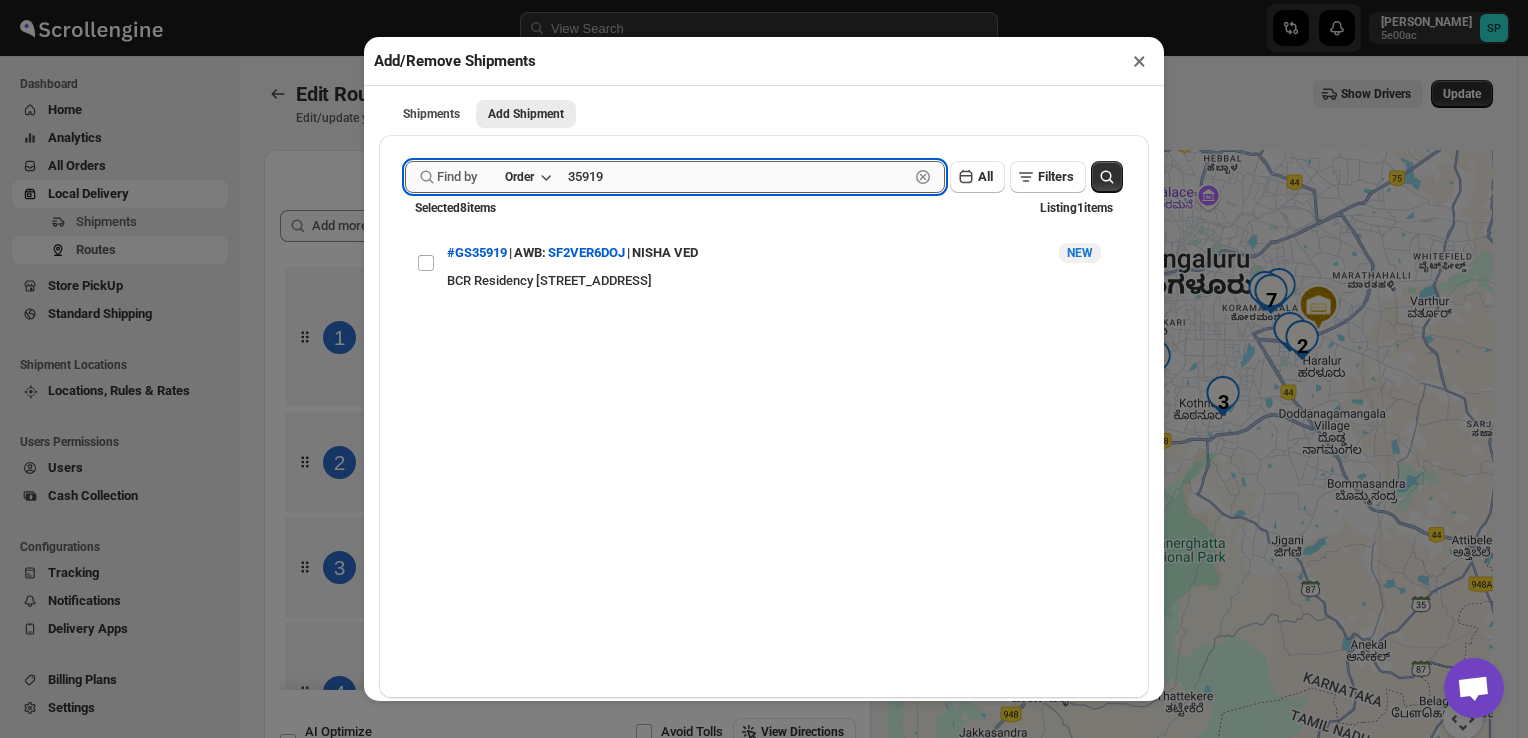 click on "35919" at bounding box center (738, 177) 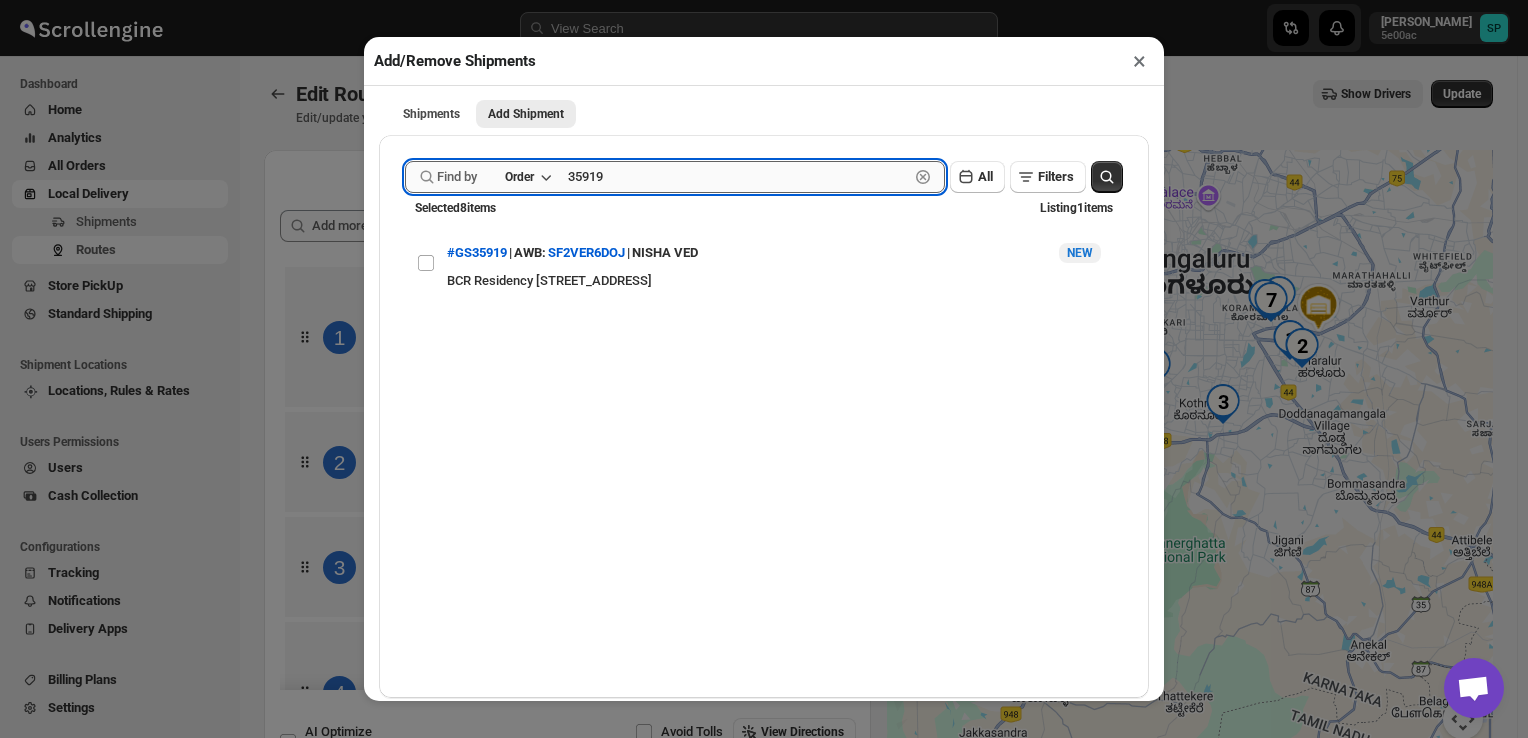 drag, startPoint x: 714, startPoint y: 182, endPoint x: 752, endPoint y: 187, distance: 38.327538 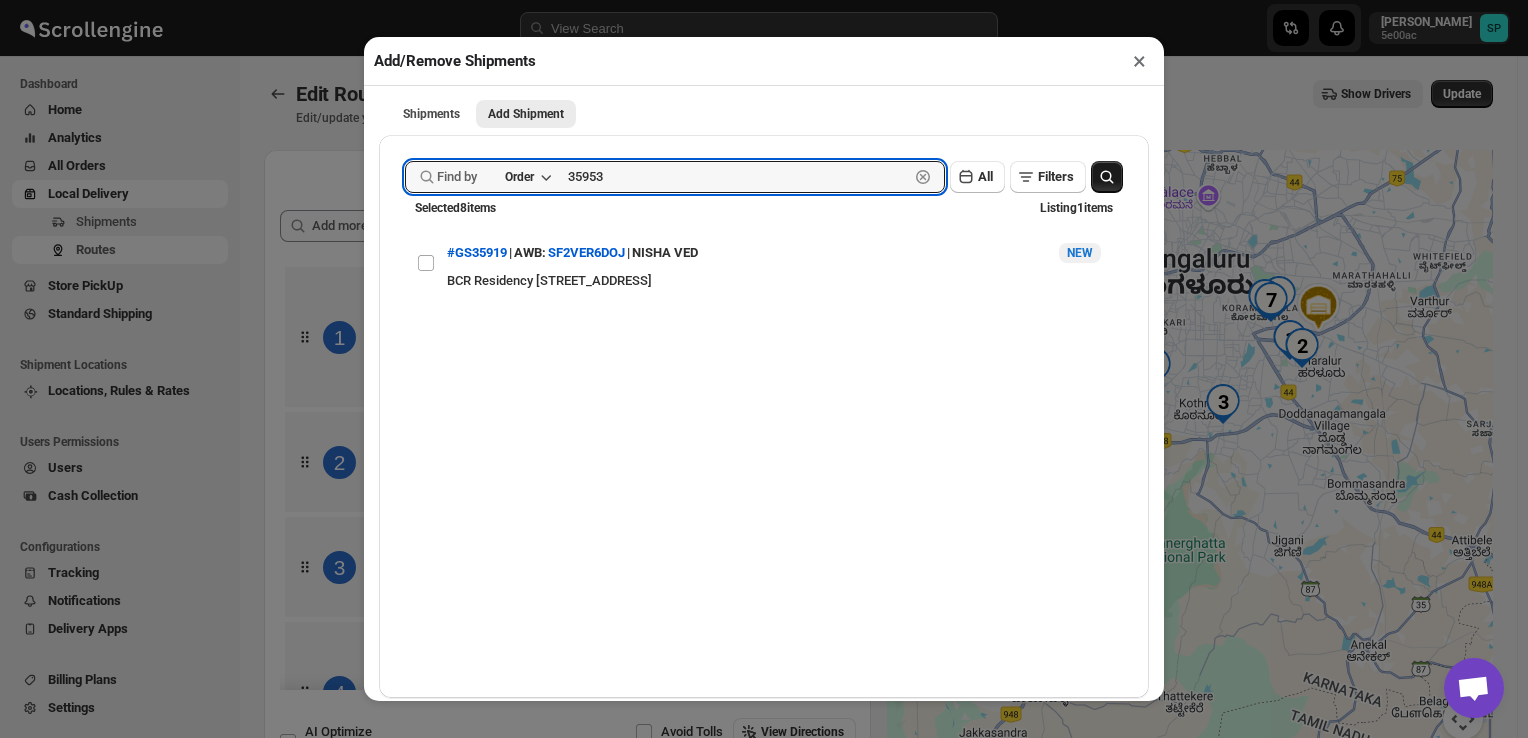 type on "35953" 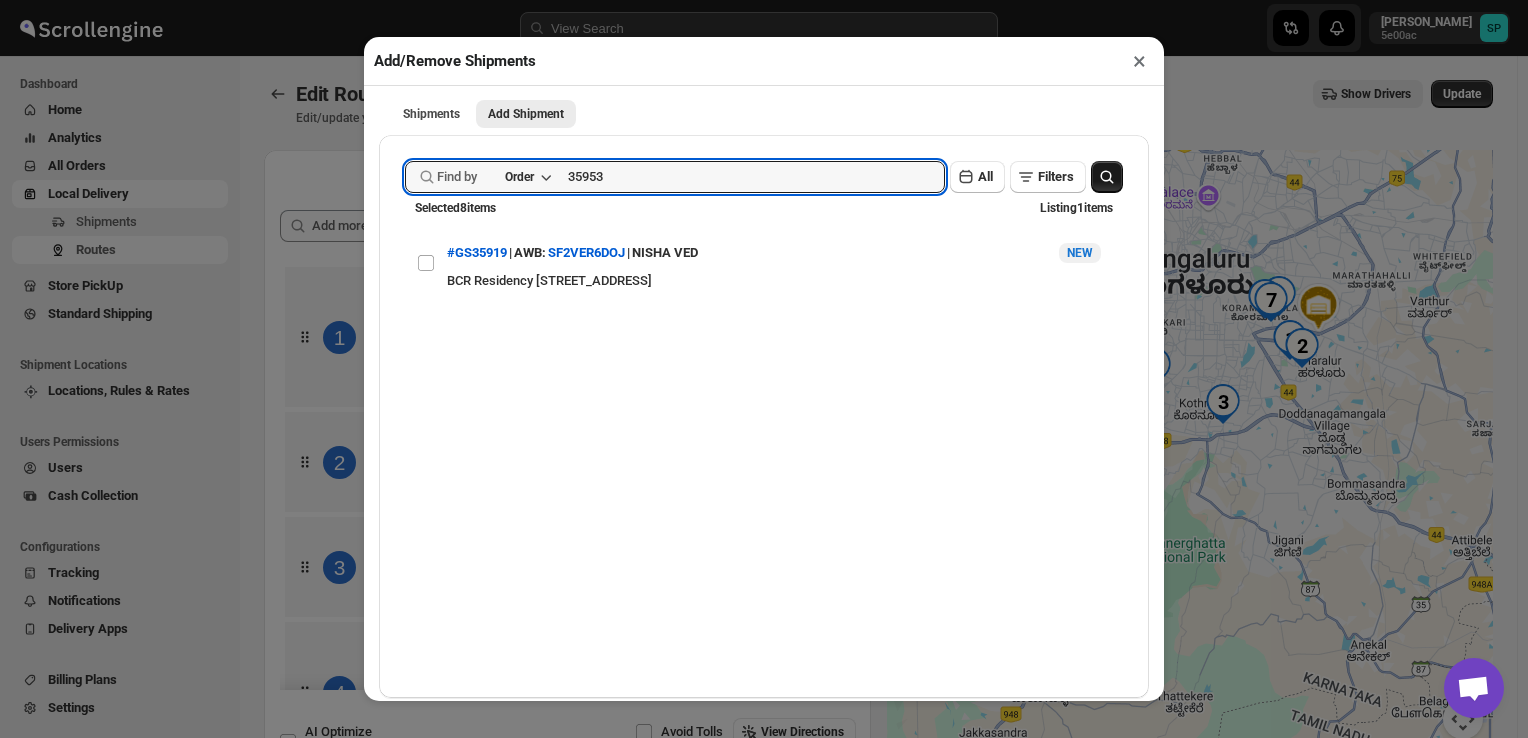 click at bounding box center [1107, 177] 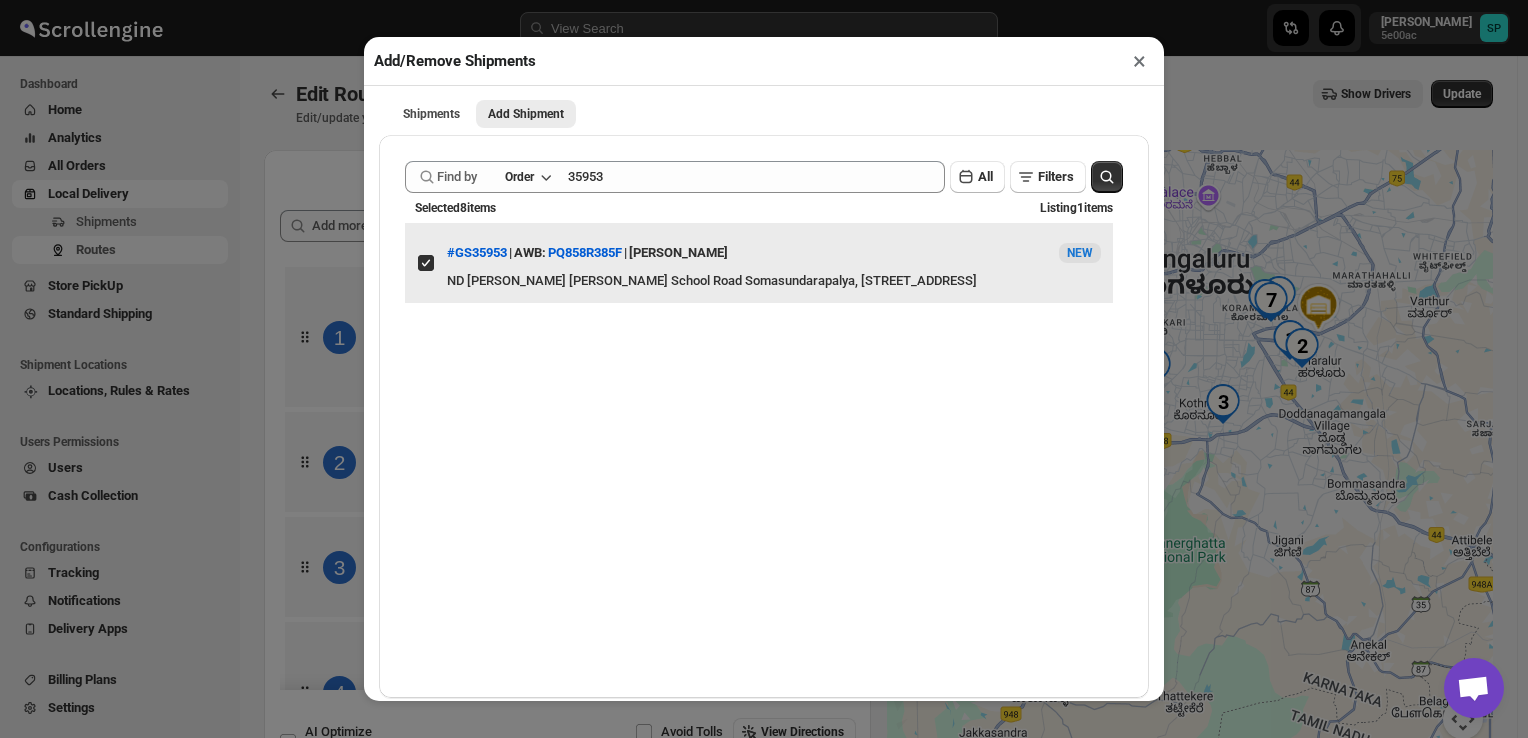 click on "View details for 686f1a63b07747a2d9fff4a1" at bounding box center [426, 263] 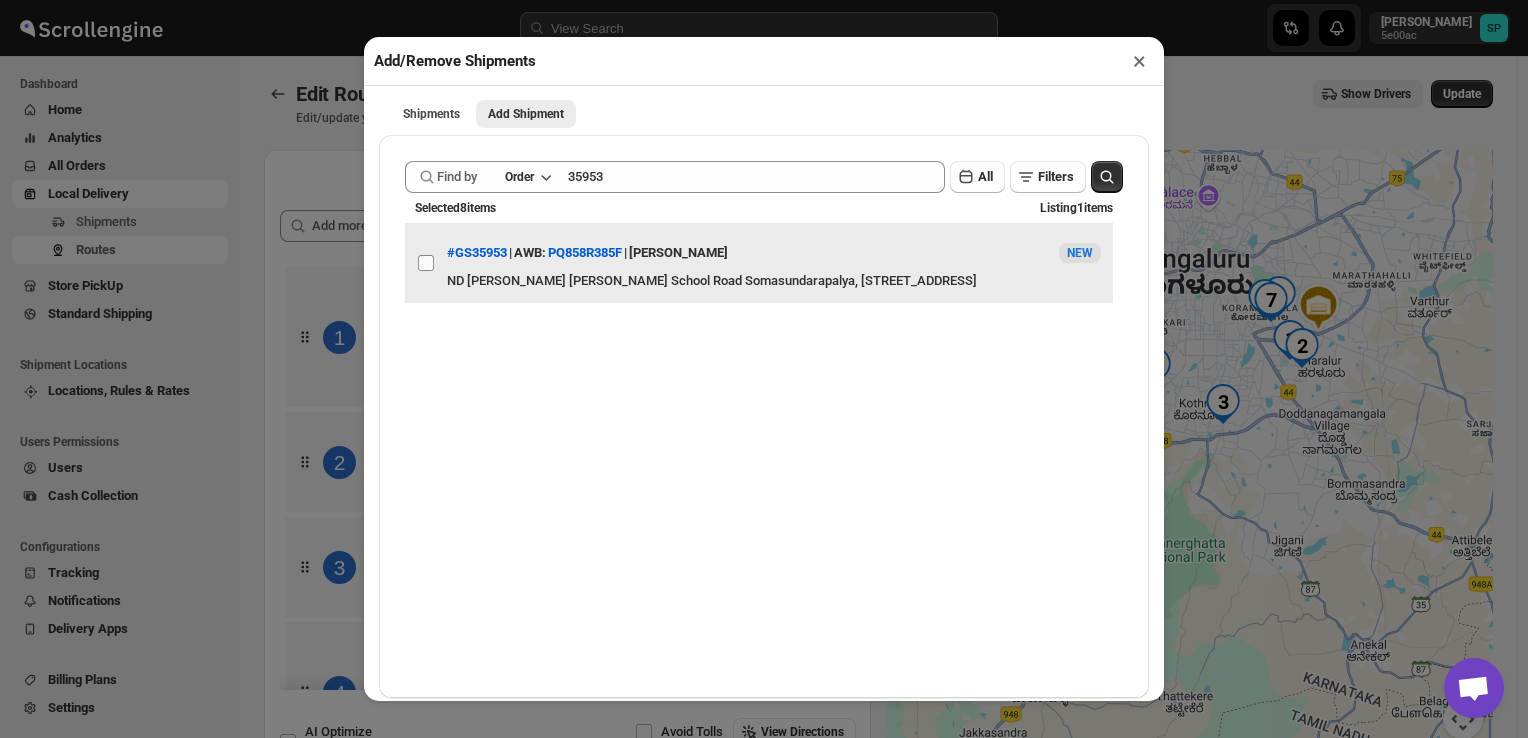checkbox on "false" 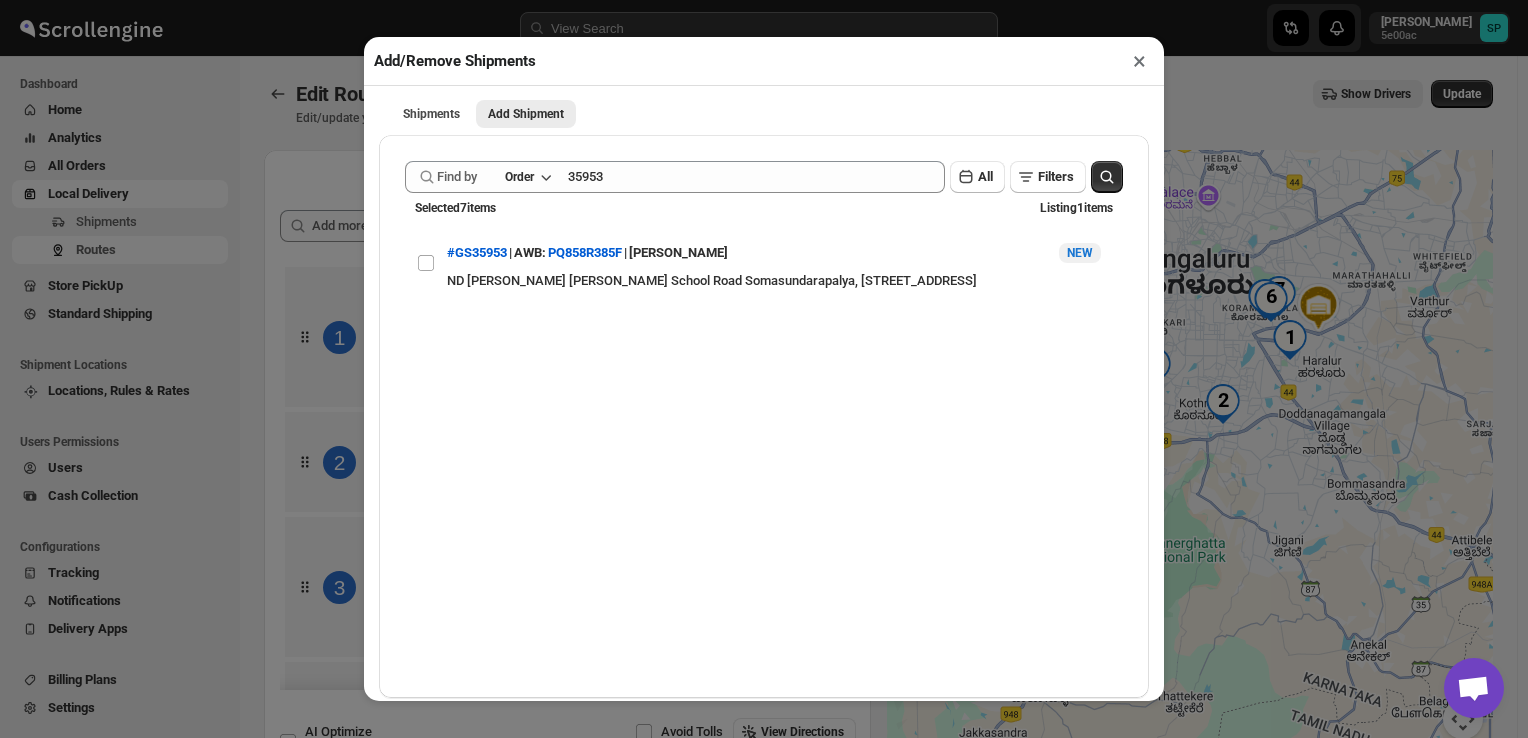click on "×" at bounding box center (1139, 61) 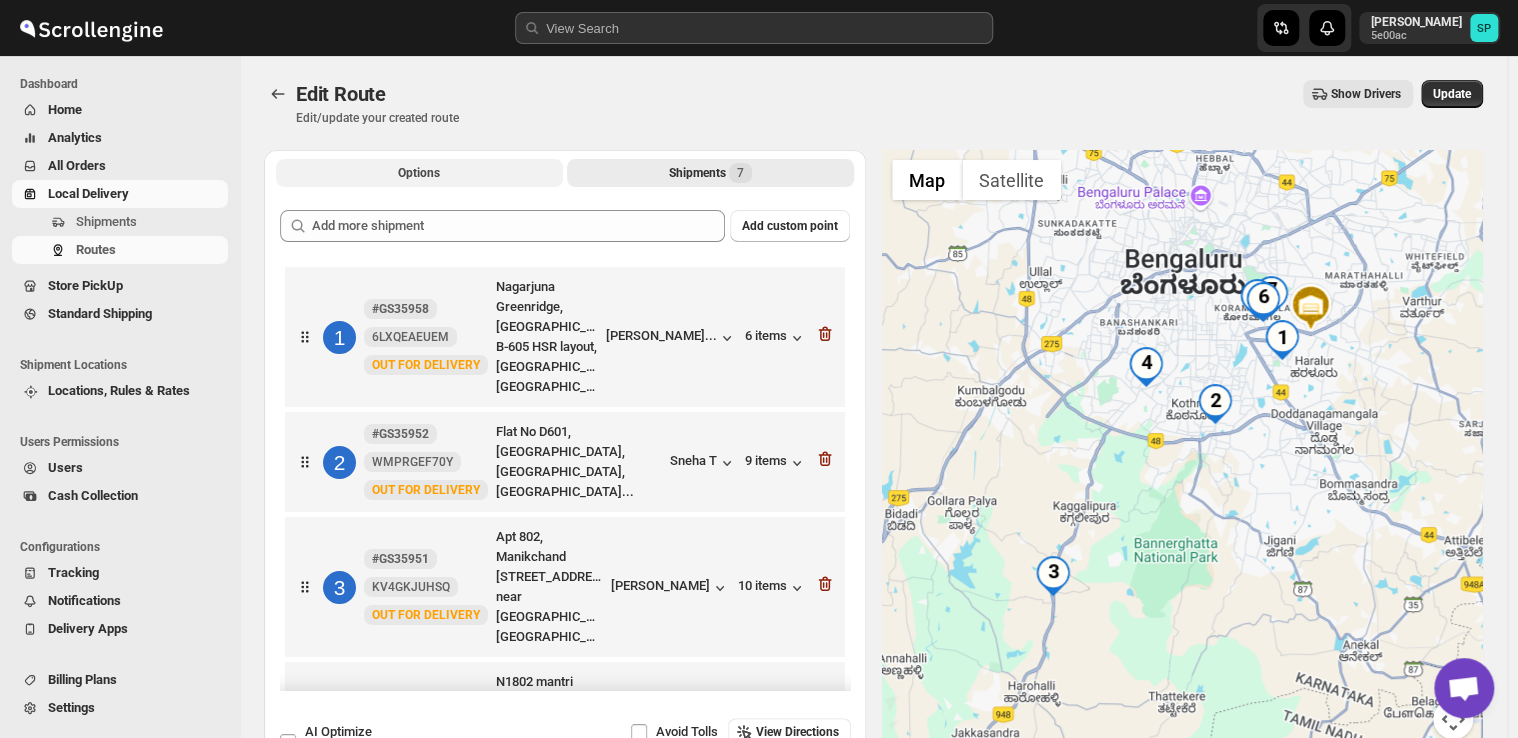 click on "Options" at bounding box center (419, 173) 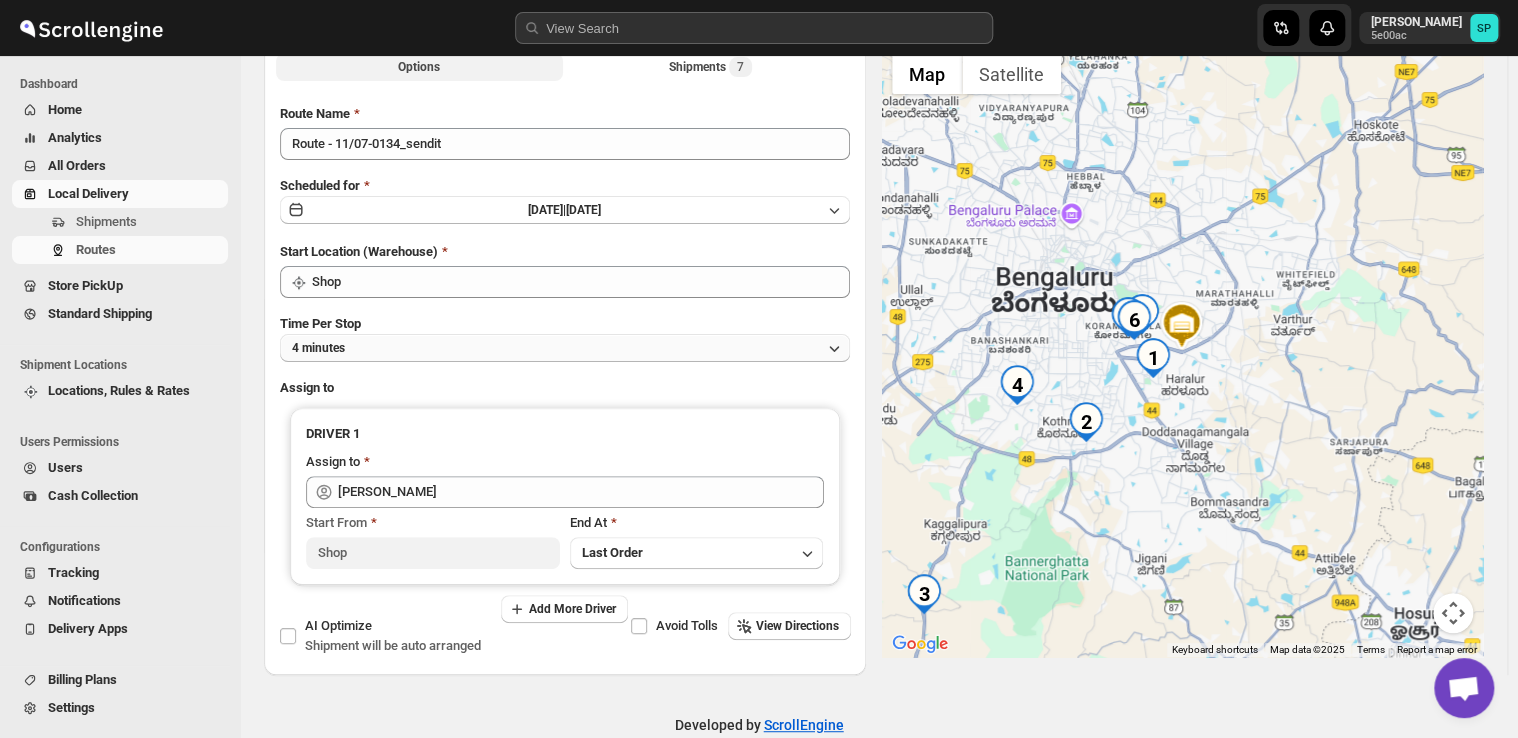 scroll, scrollTop: 143, scrollLeft: 0, axis: vertical 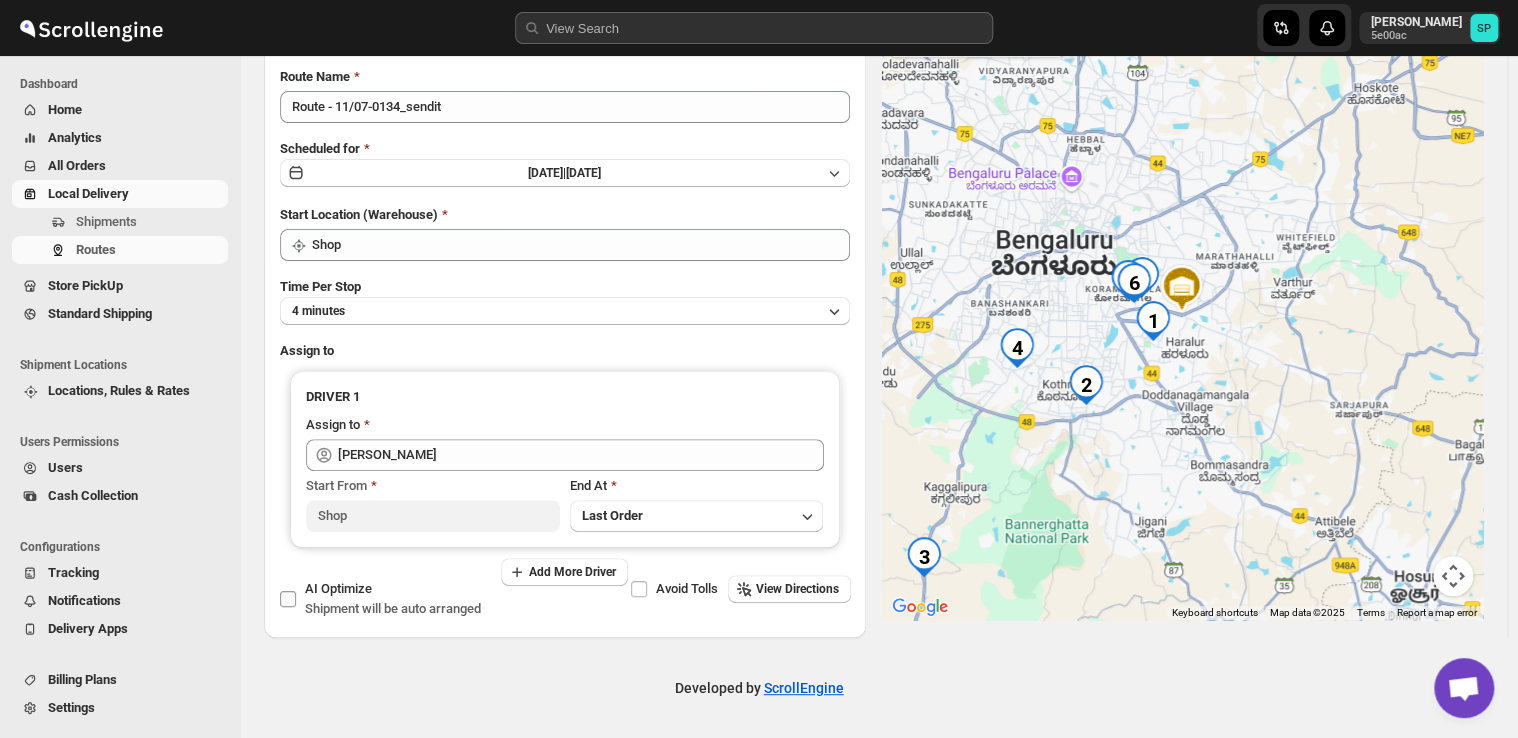 click on "AI Optimize   Shipment will be auto arranged" at bounding box center [288, 599] 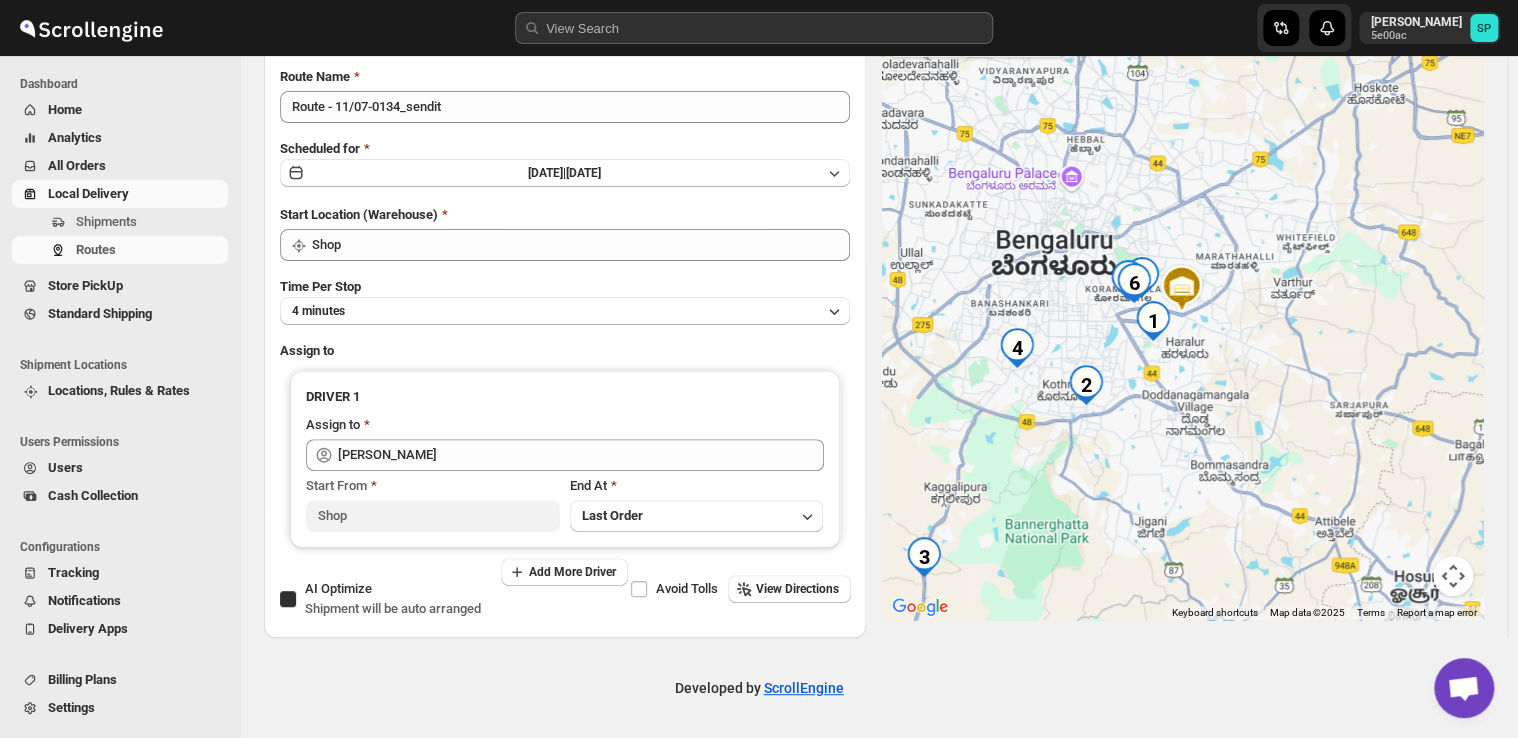 checkbox on "true" 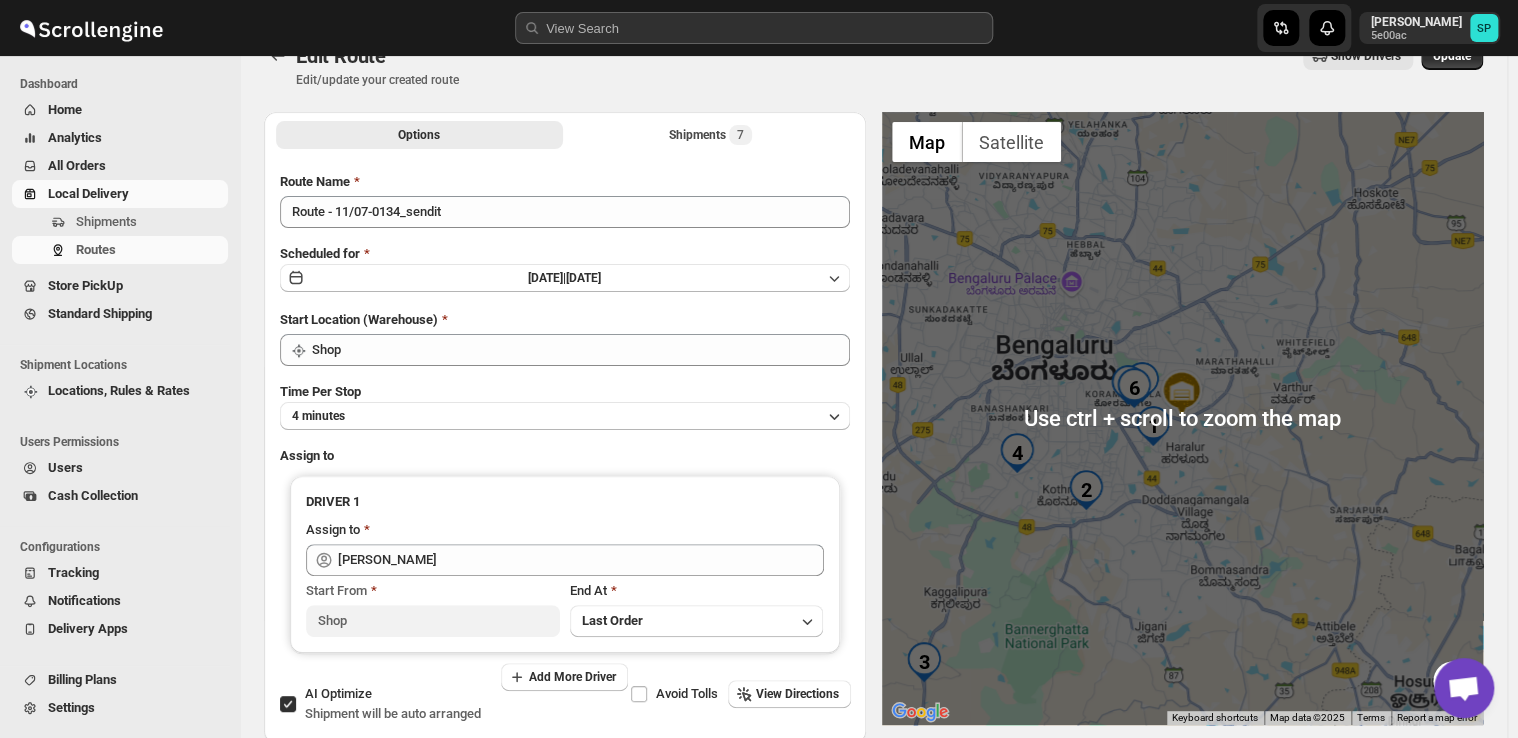 scroll, scrollTop: 0, scrollLeft: 0, axis: both 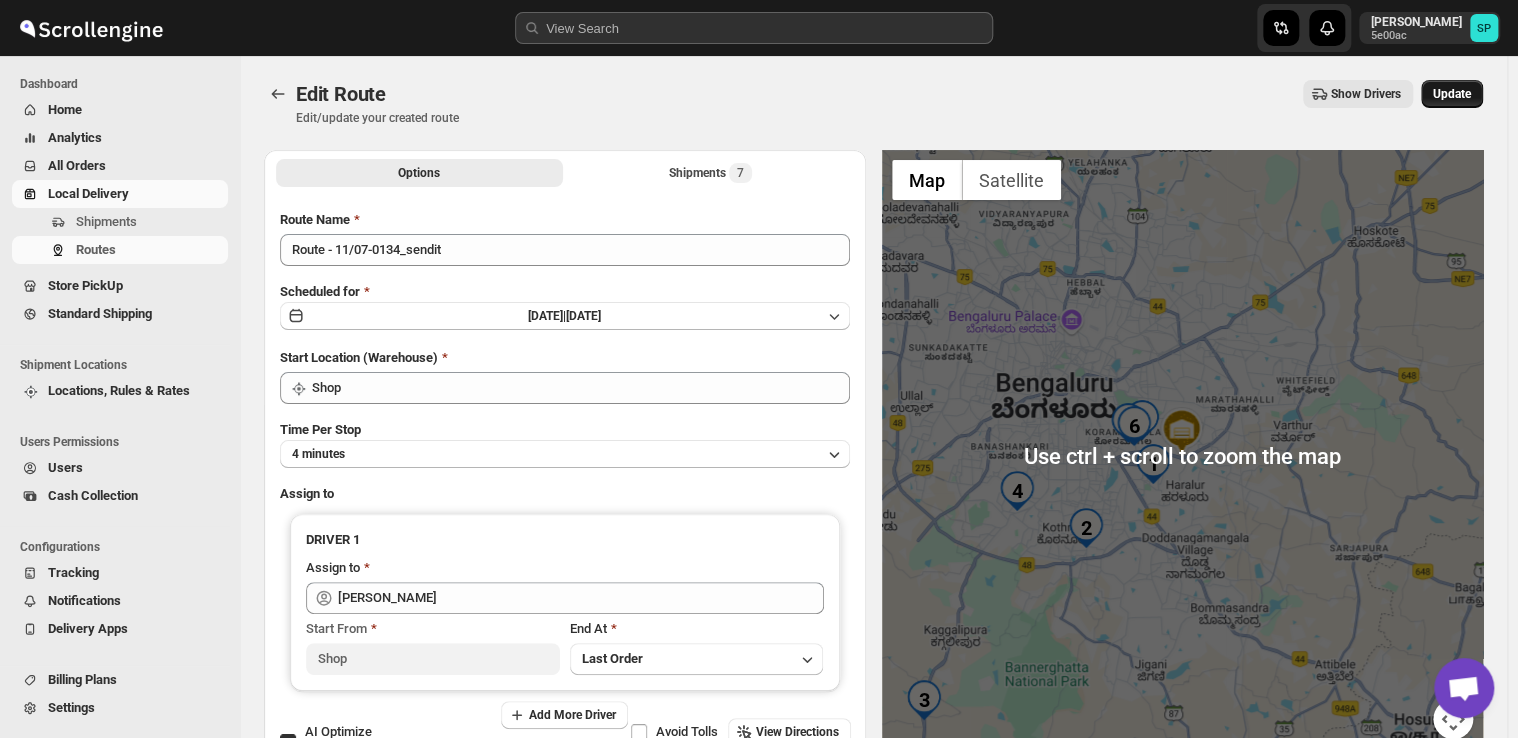 click on "Update" at bounding box center [1452, 94] 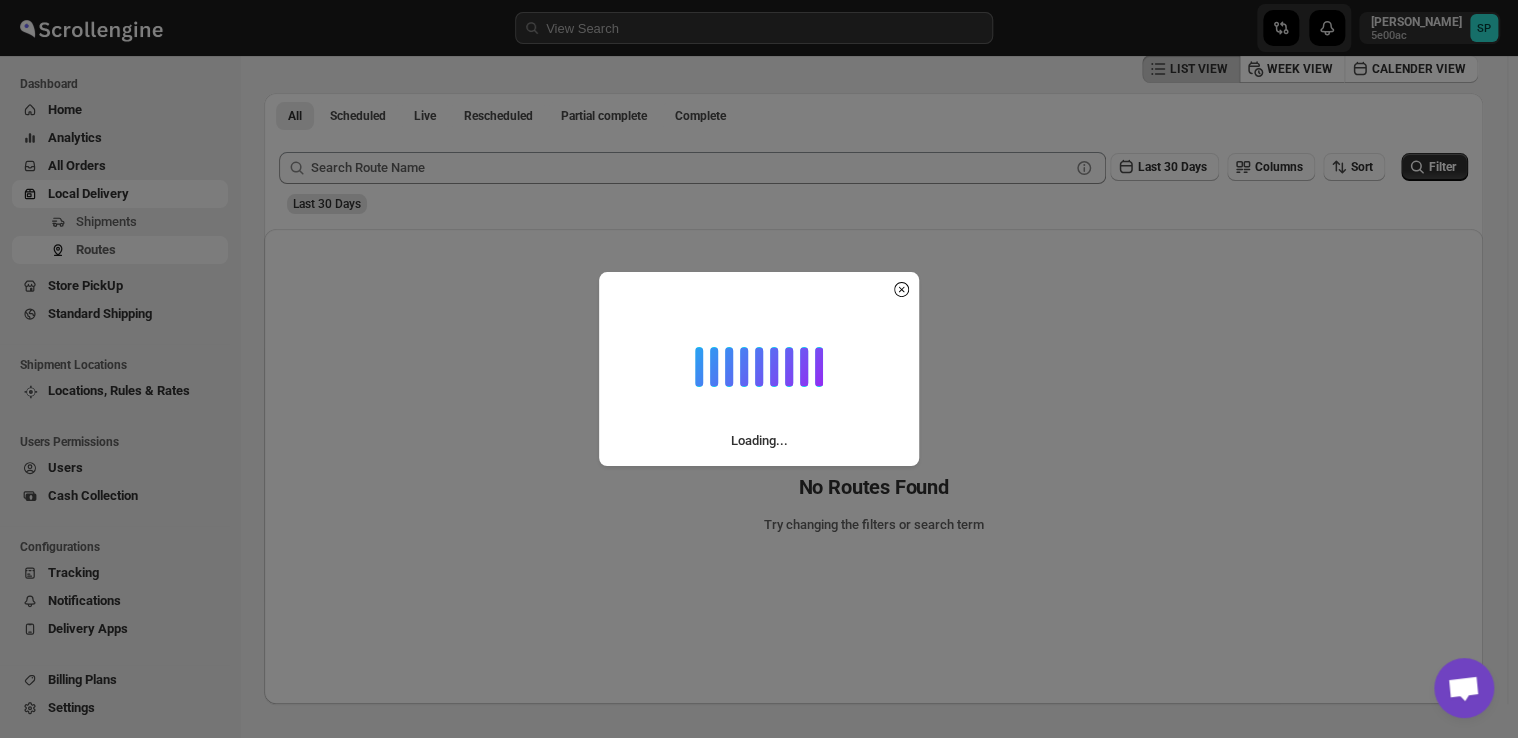 scroll, scrollTop: 0, scrollLeft: 0, axis: both 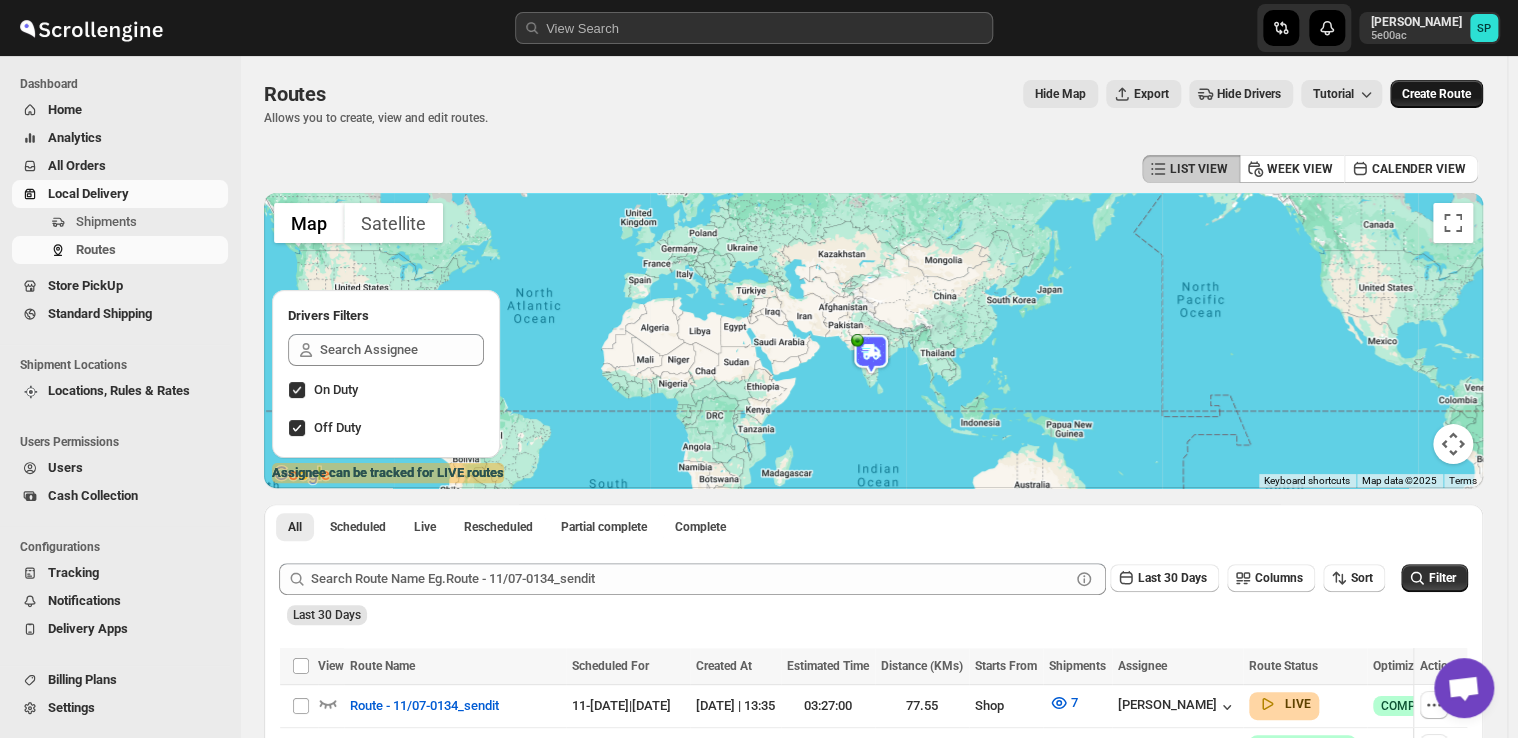 click on "Create Route" at bounding box center (1436, 94) 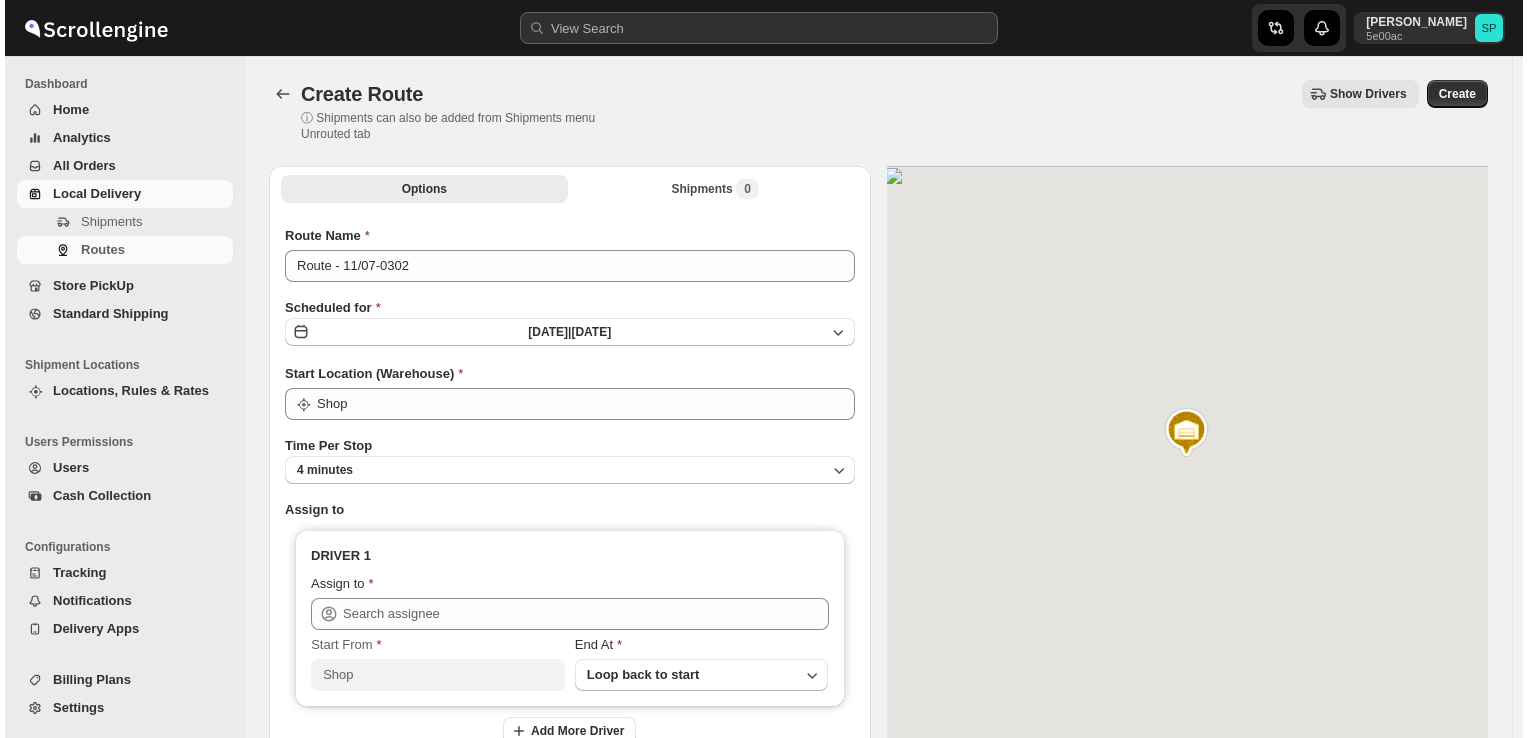 scroll, scrollTop: 0, scrollLeft: 0, axis: both 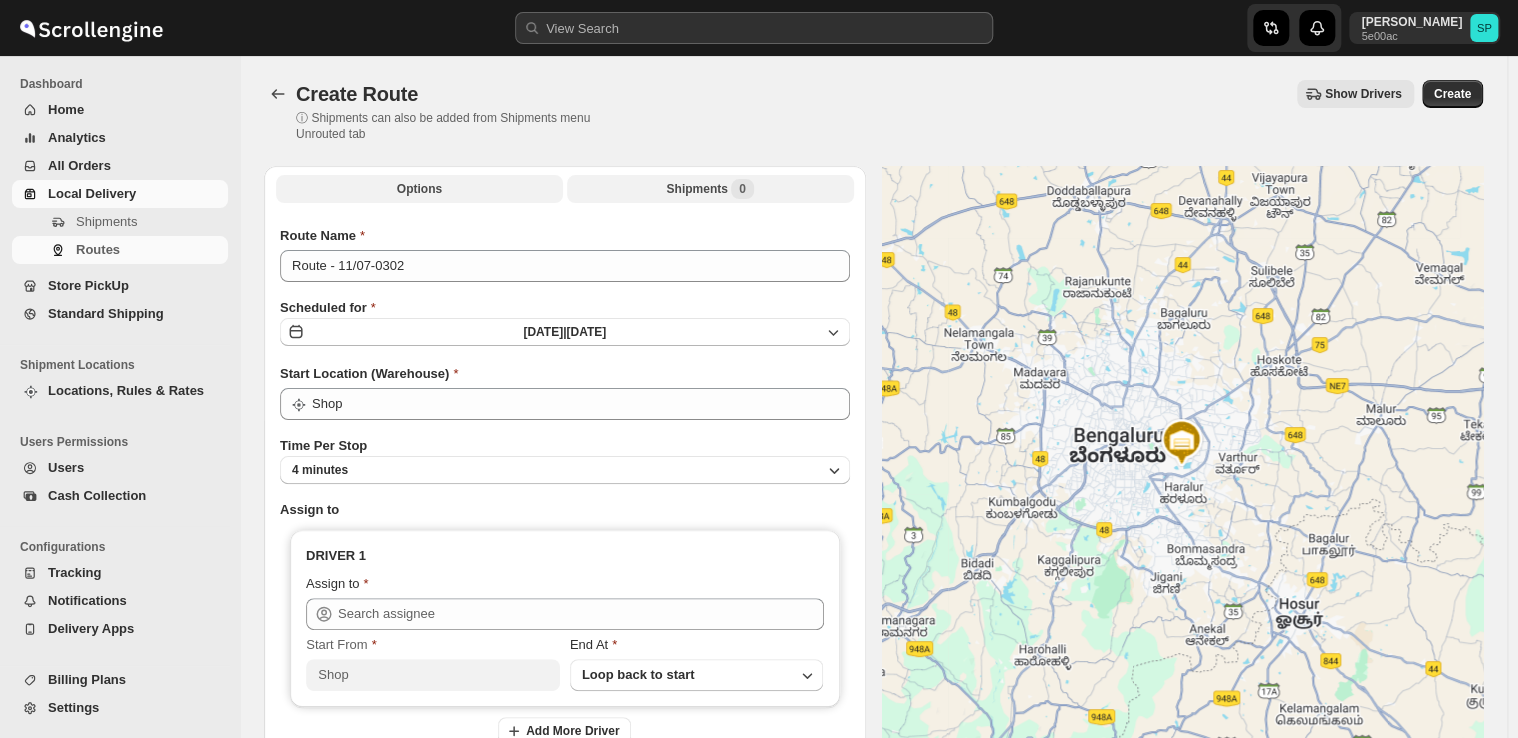 click on "Shipments   0" at bounding box center (709, 189) 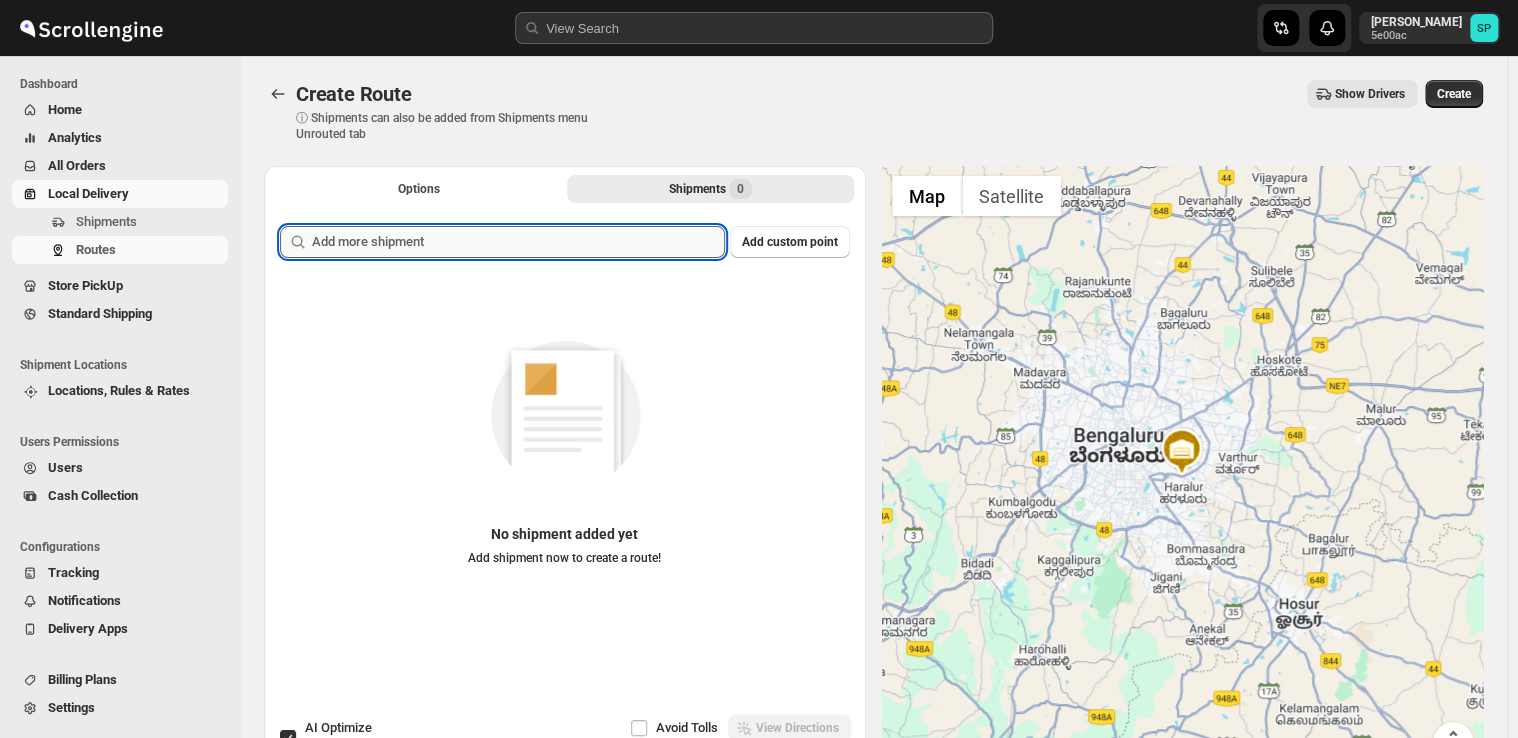 click at bounding box center [518, 242] 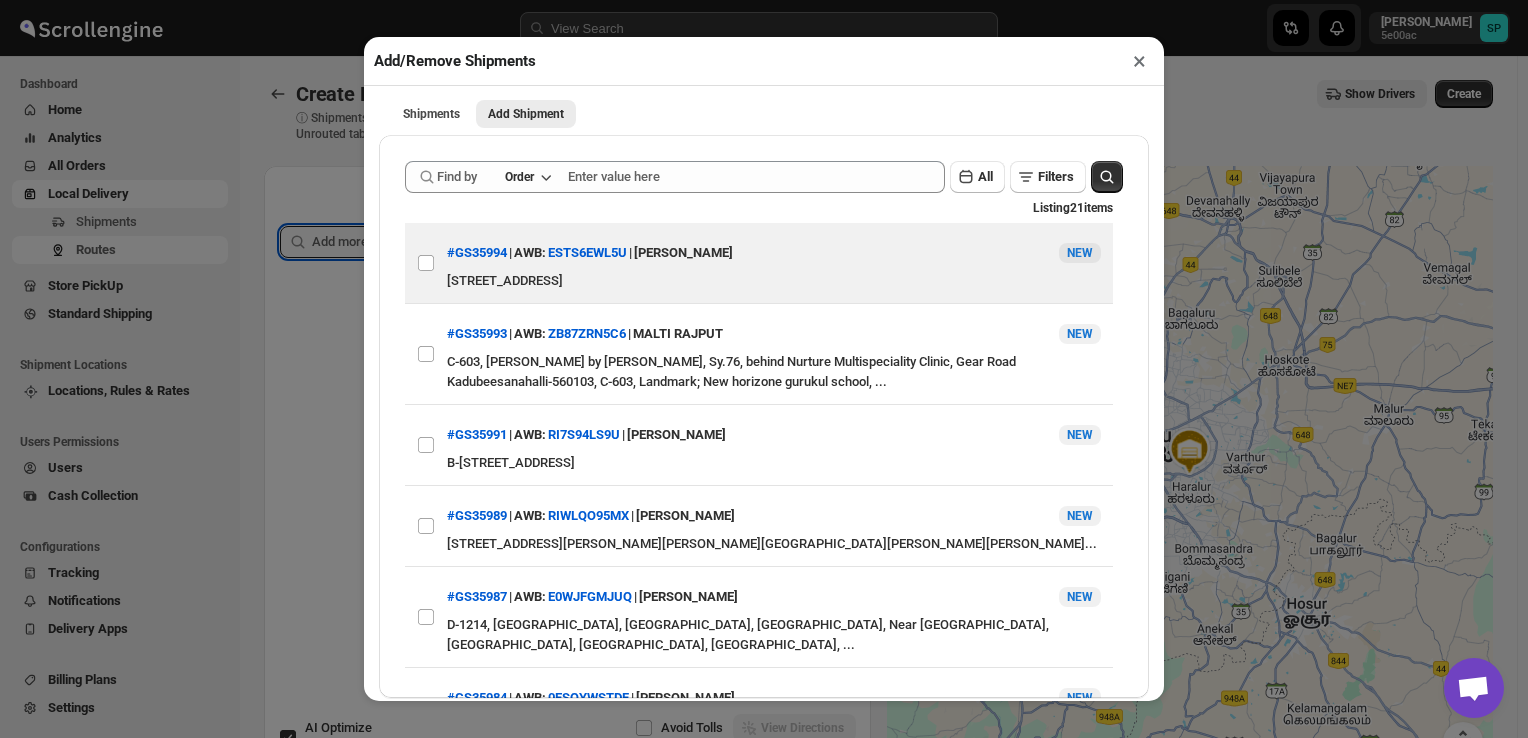 paste 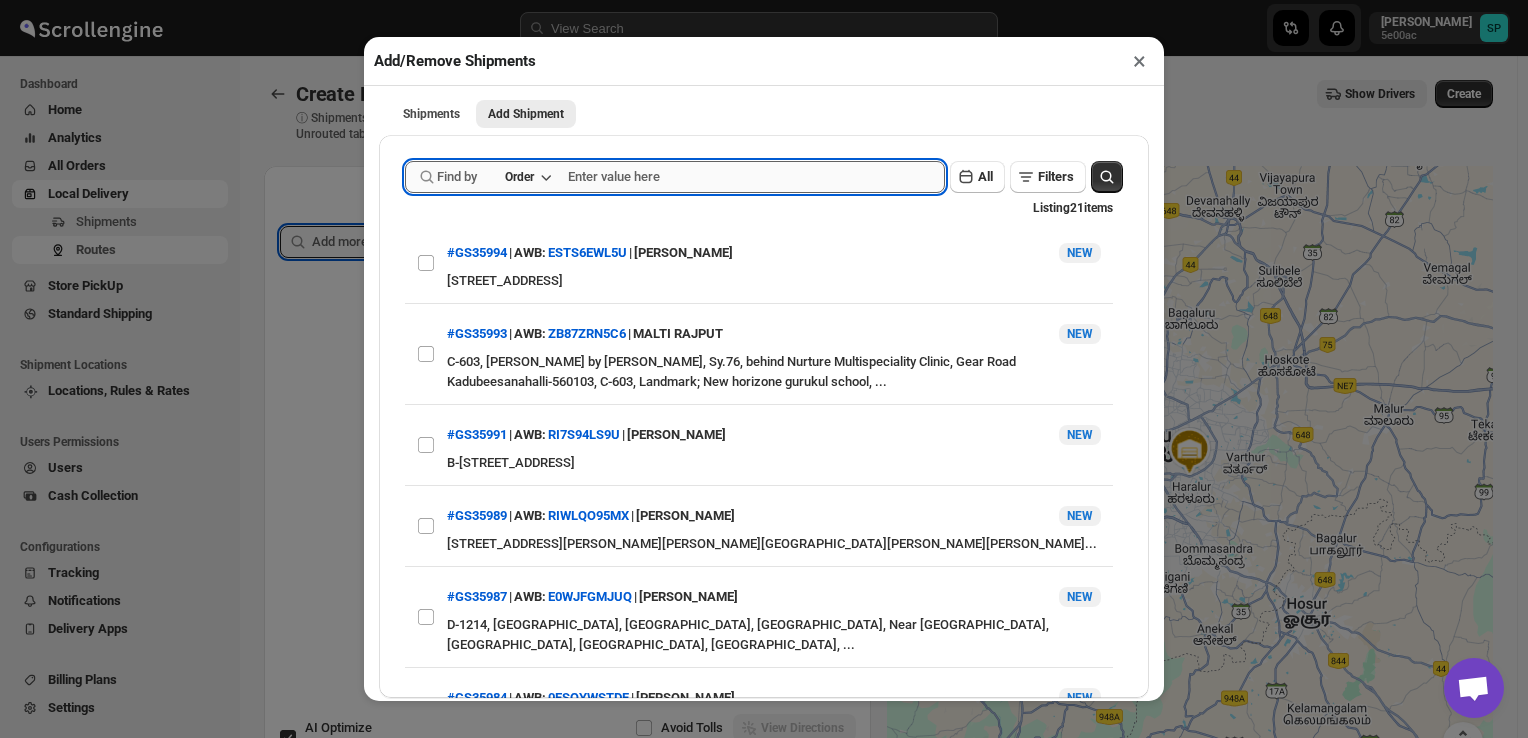 click at bounding box center (756, 177) 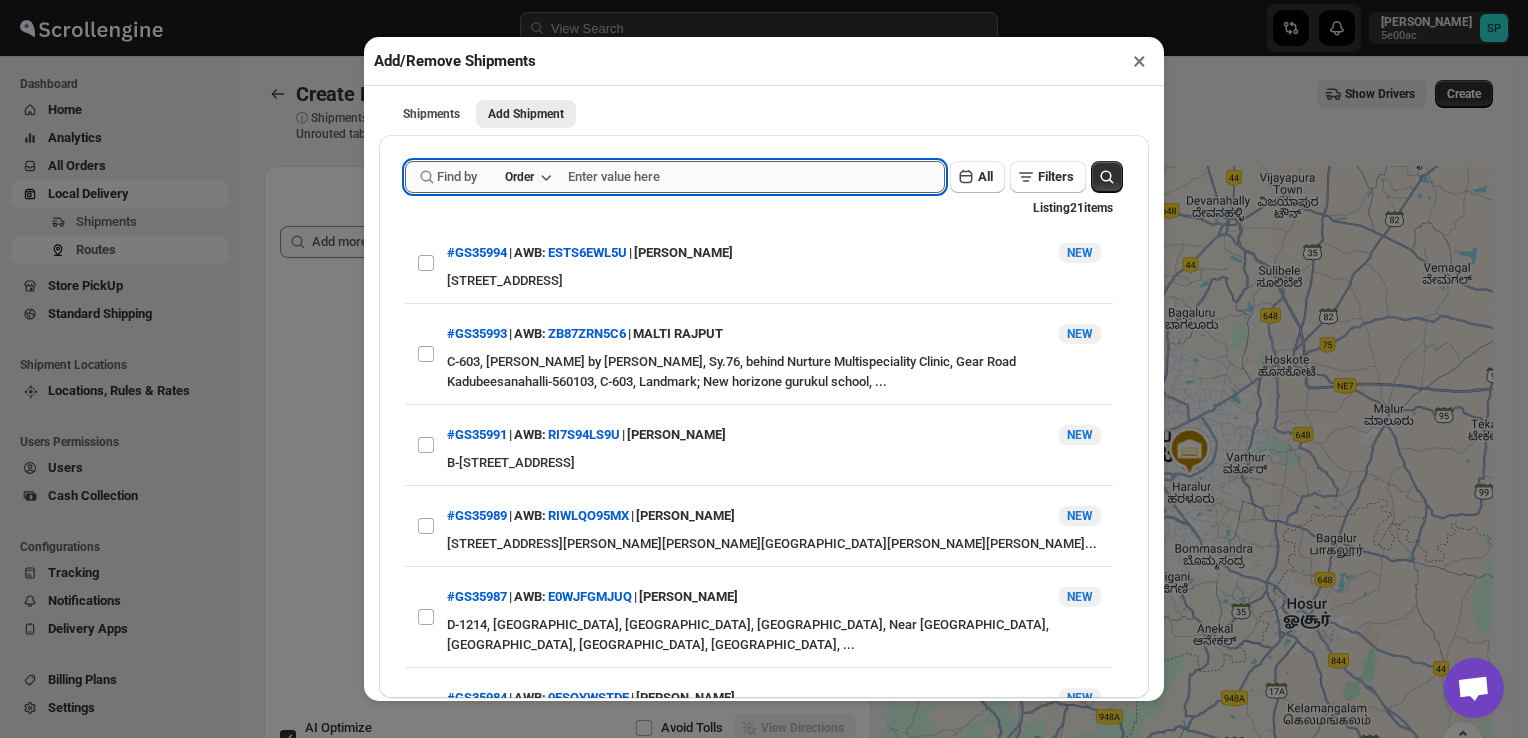 paste on "35961" 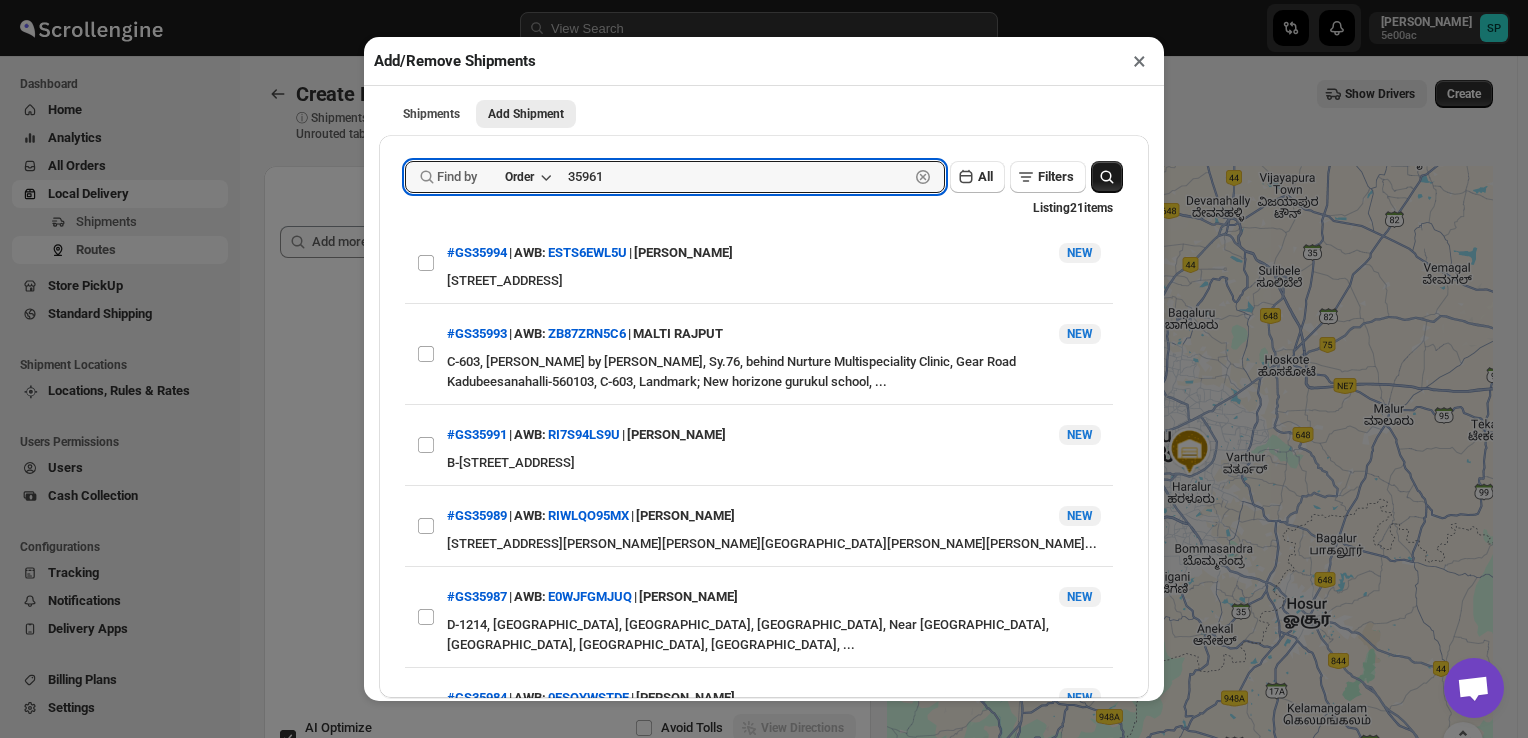 type on "35961" 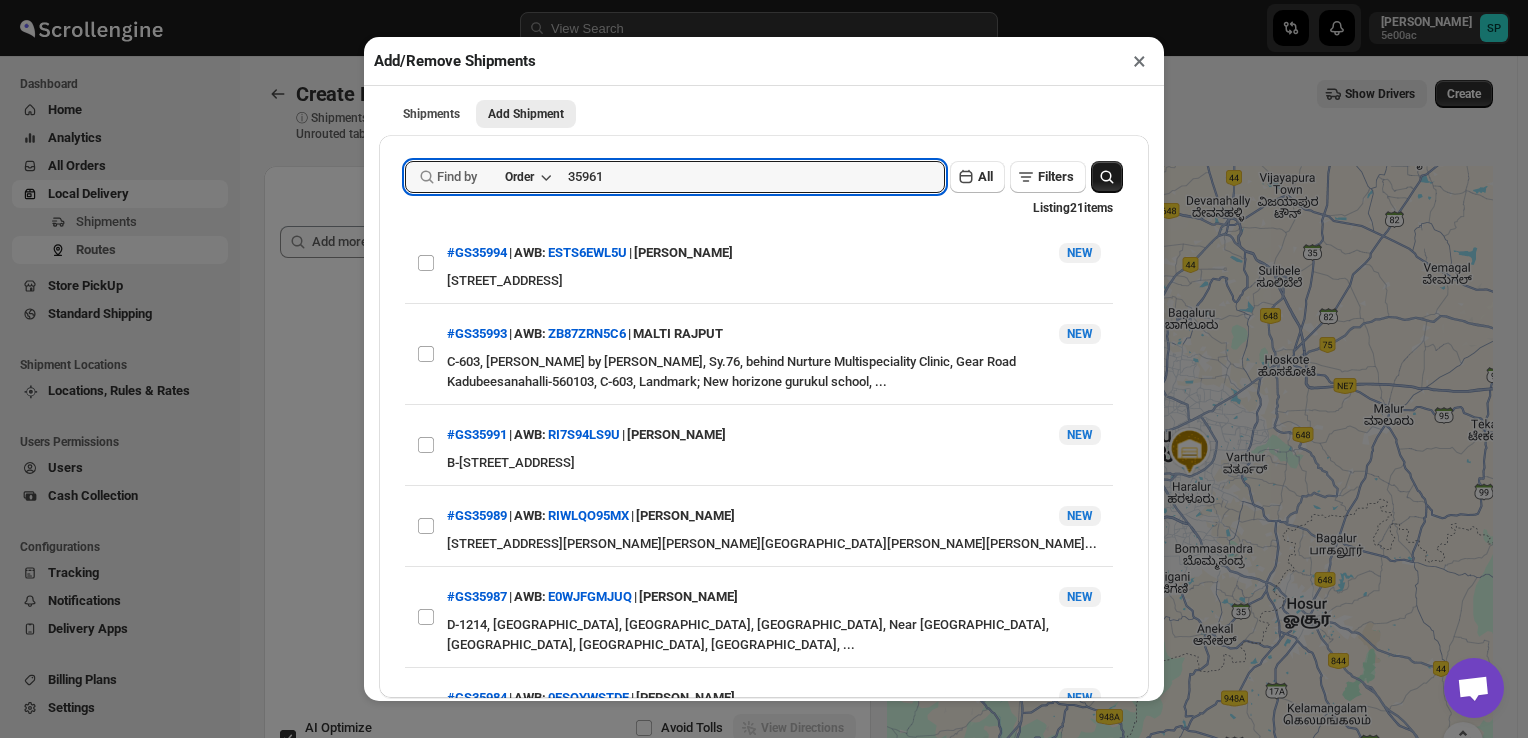 click 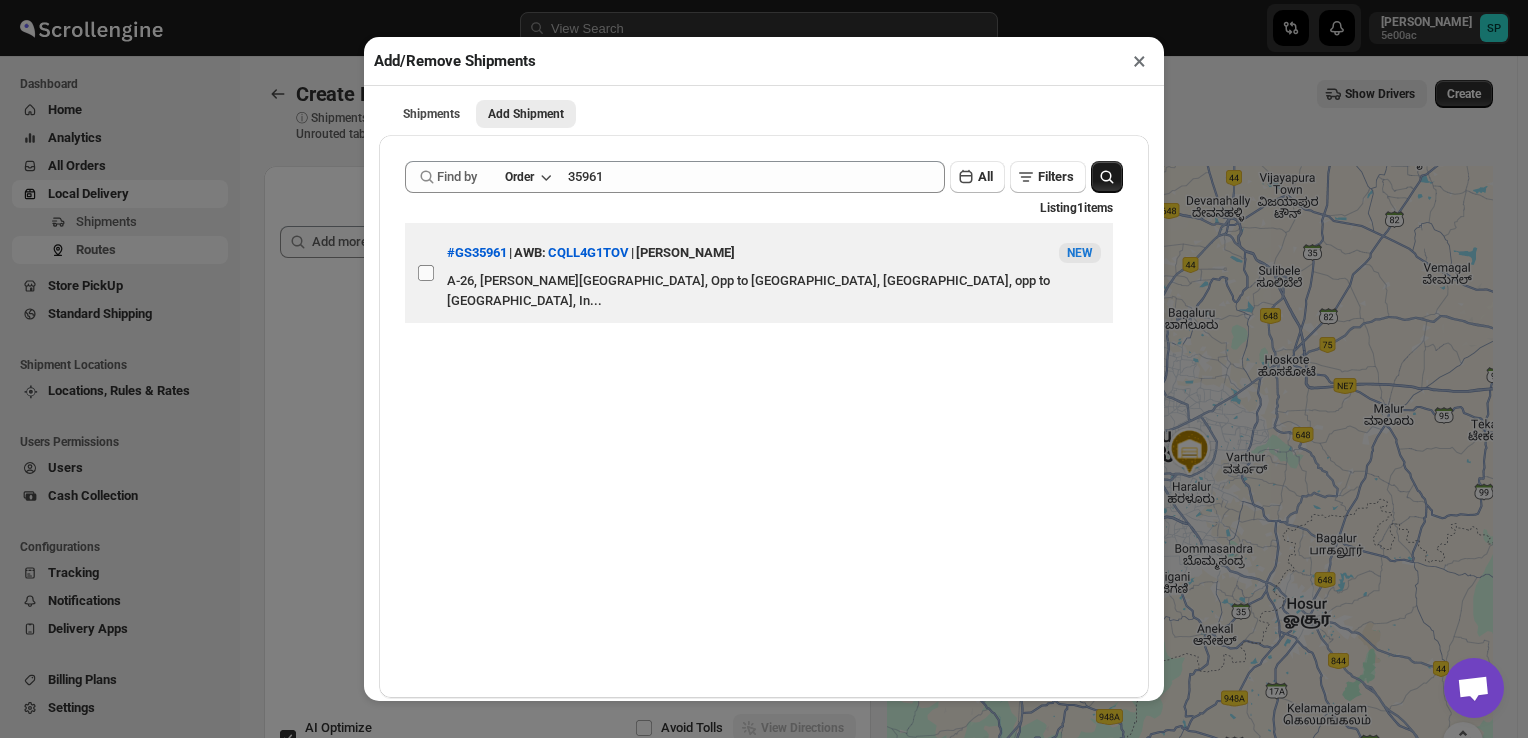 click on "View details for 686f45c6b07747a2d9fff773" at bounding box center [426, 273] 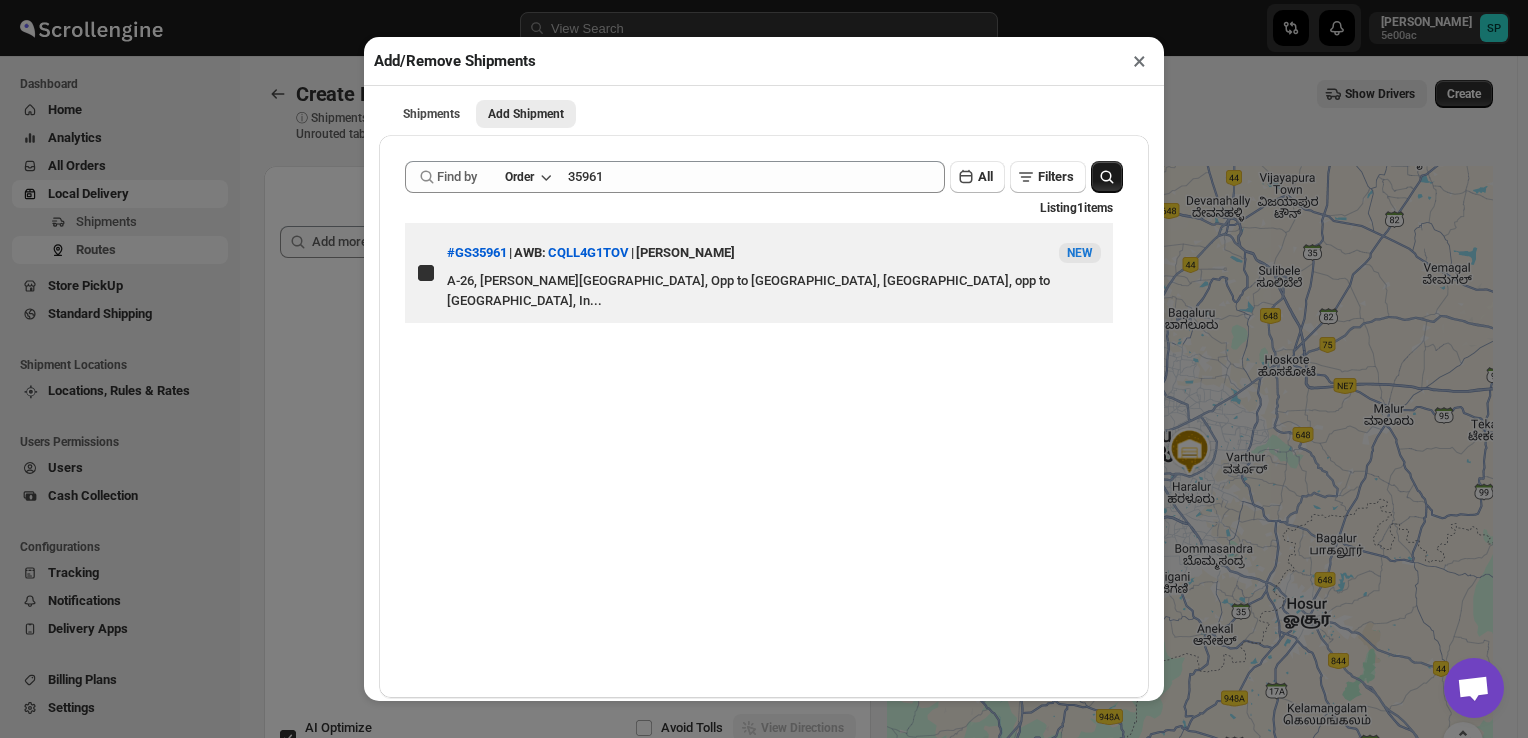 checkbox on "true" 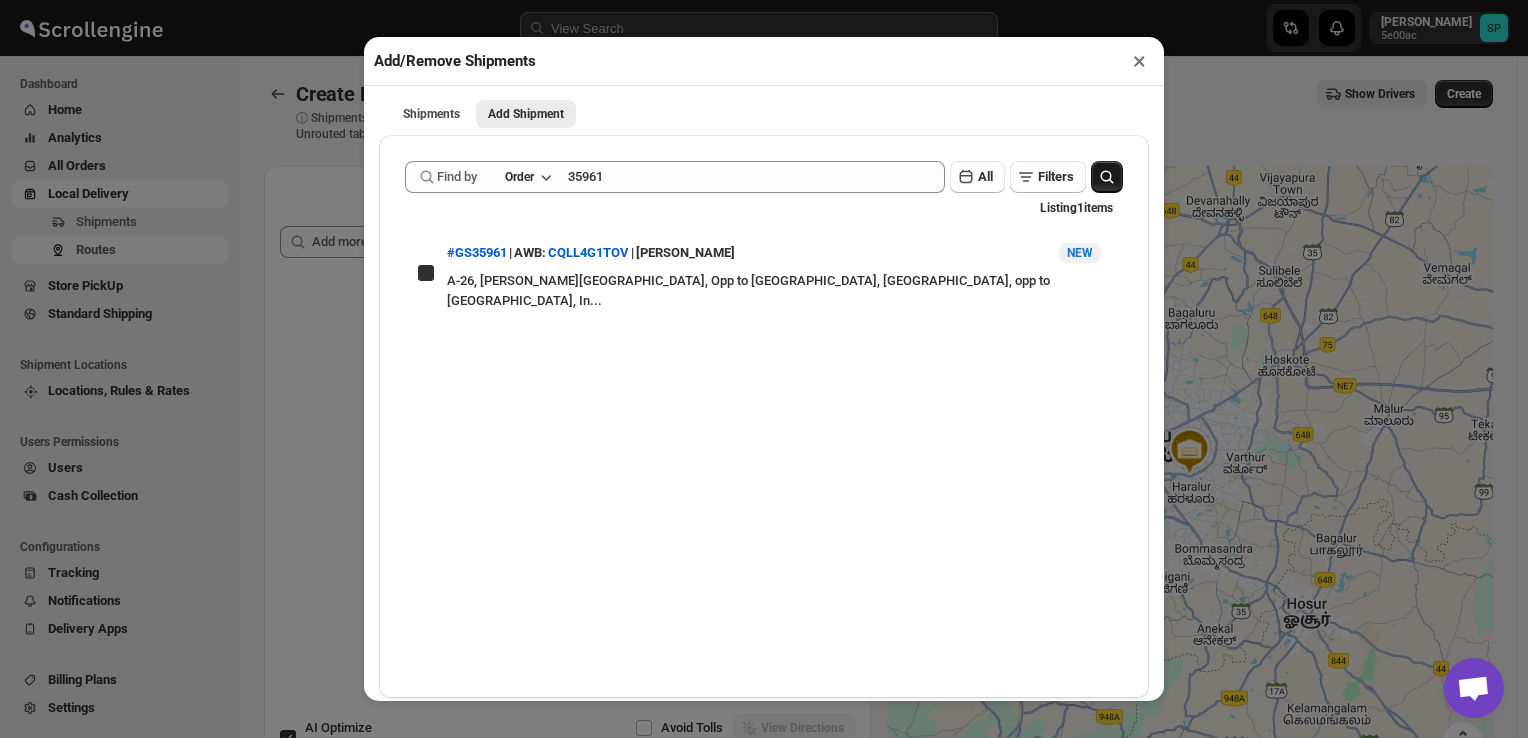 type 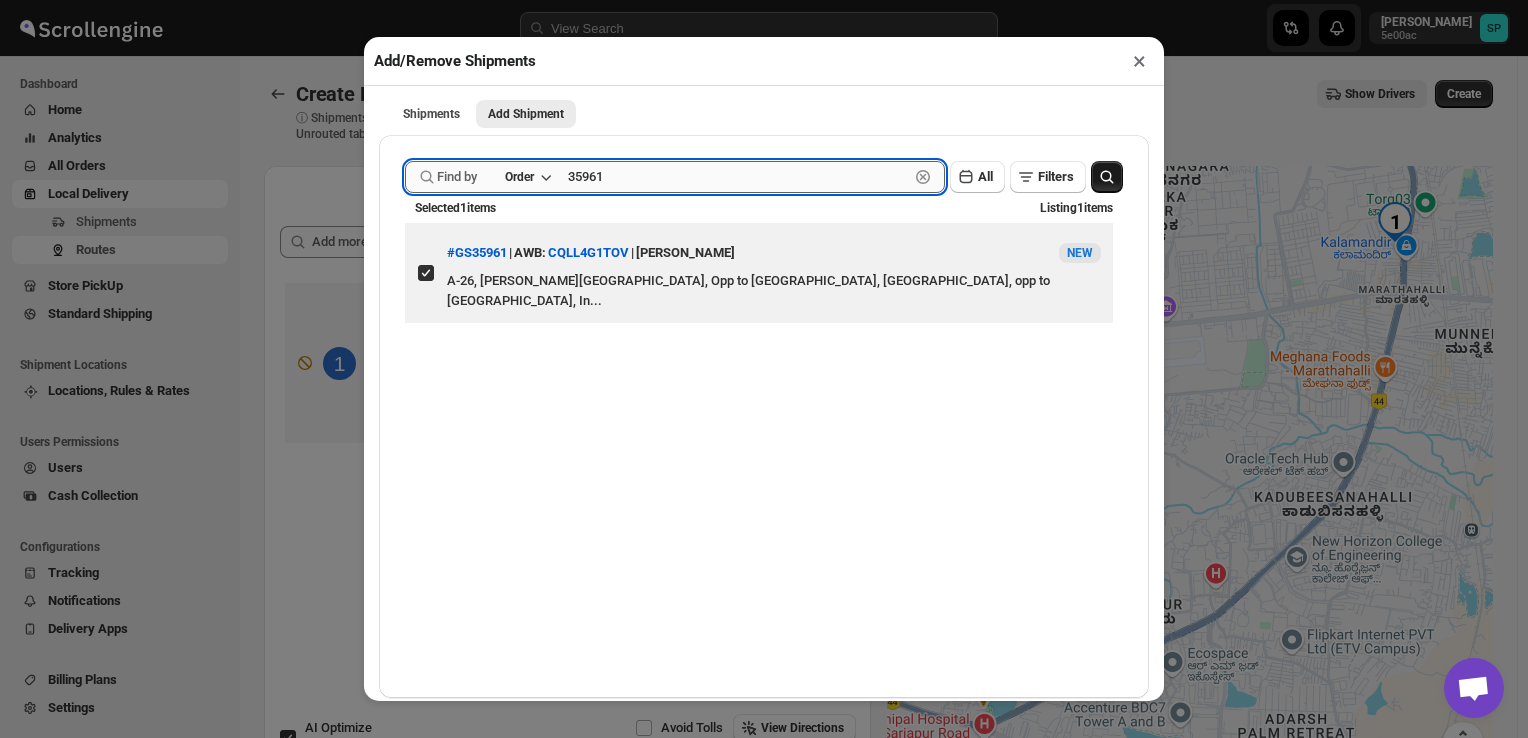 click on "35961" at bounding box center (738, 177) 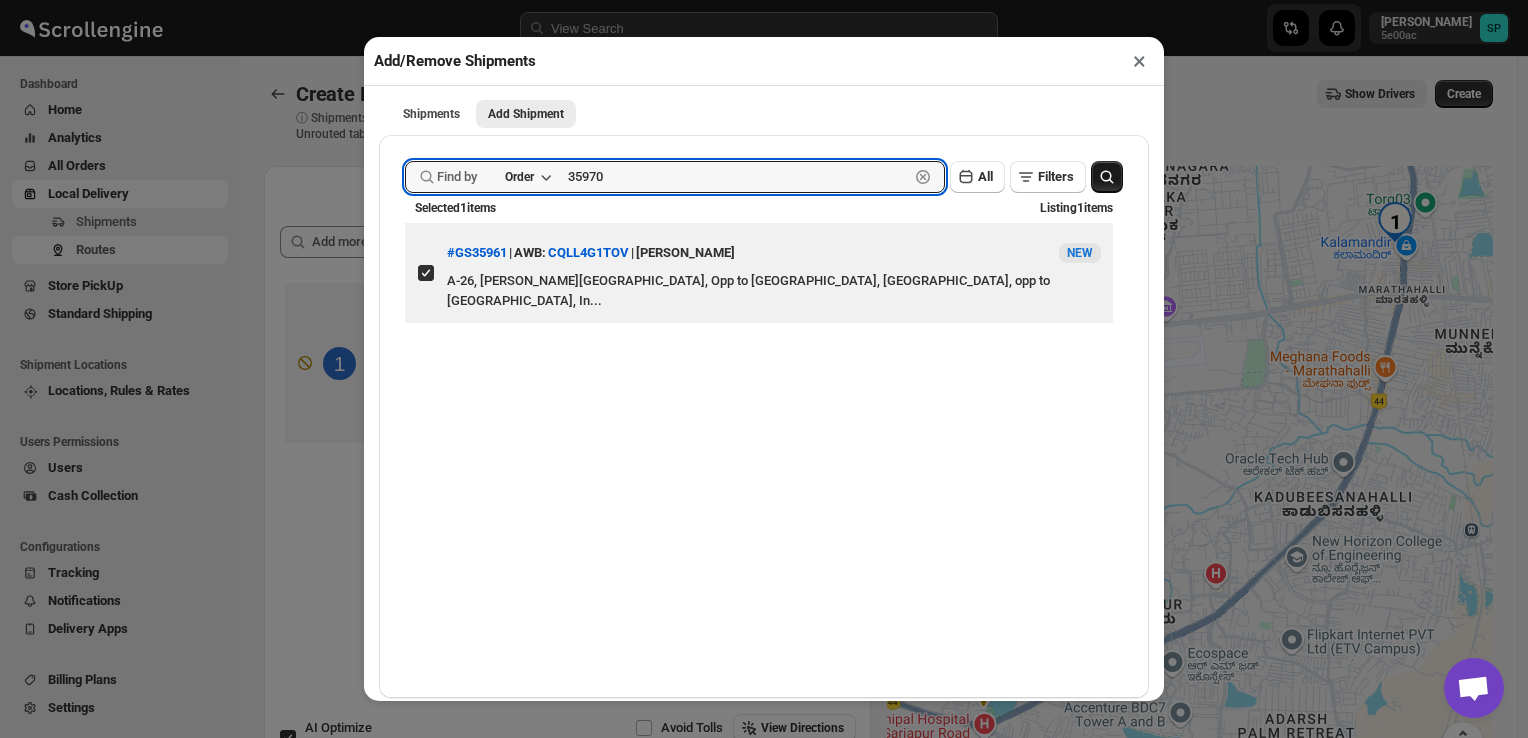 type on "35970" 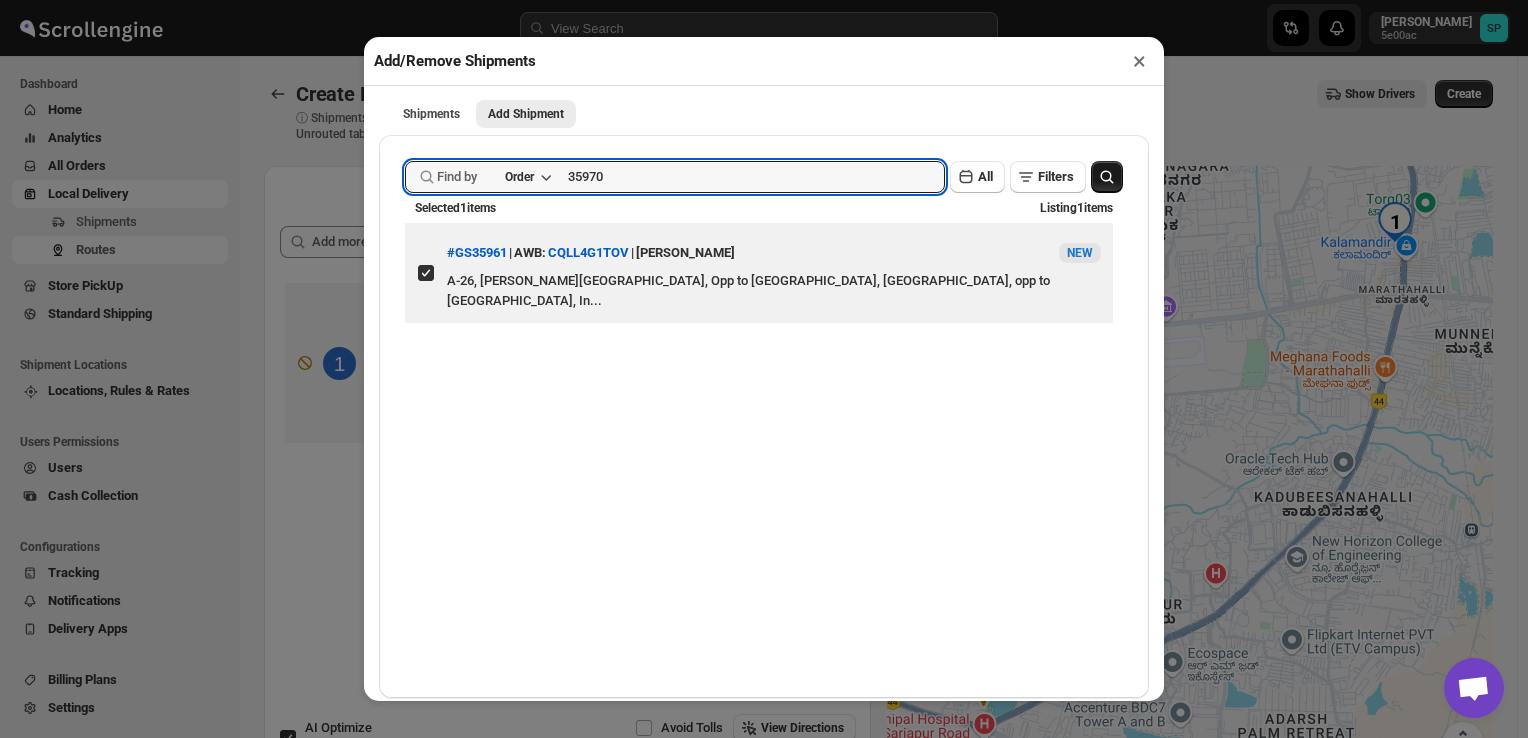 click 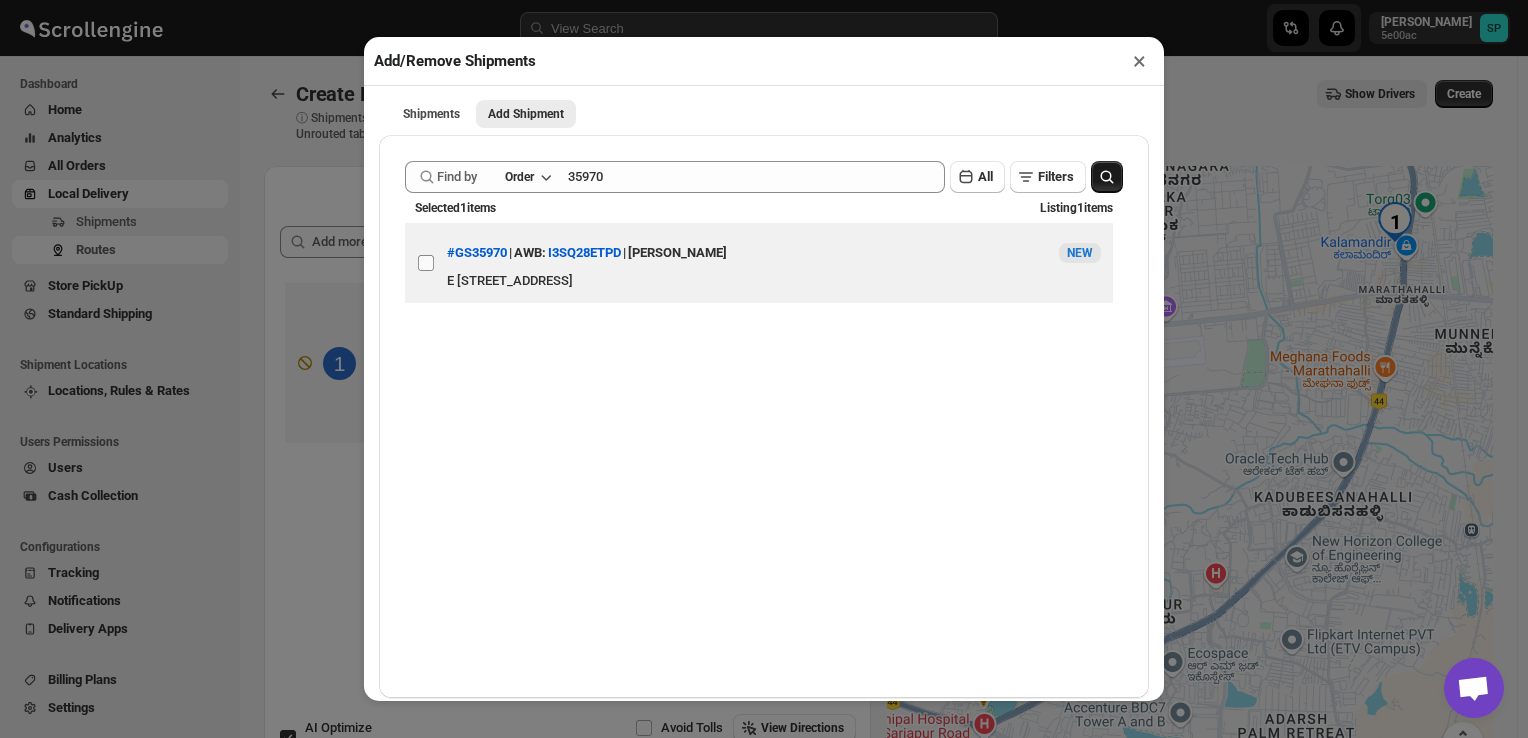 click on "View details for 686fa269b07747a2d9fffd22" at bounding box center [426, 263] 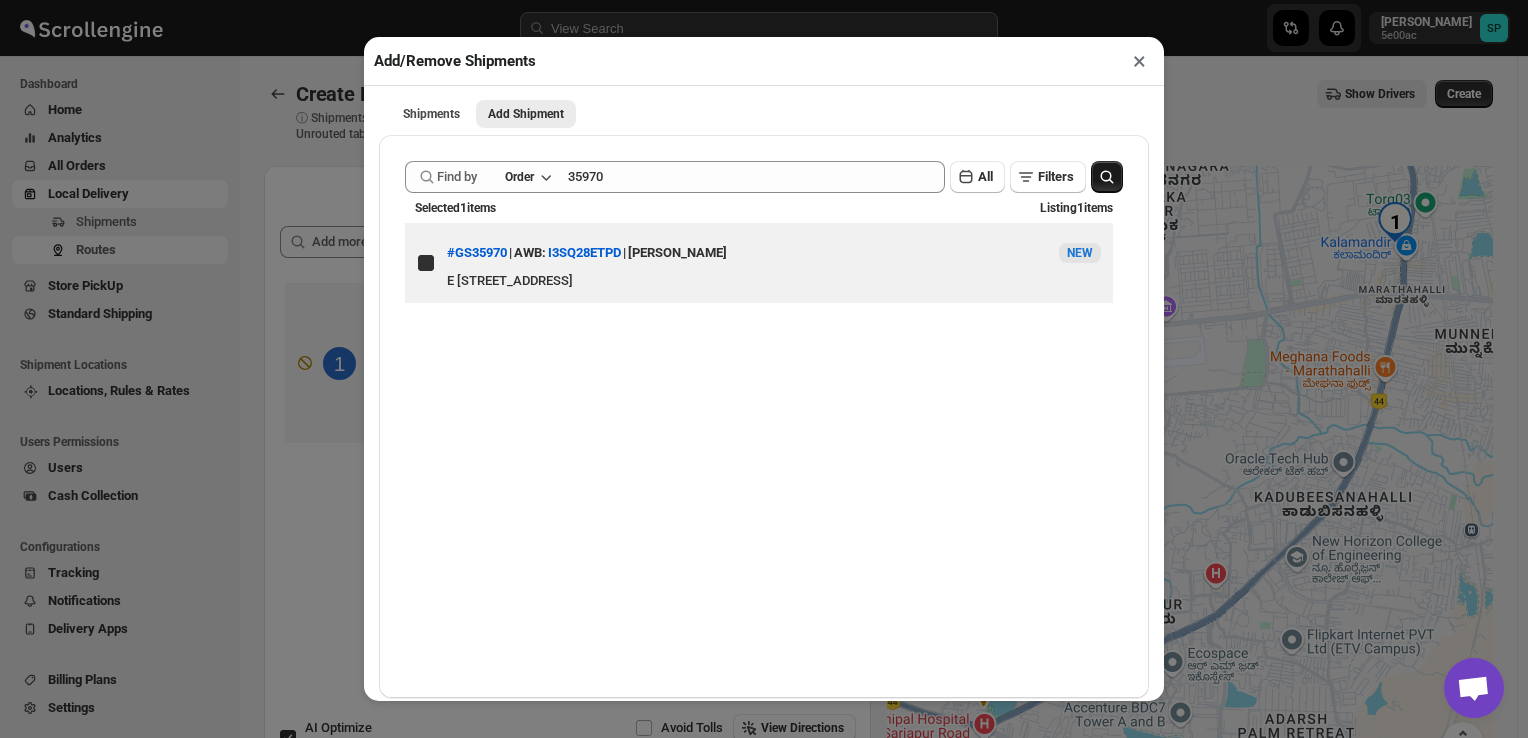 checkbox on "true" 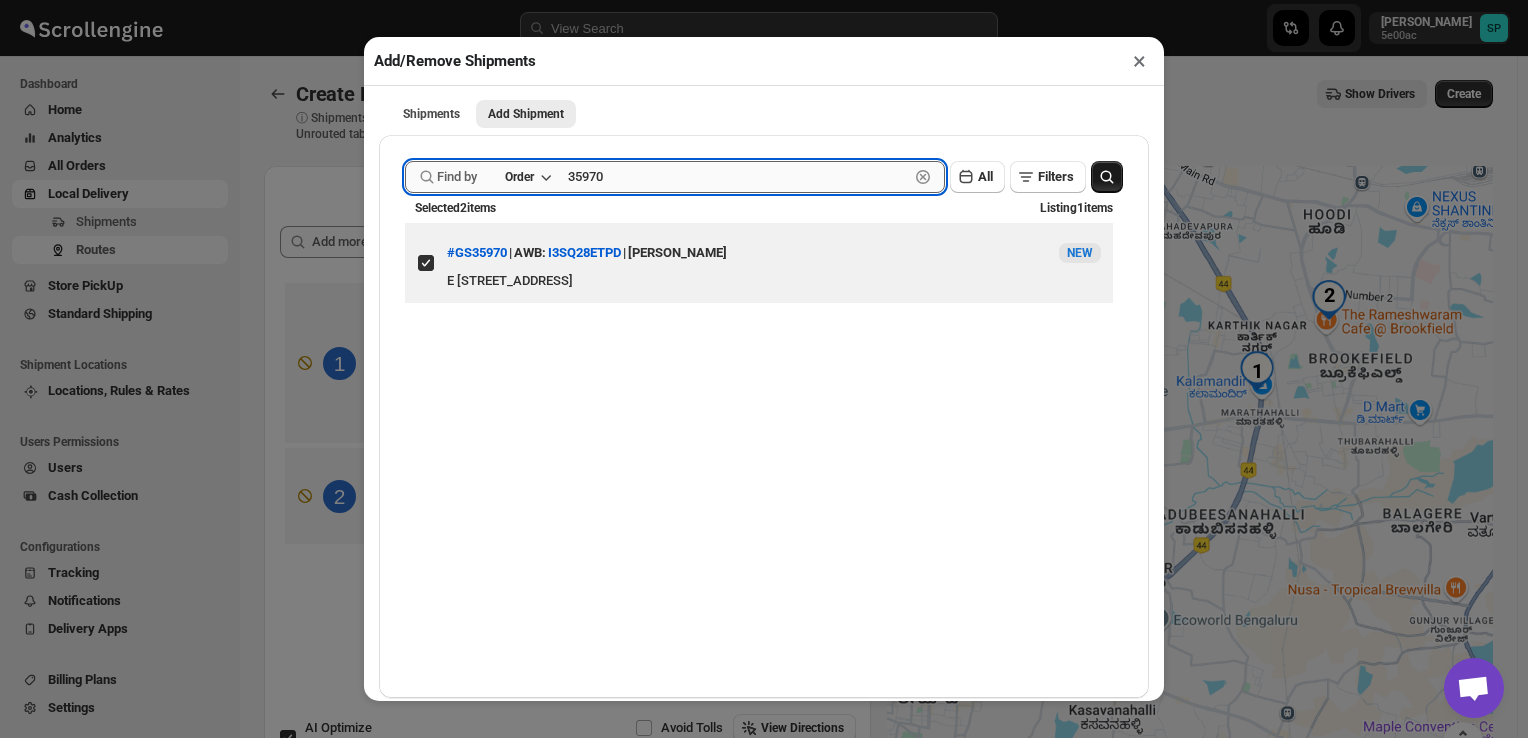 click on "35970" at bounding box center (738, 177) 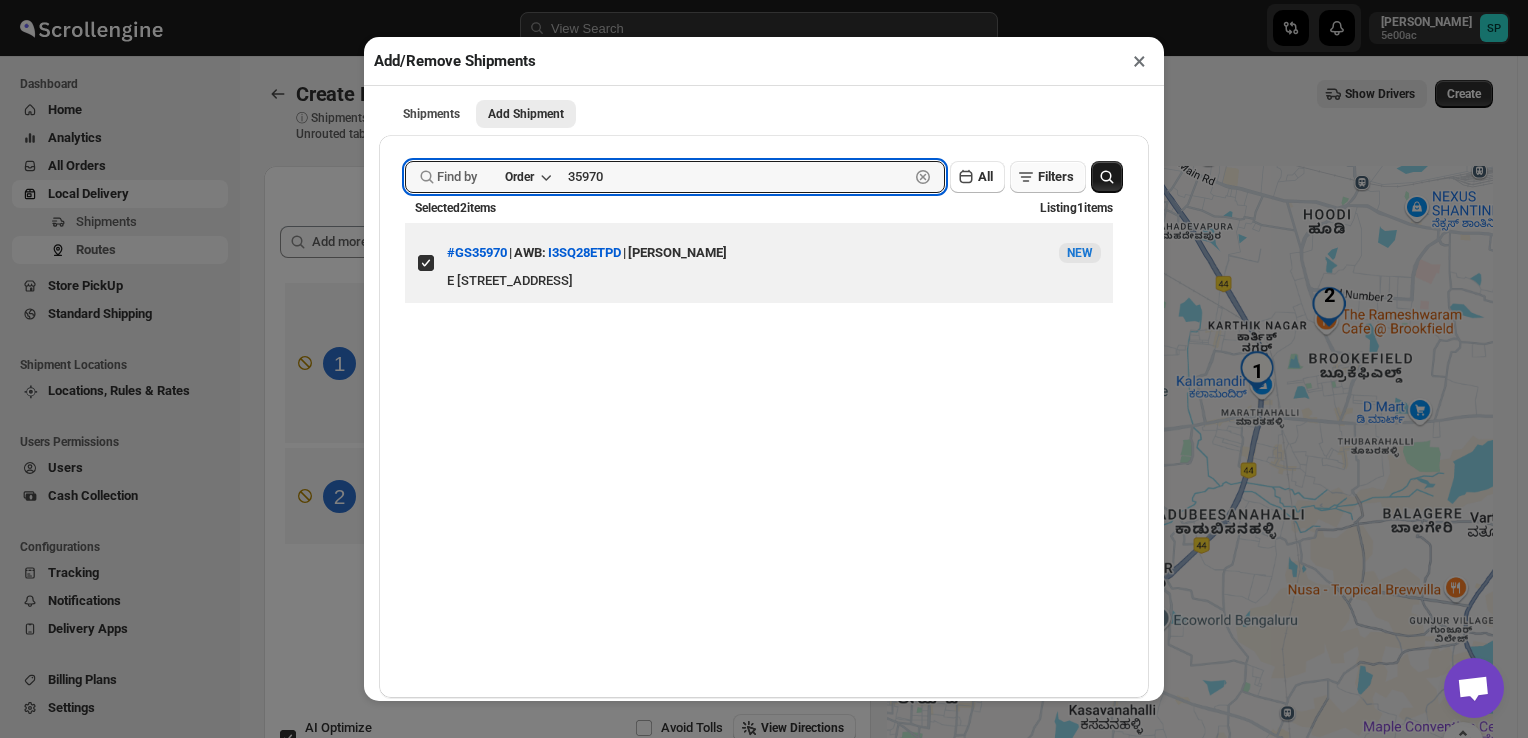 paste on "64" 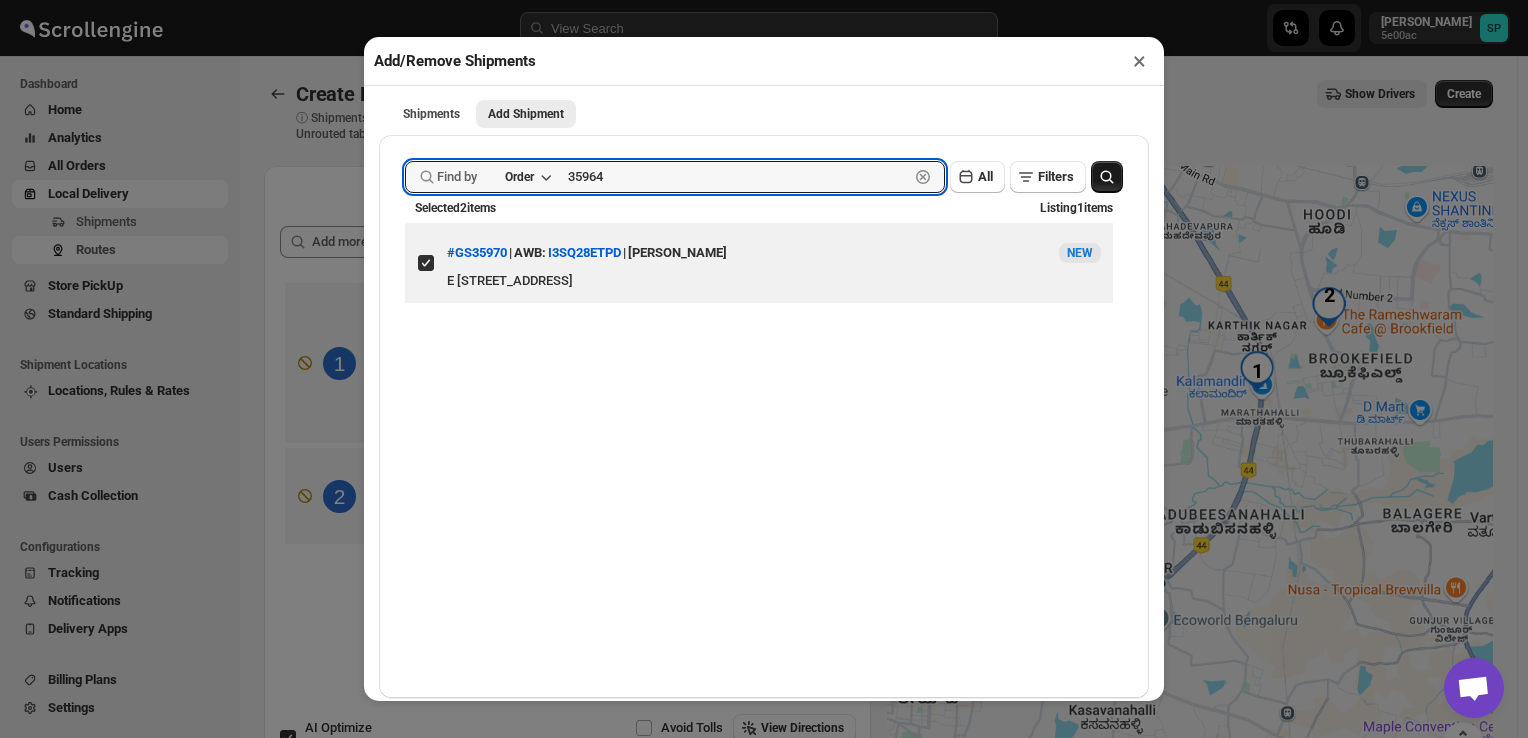 type on "35964" 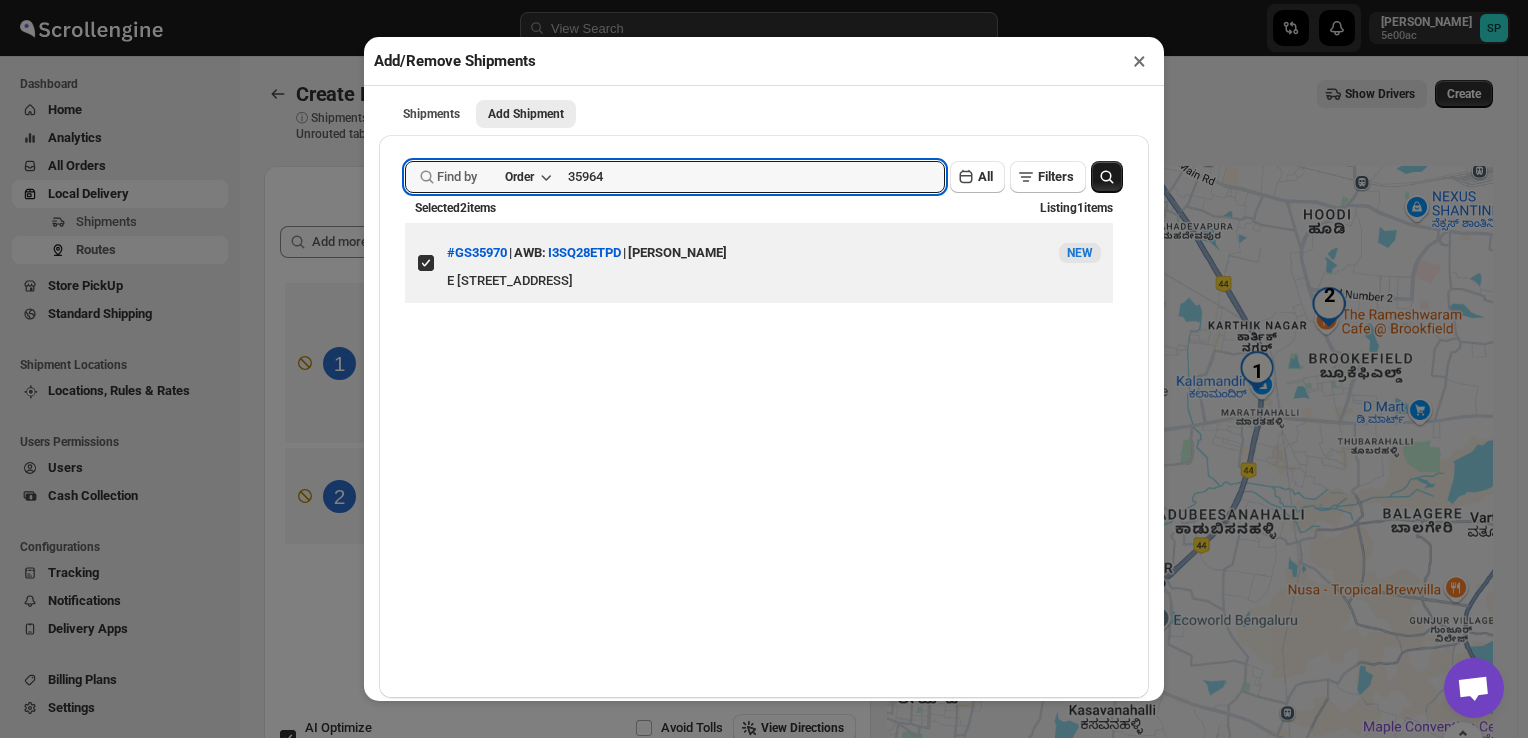 click 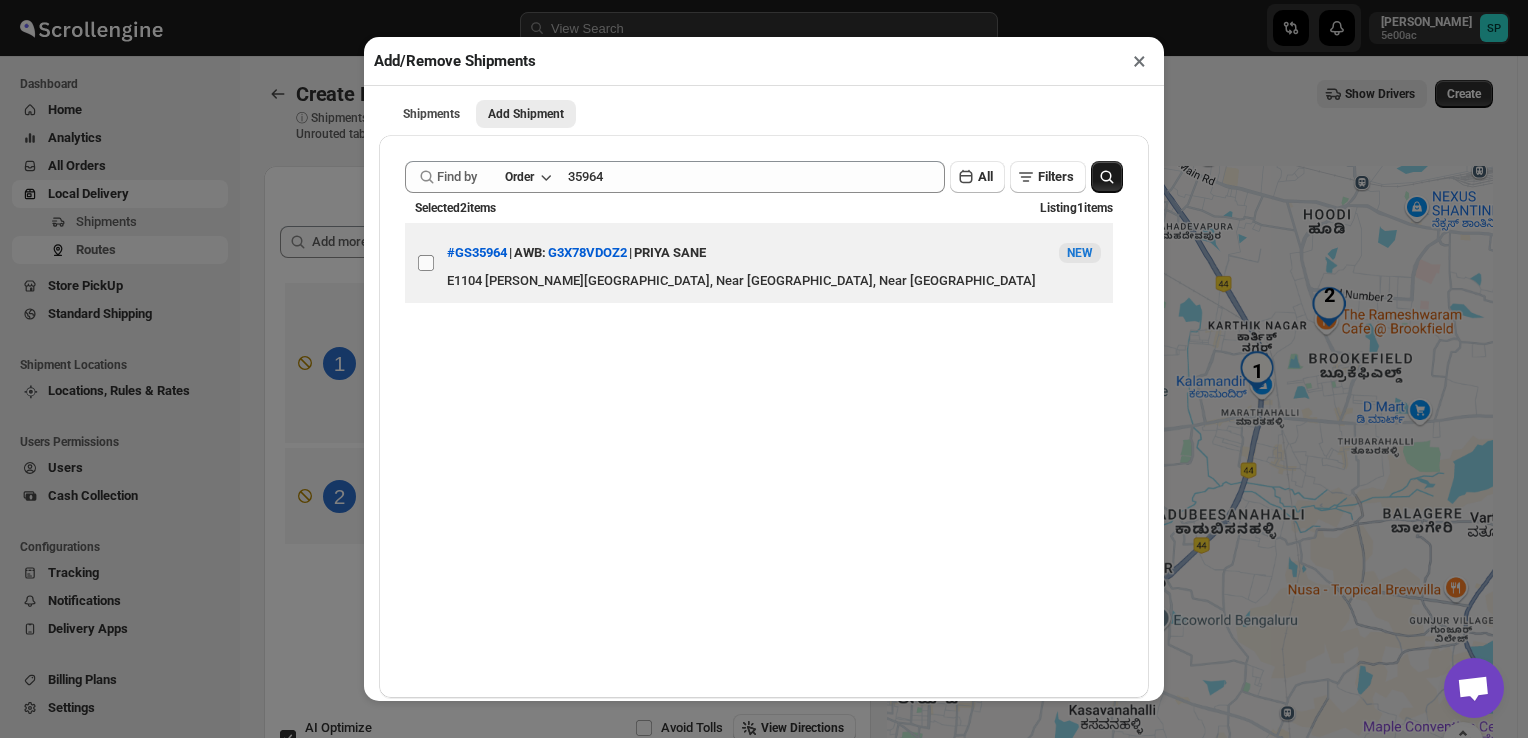 click on "View details for 686f5303b07747a2d9fff857" at bounding box center [426, 263] 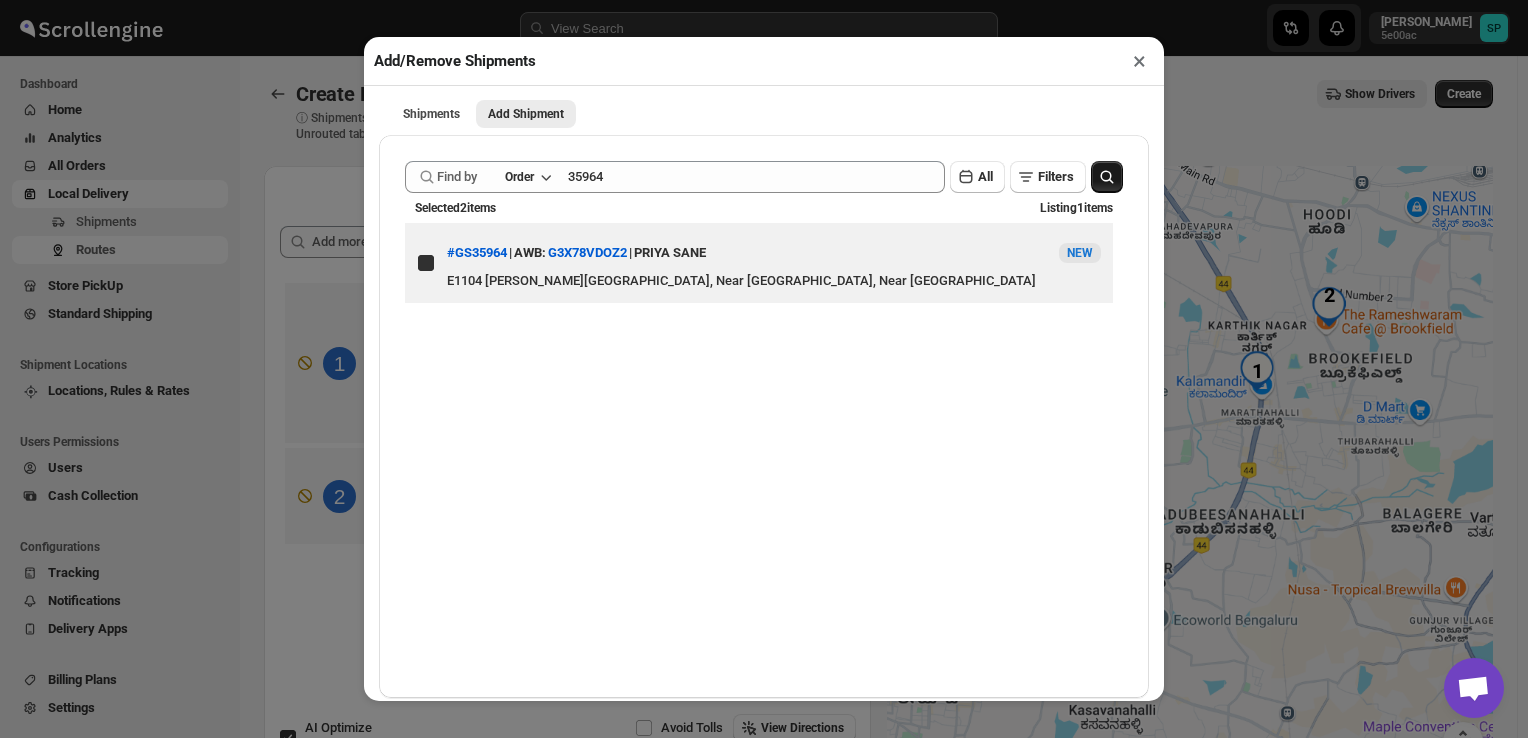 checkbox on "true" 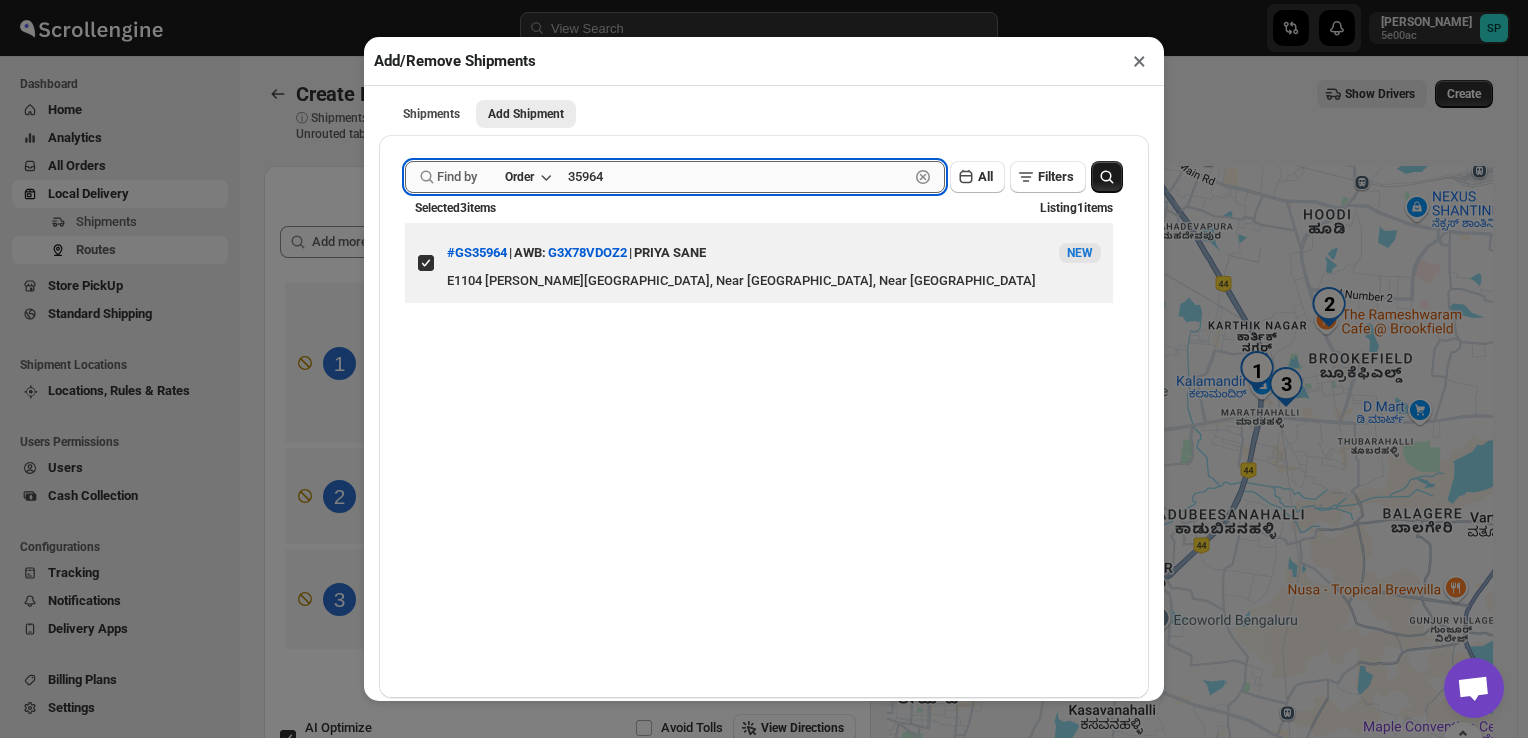 click on "35964" at bounding box center (738, 177) 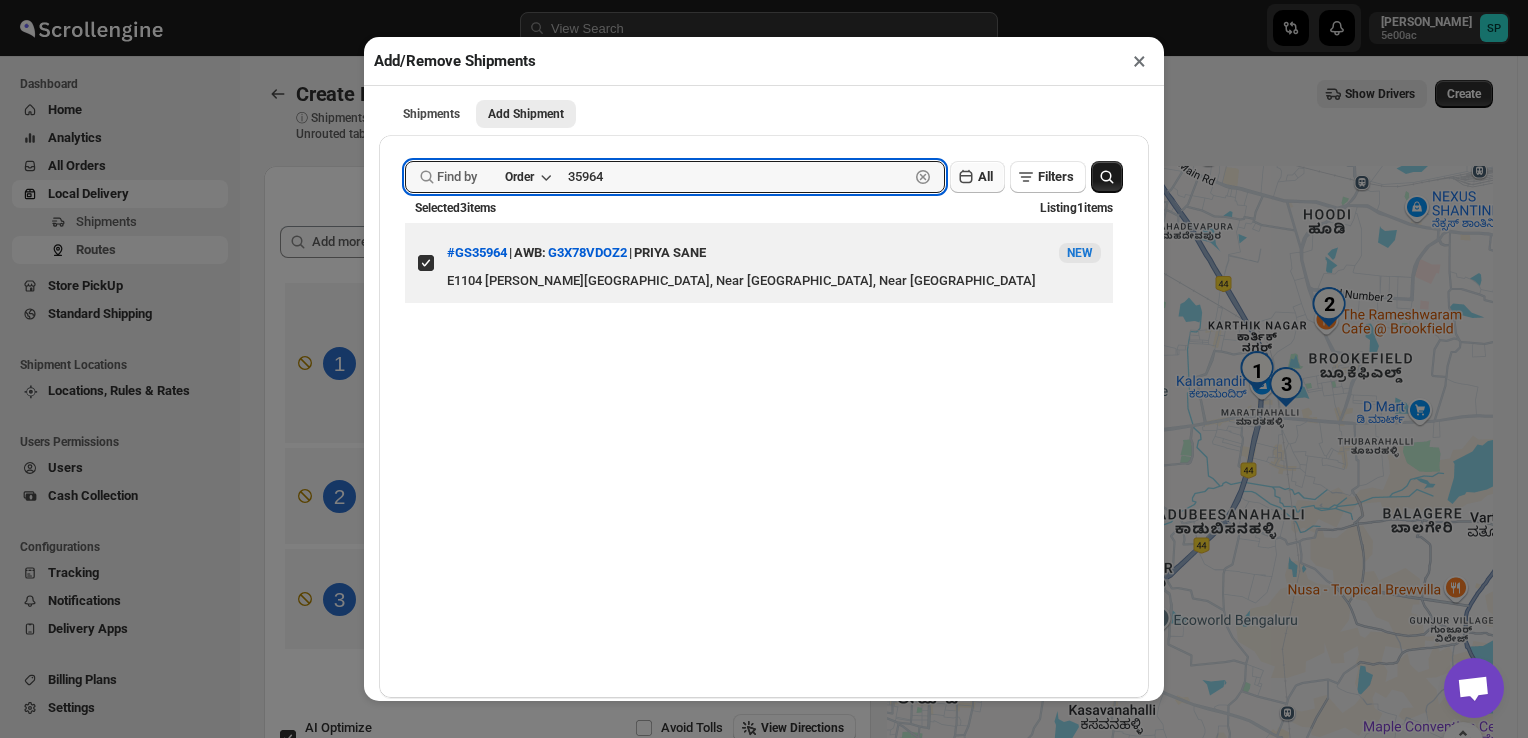 paste on "56" 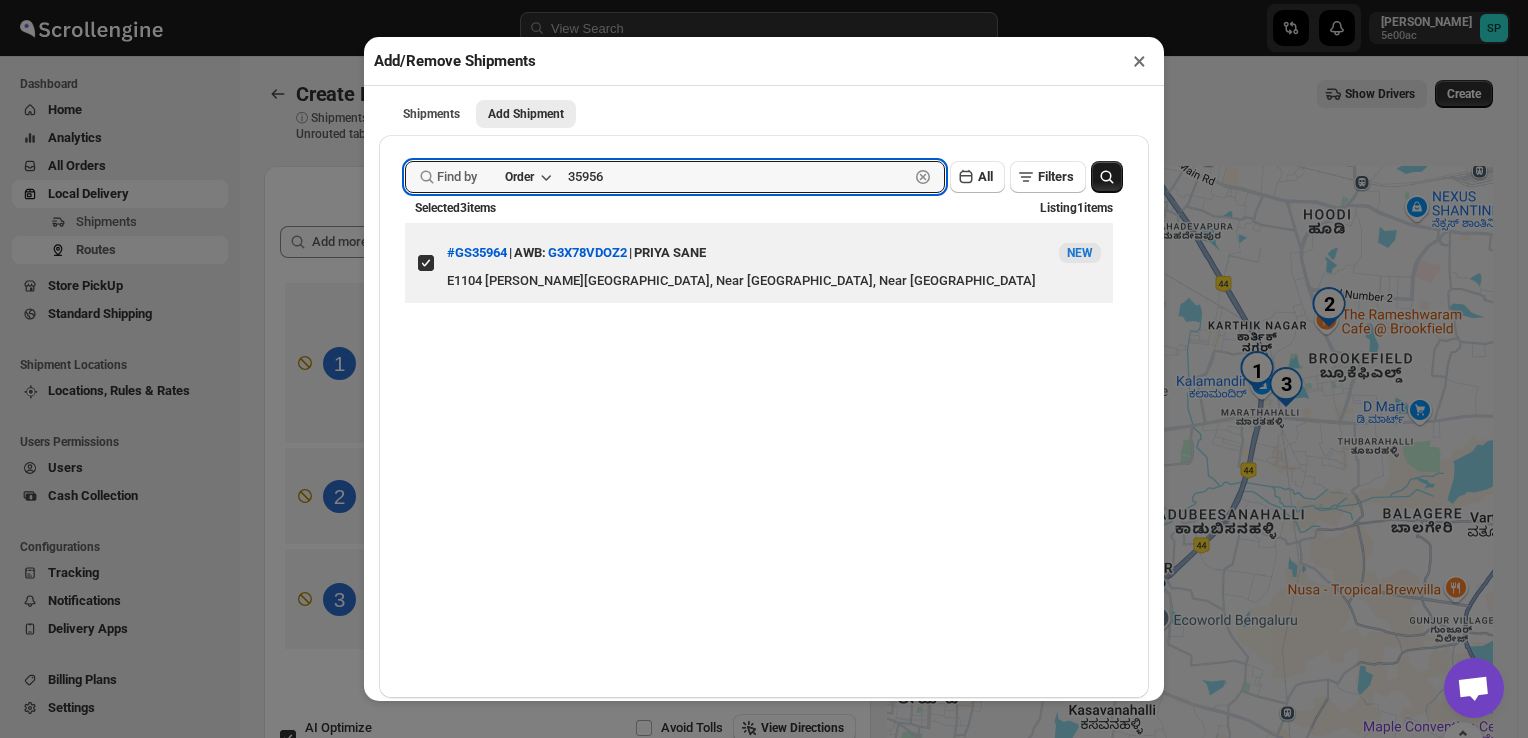 type on "35956" 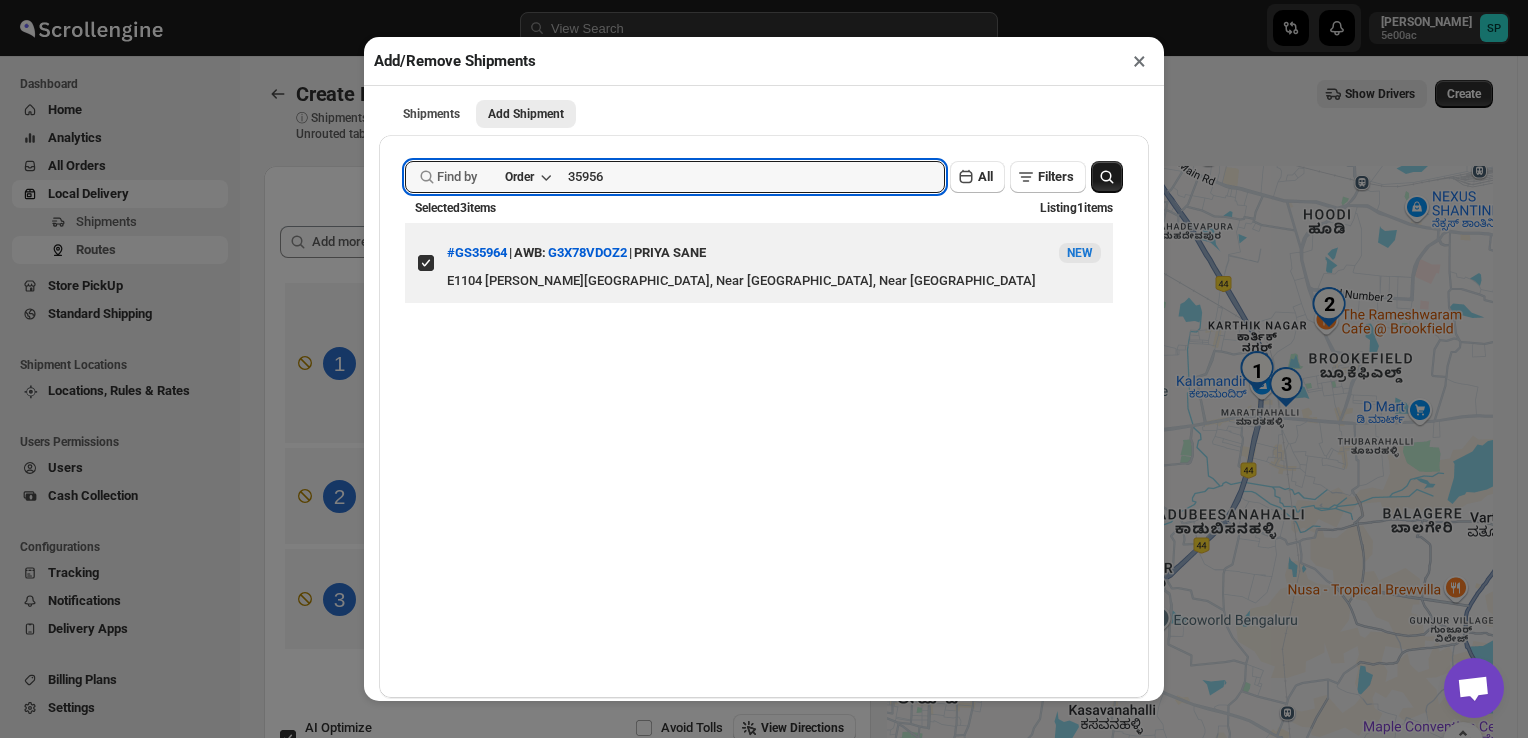 click 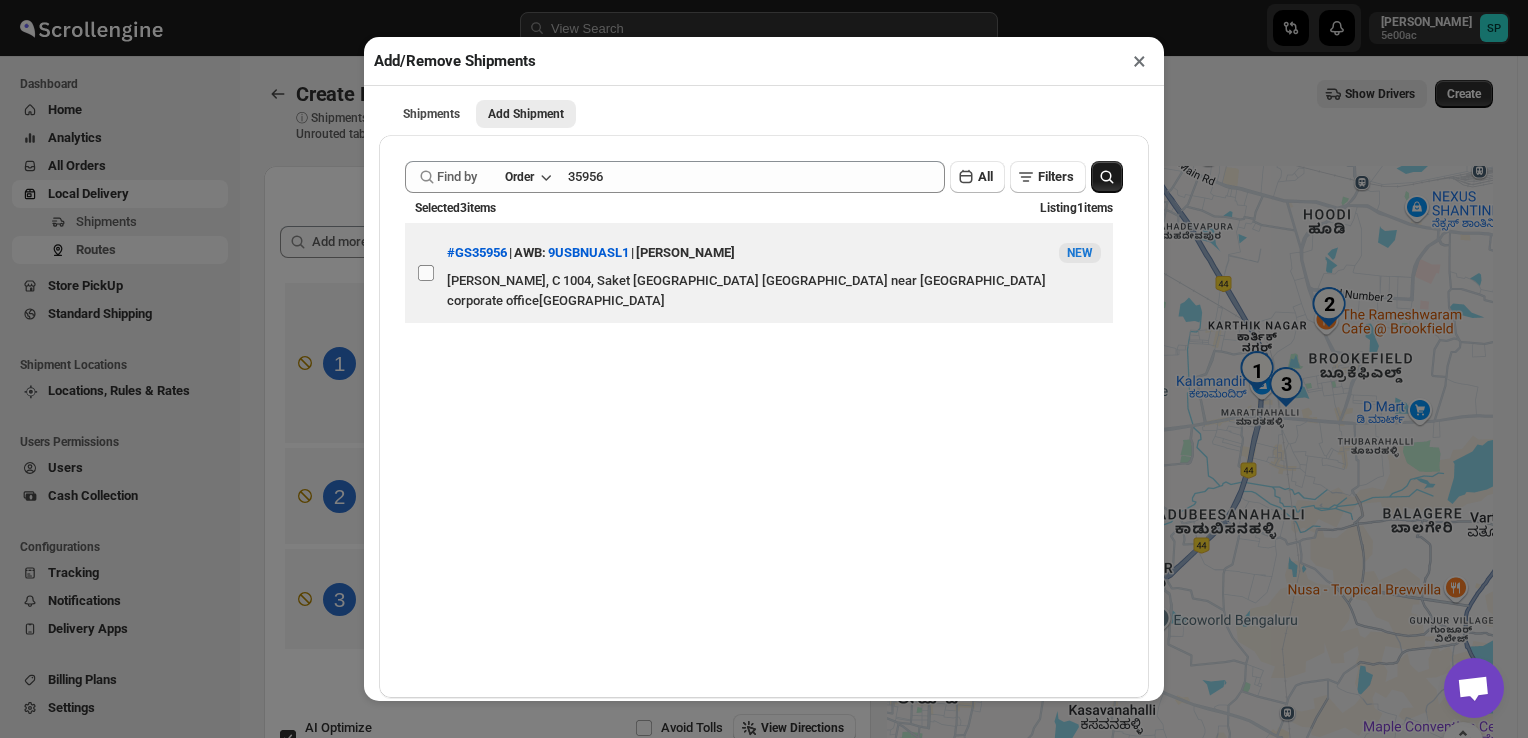 click on "View details for 686f31ebb07747a2d9fff605" at bounding box center [426, 273] 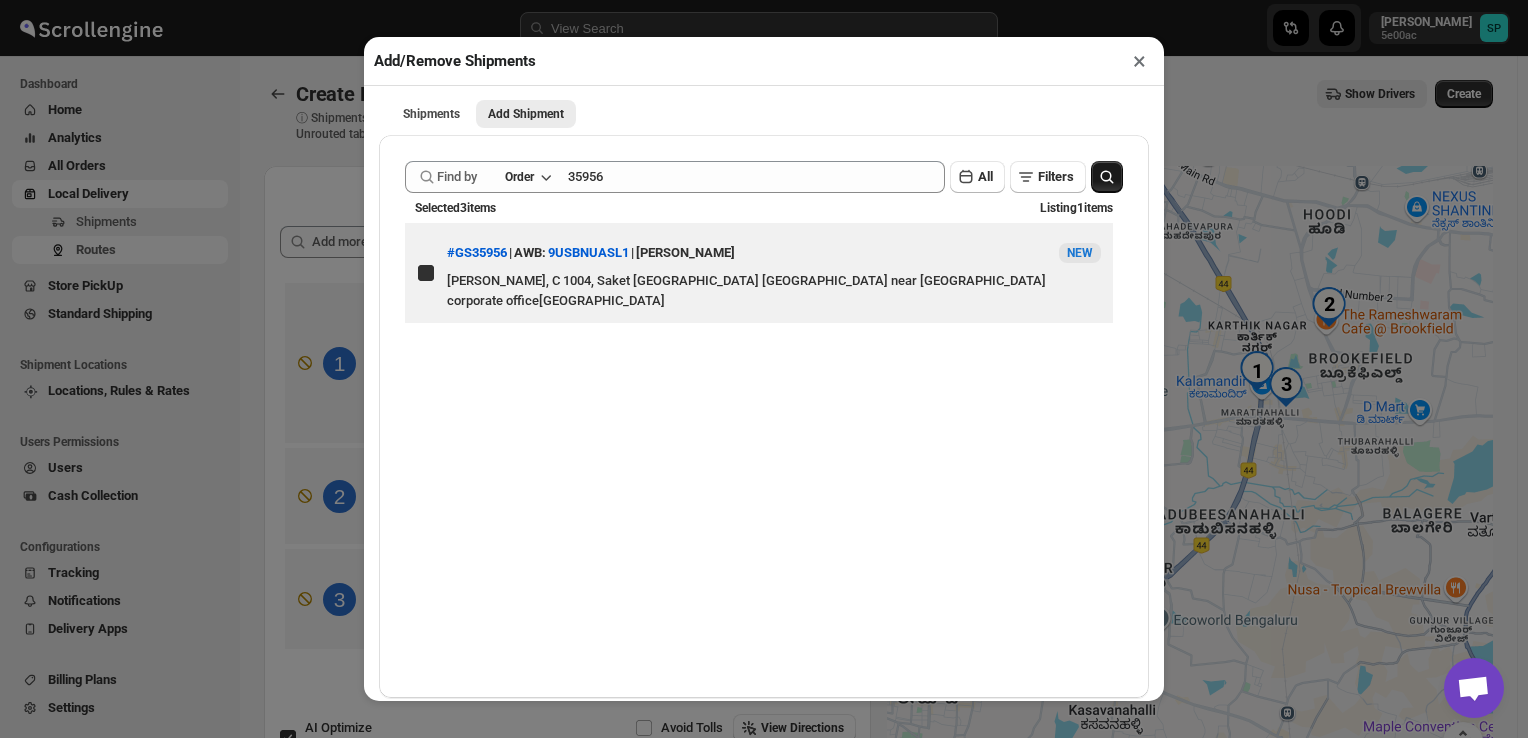 checkbox on "true" 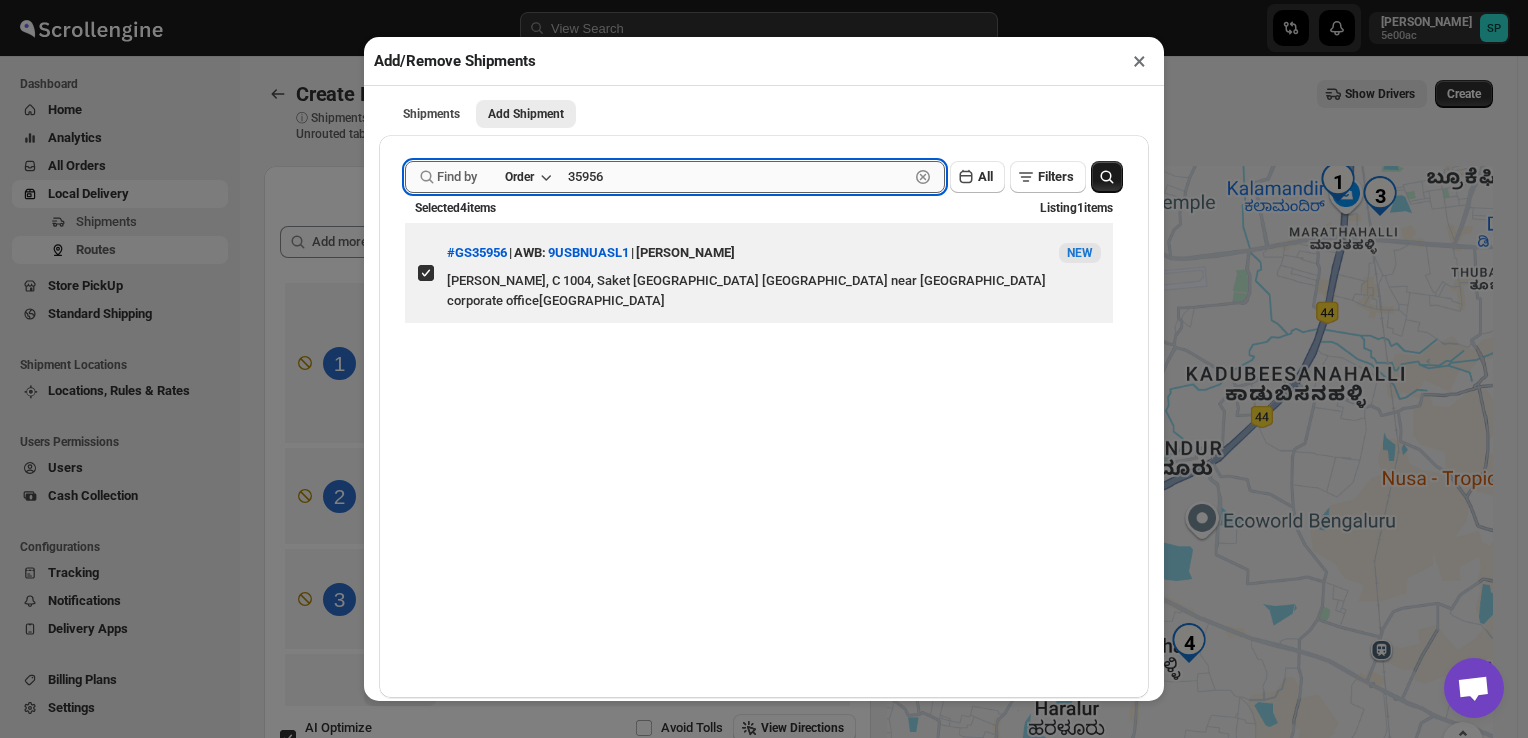 click on "35956" at bounding box center [738, 177] 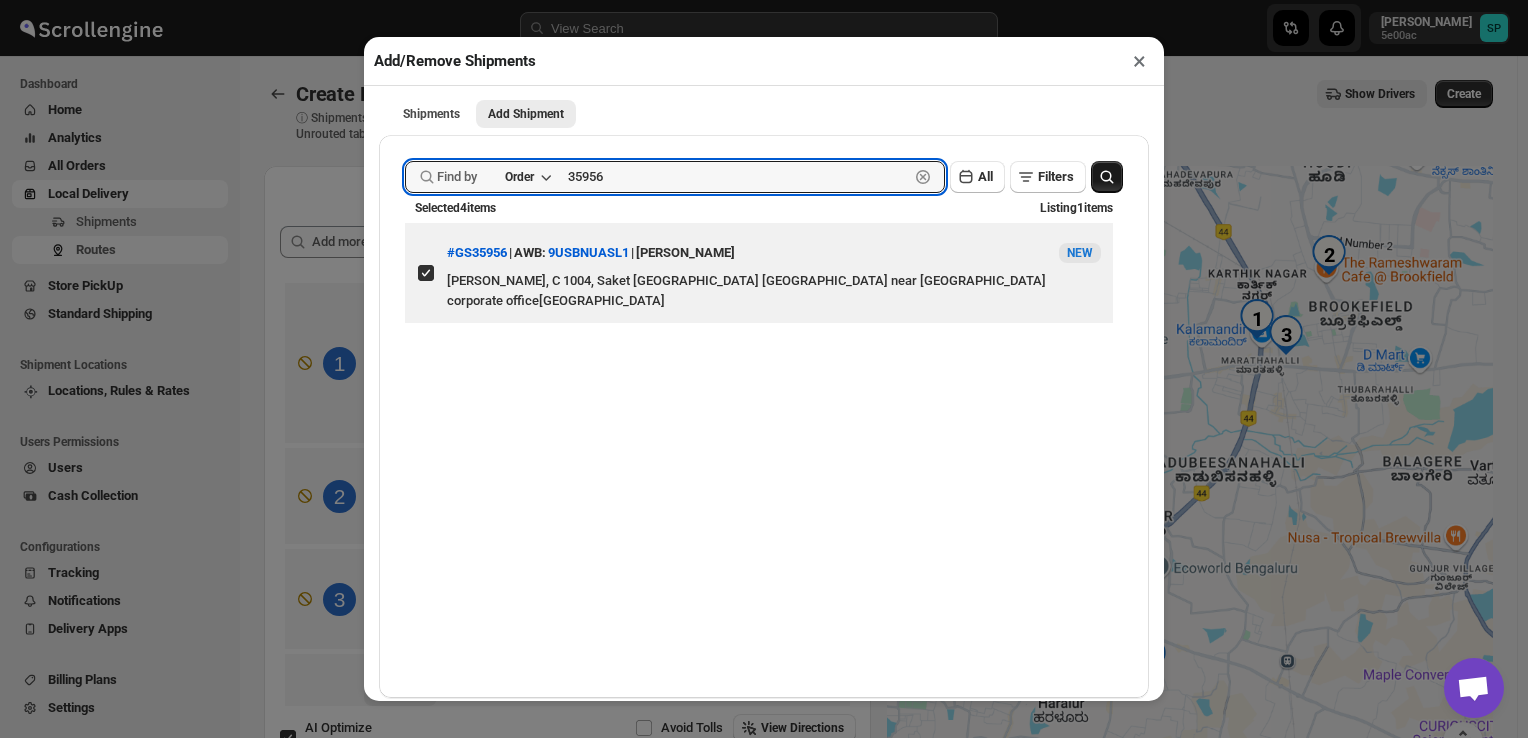 drag, startPoint x: 587, startPoint y: 175, endPoint x: 693, endPoint y: 197, distance: 108.25895 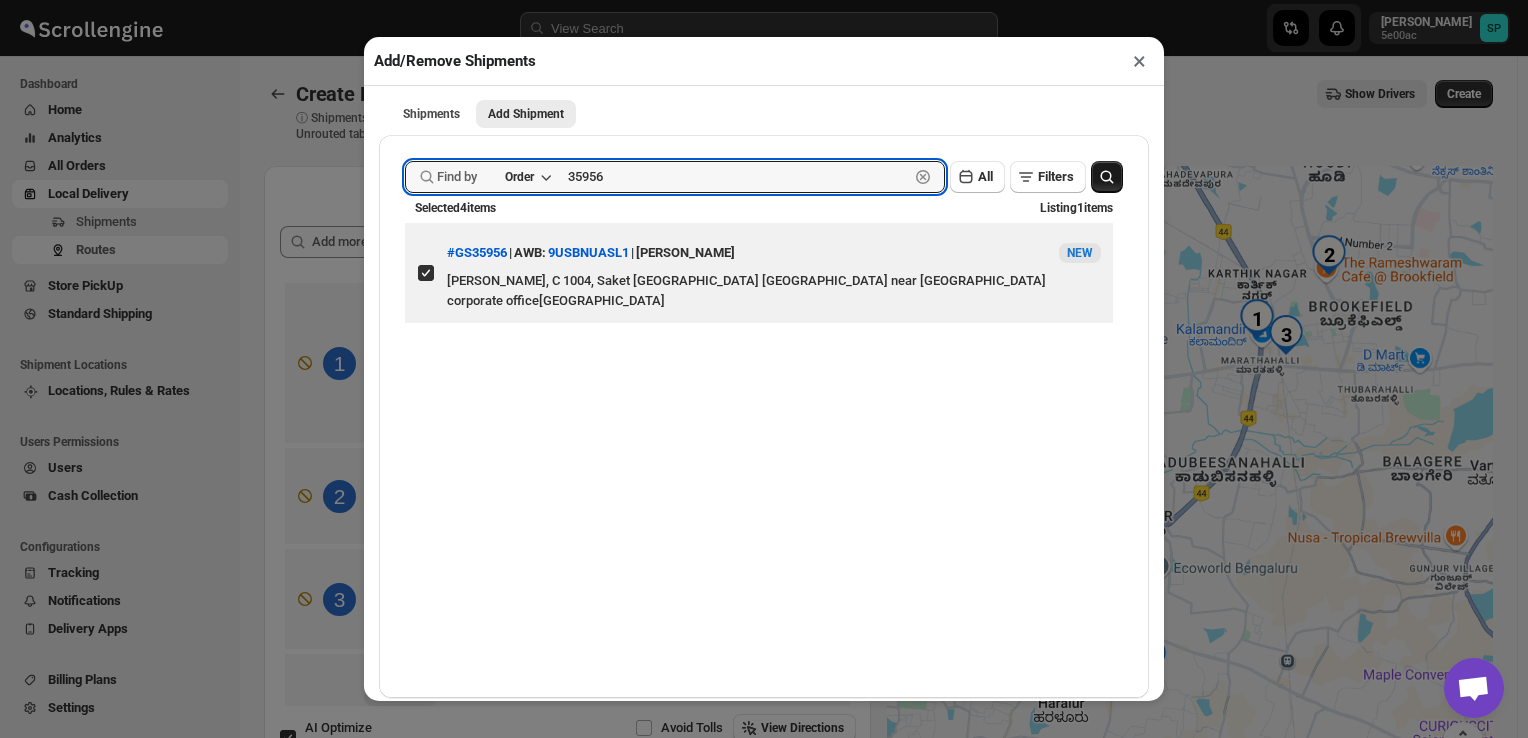 paste on "3" 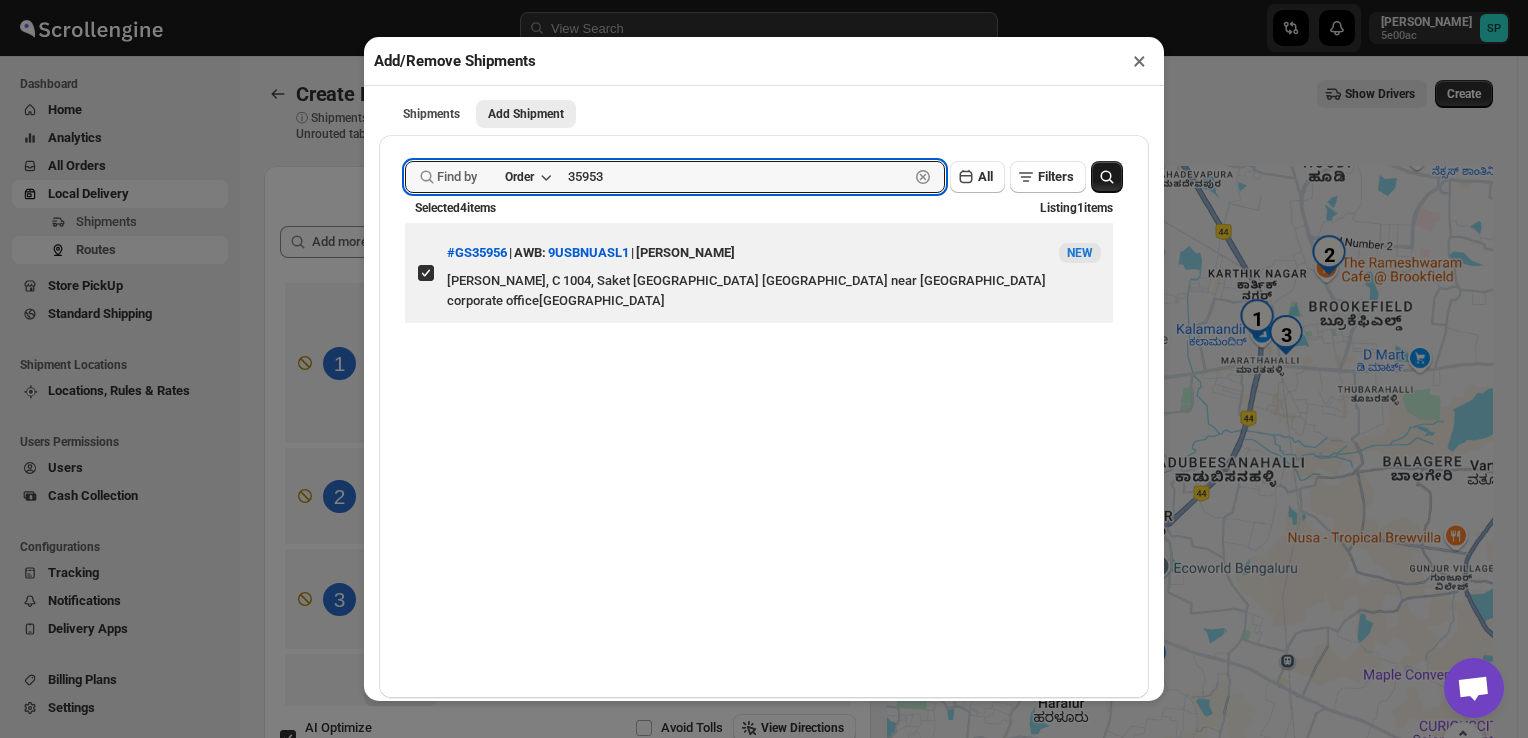 type on "35953" 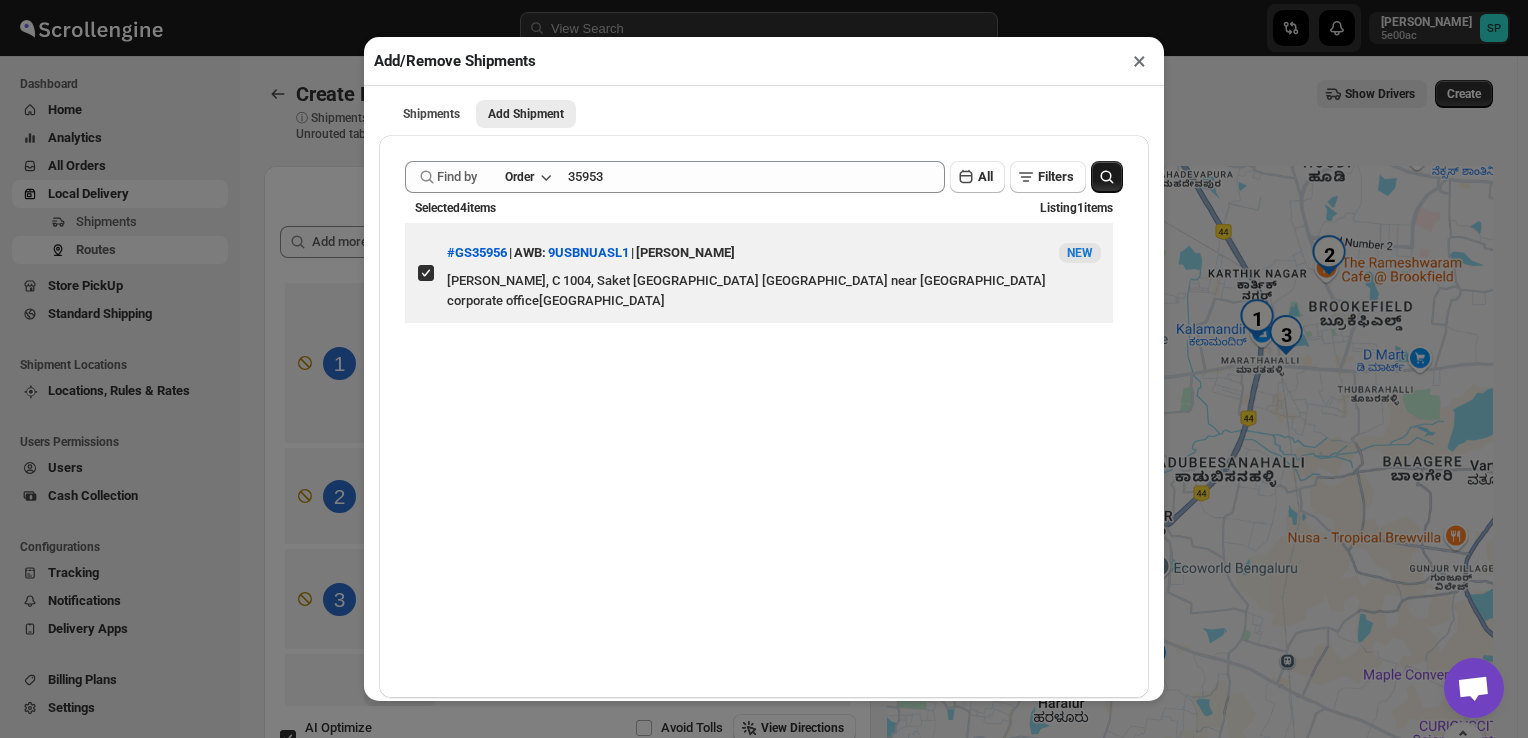 click 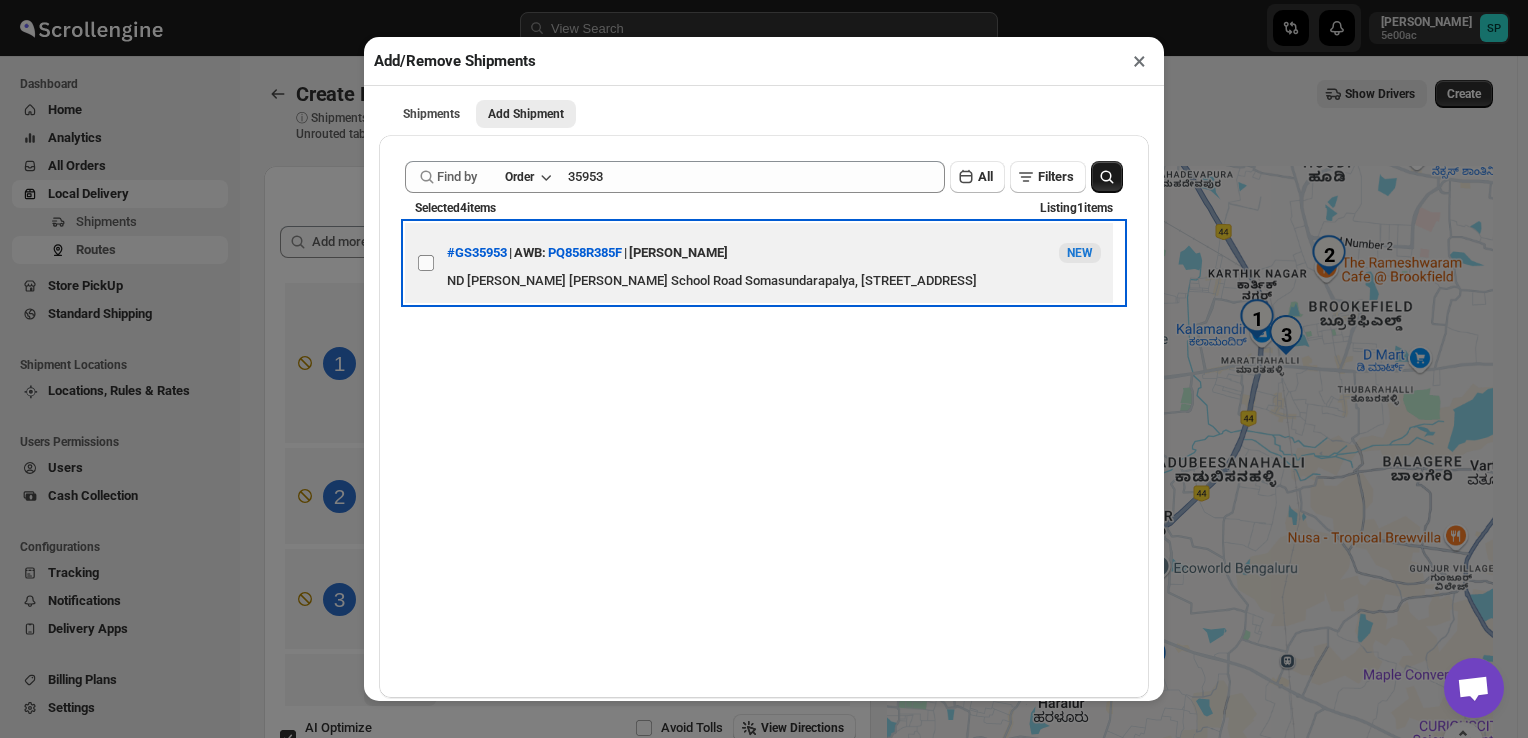 click on "View details for 686f1a63b07747a2d9fff4a1" at bounding box center (426, 263) 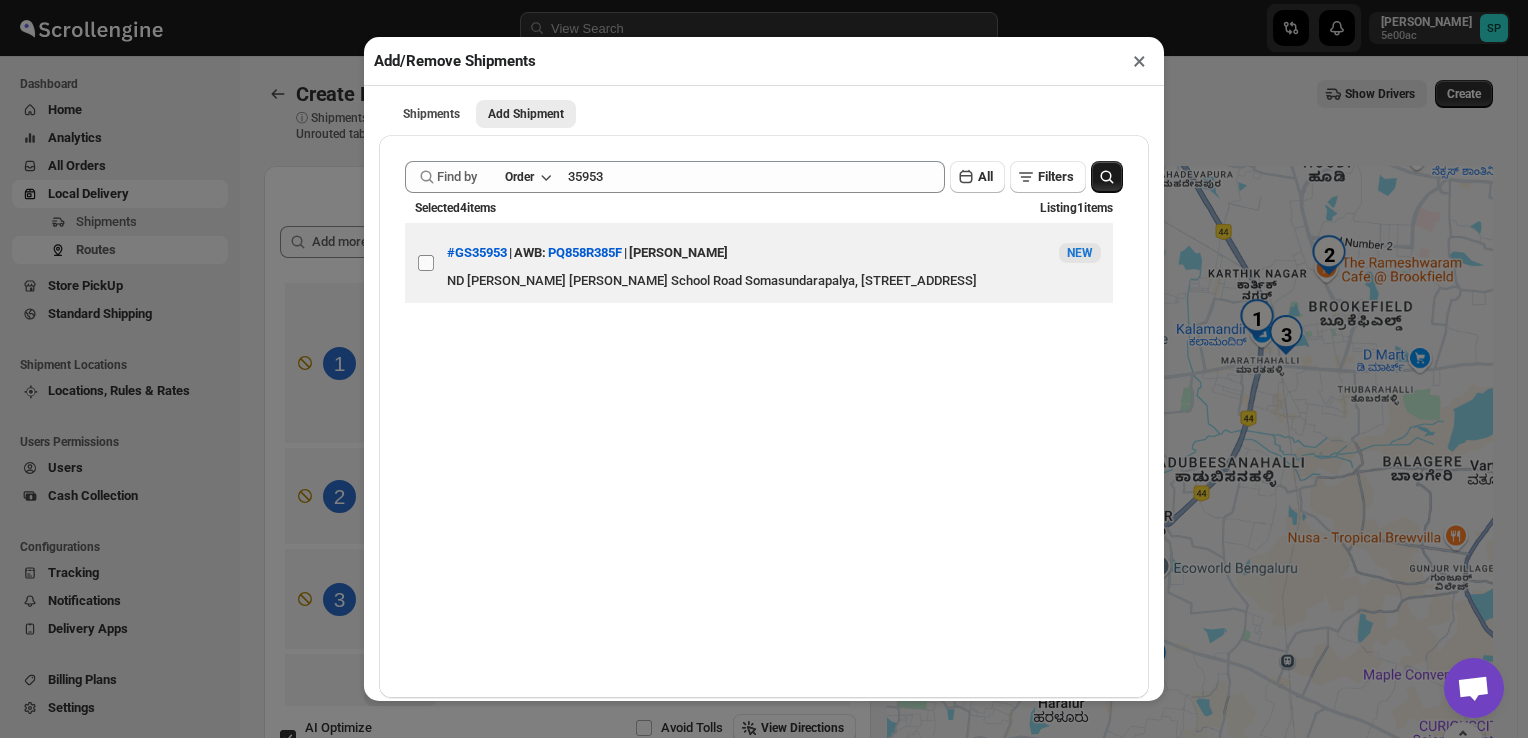 click on "View details for 686f1a63b07747a2d9fff4a1" at bounding box center [426, 263] 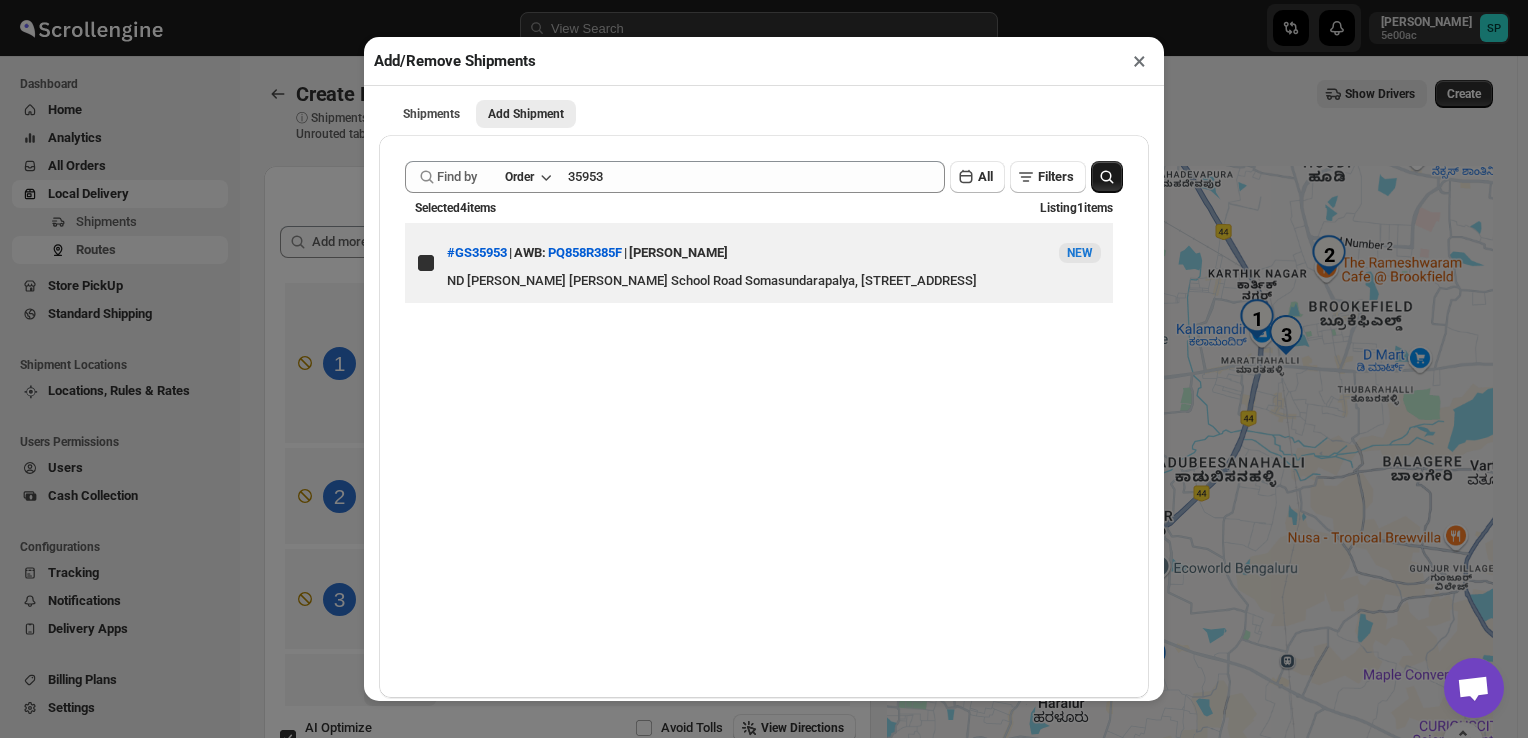 checkbox on "true" 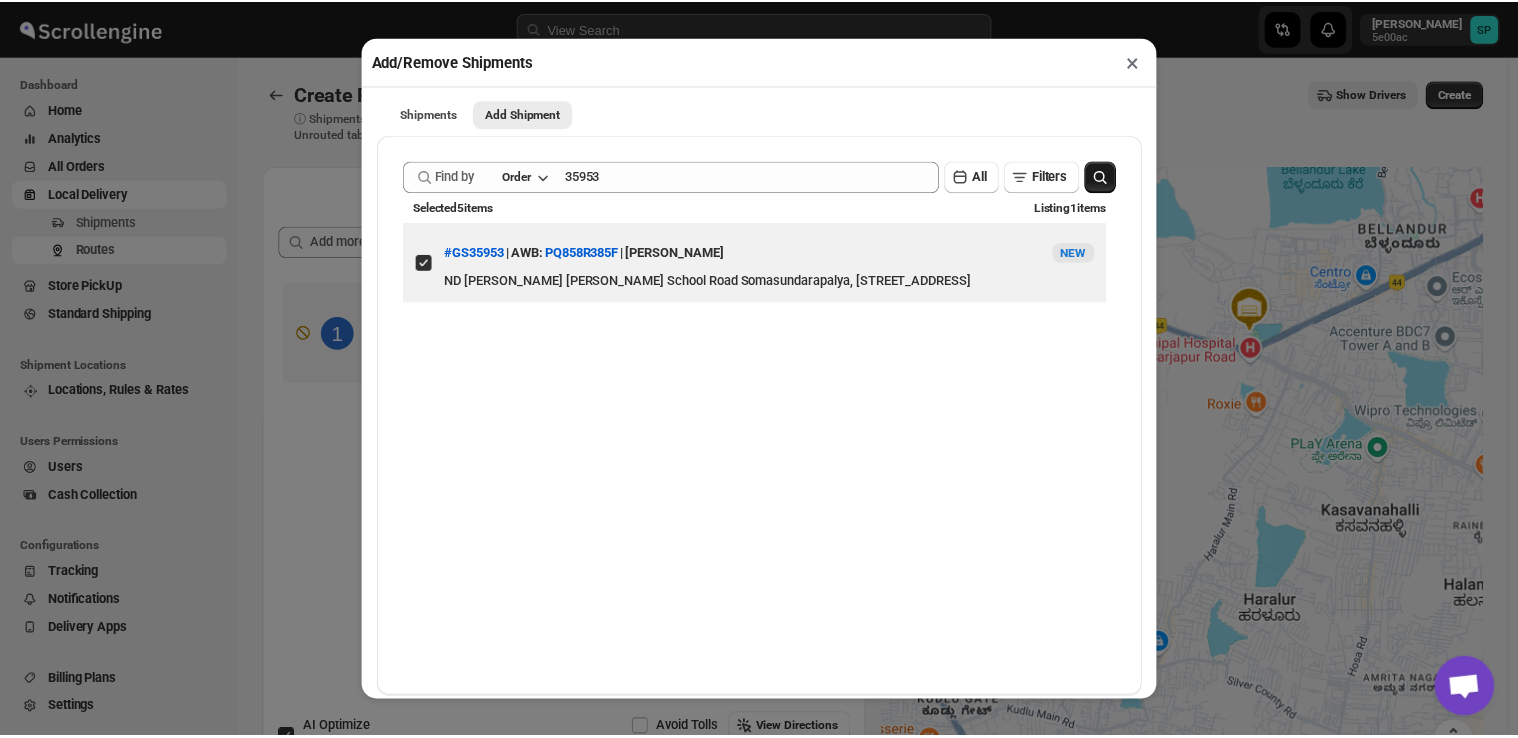 scroll, scrollTop: 16, scrollLeft: 0, axis: vertical 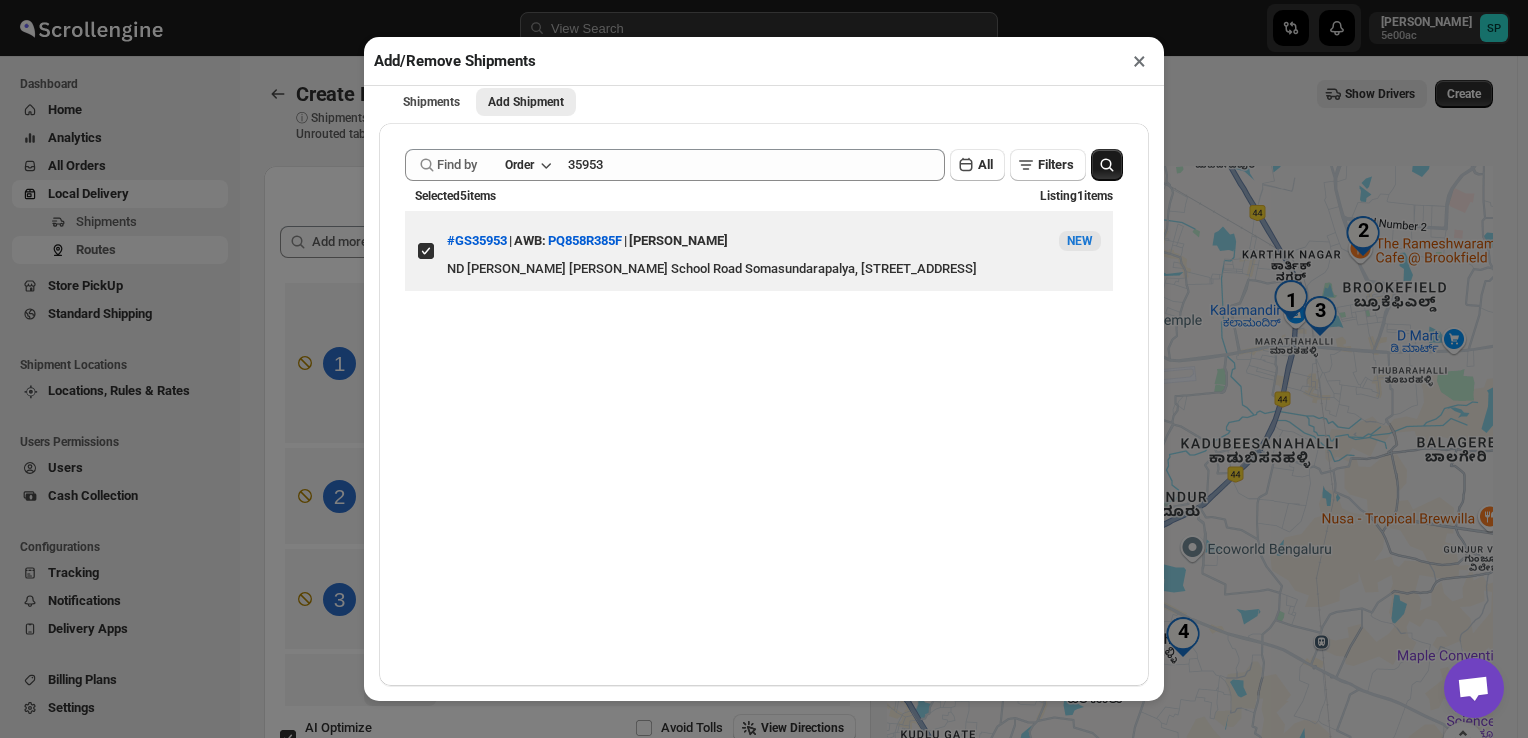 click on "×" at bounding box center [1139, 61] 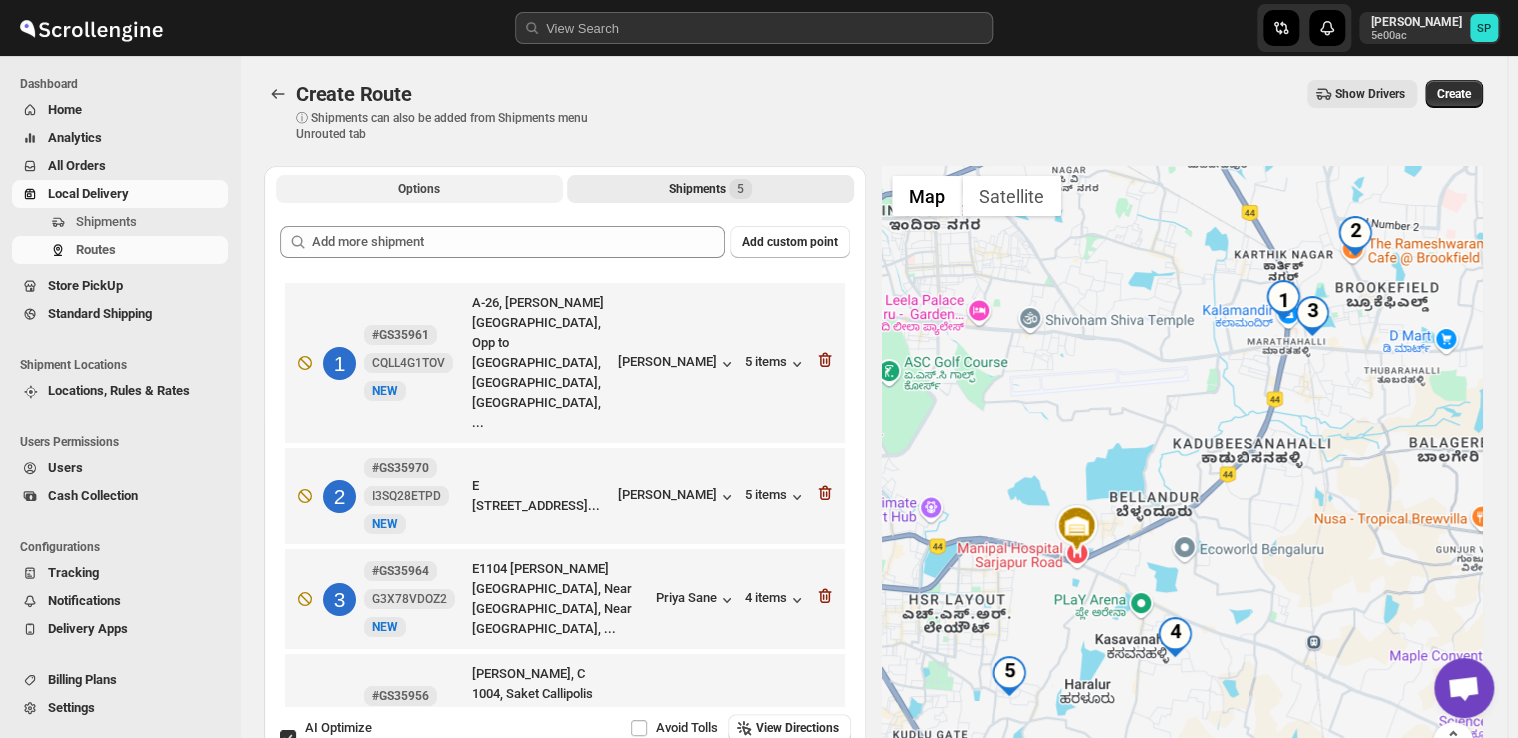 click on "Options" at bounding box center [419, 189] 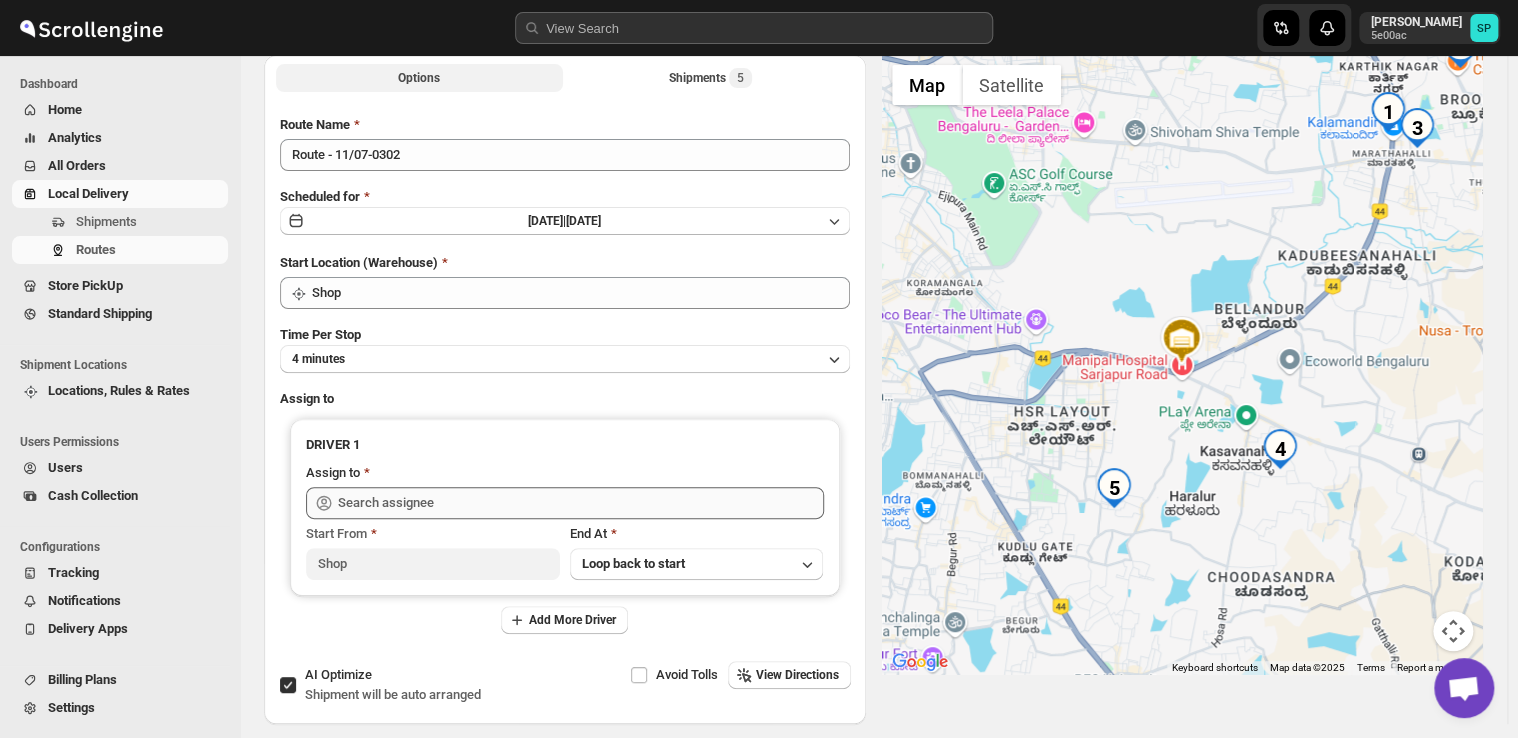 scroll, scrollTop: 195, scrollLeft: 0, axis: vertical 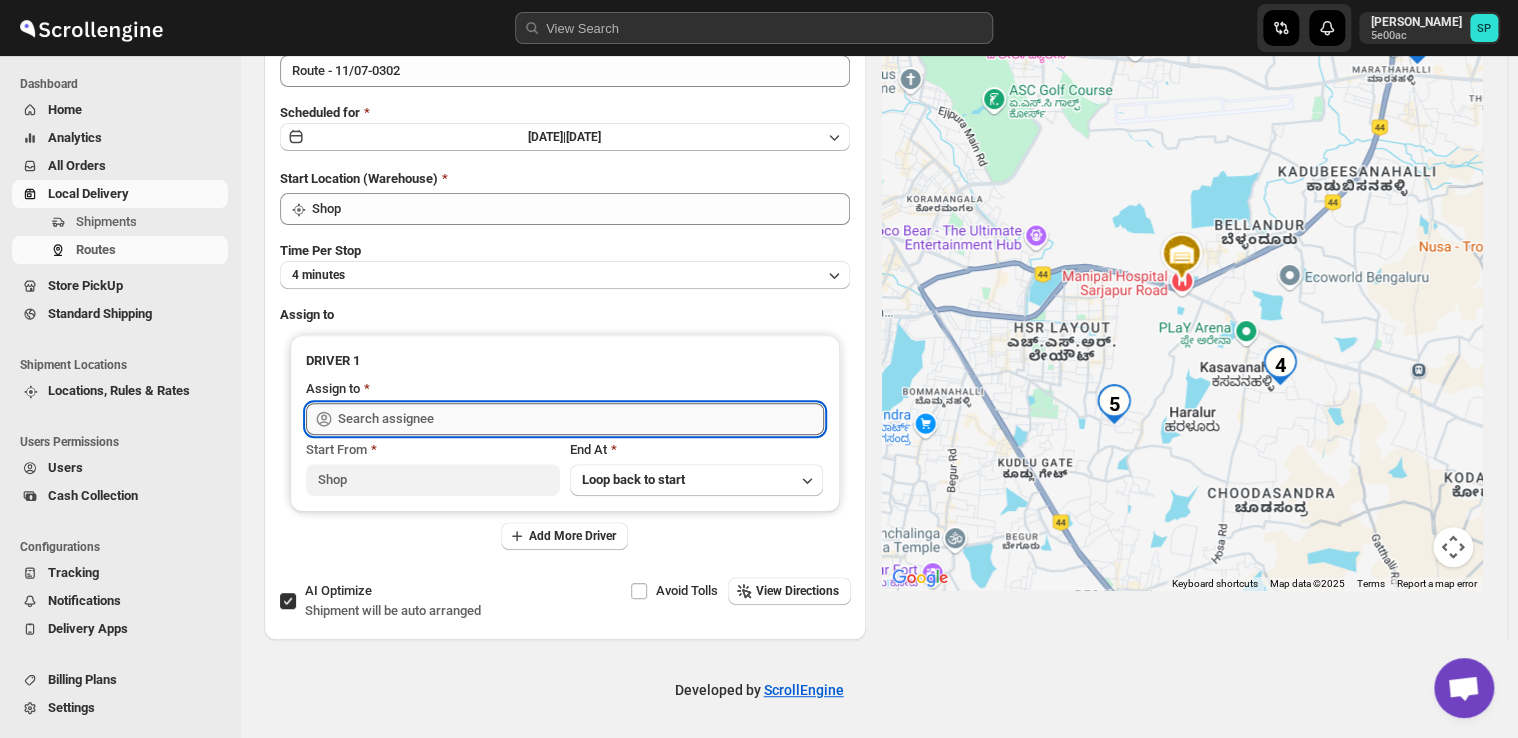 click at bounding box center [581, 419] 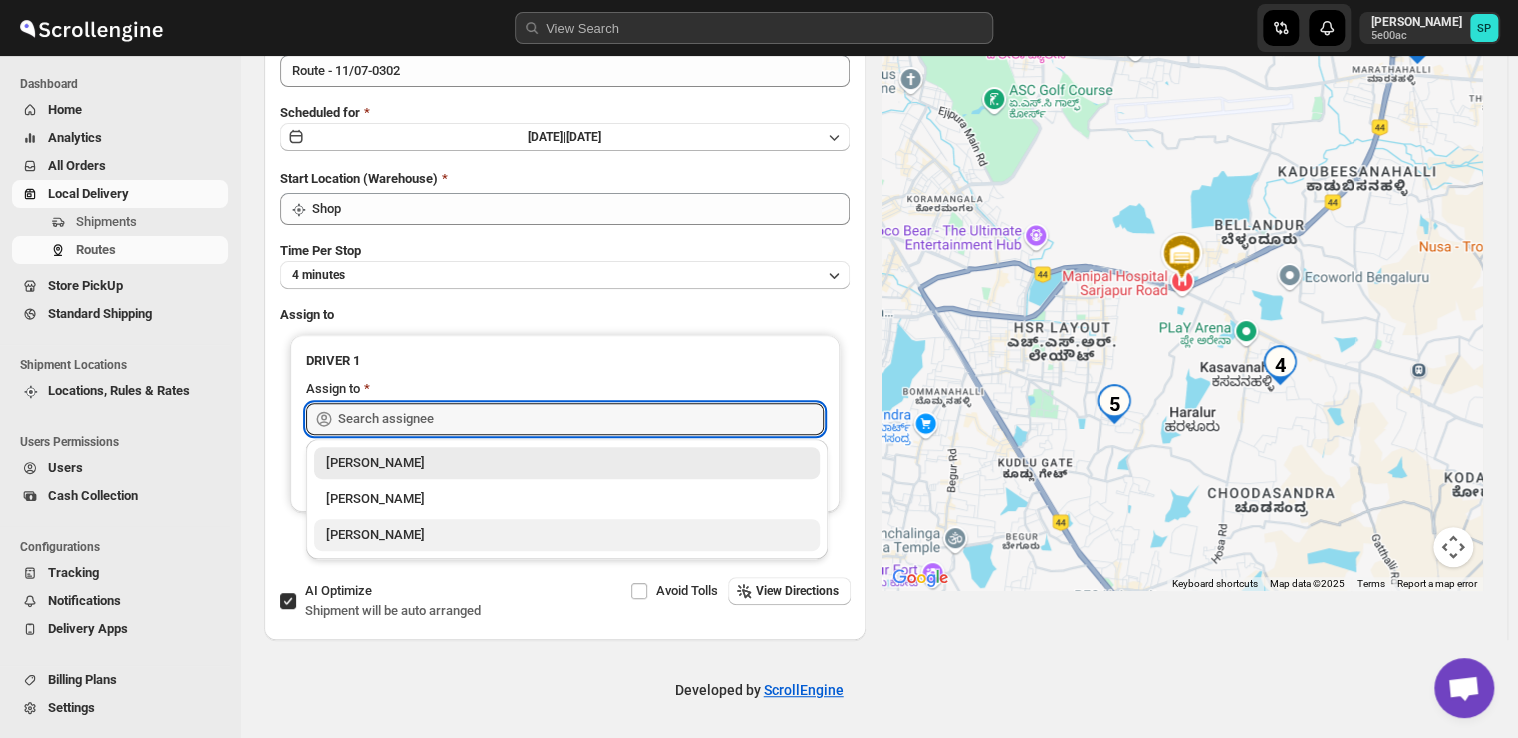 click on "[PERSON_NAME]" at bounding box center (567, 535) 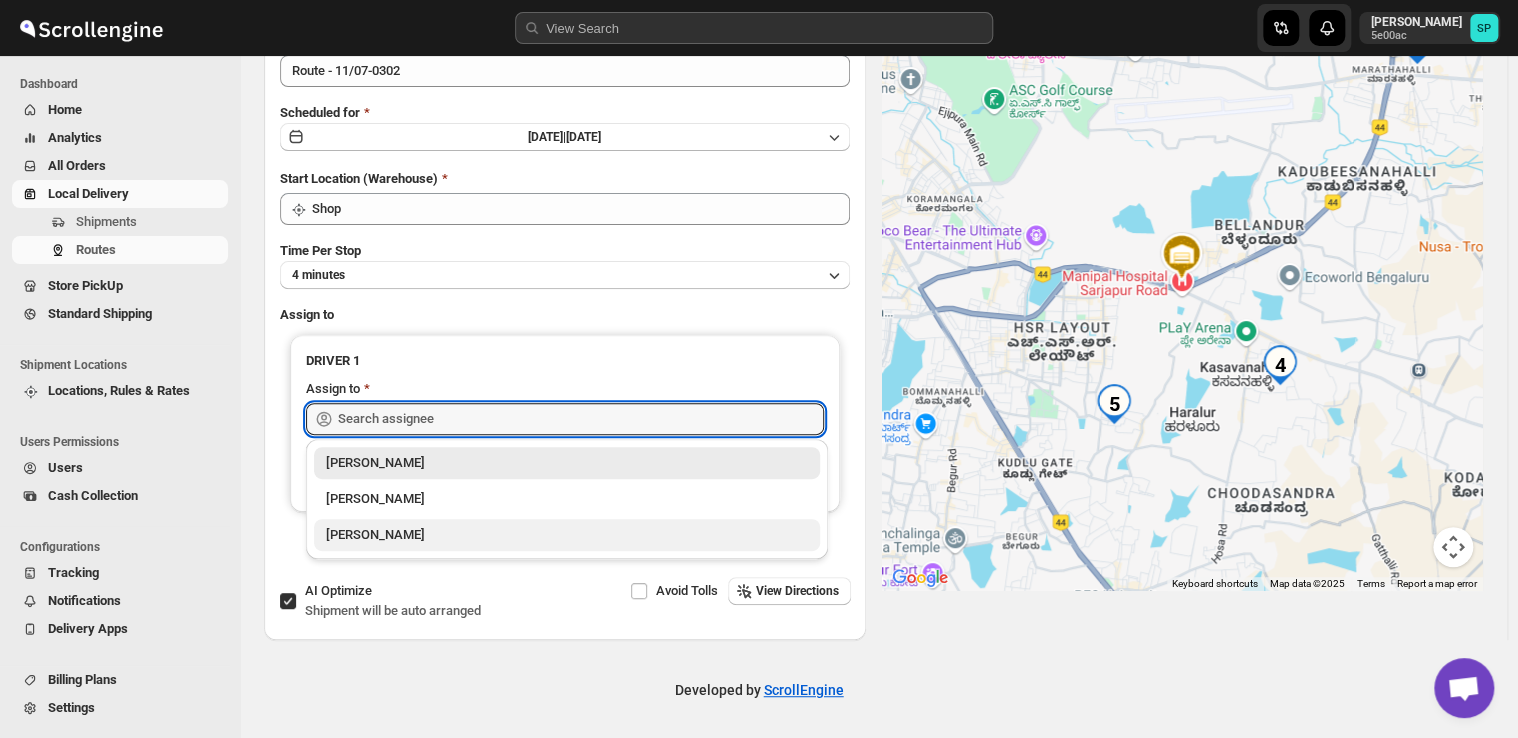 type on "[PERSON_NAME]" 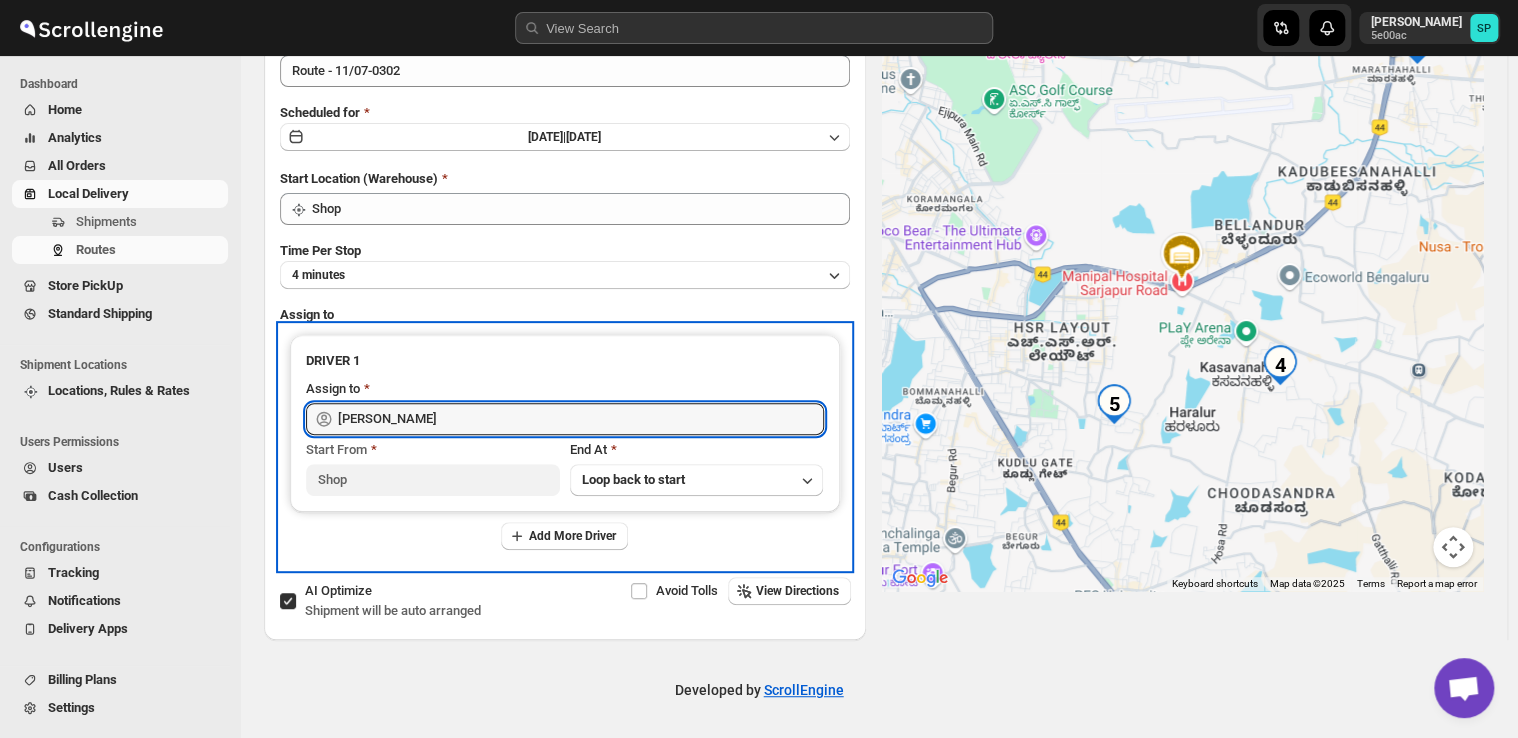 click on "DRIVER 1 Assign to Dev Dev Start From Shop End At Loop back to start" at bounding box center [565, 423] 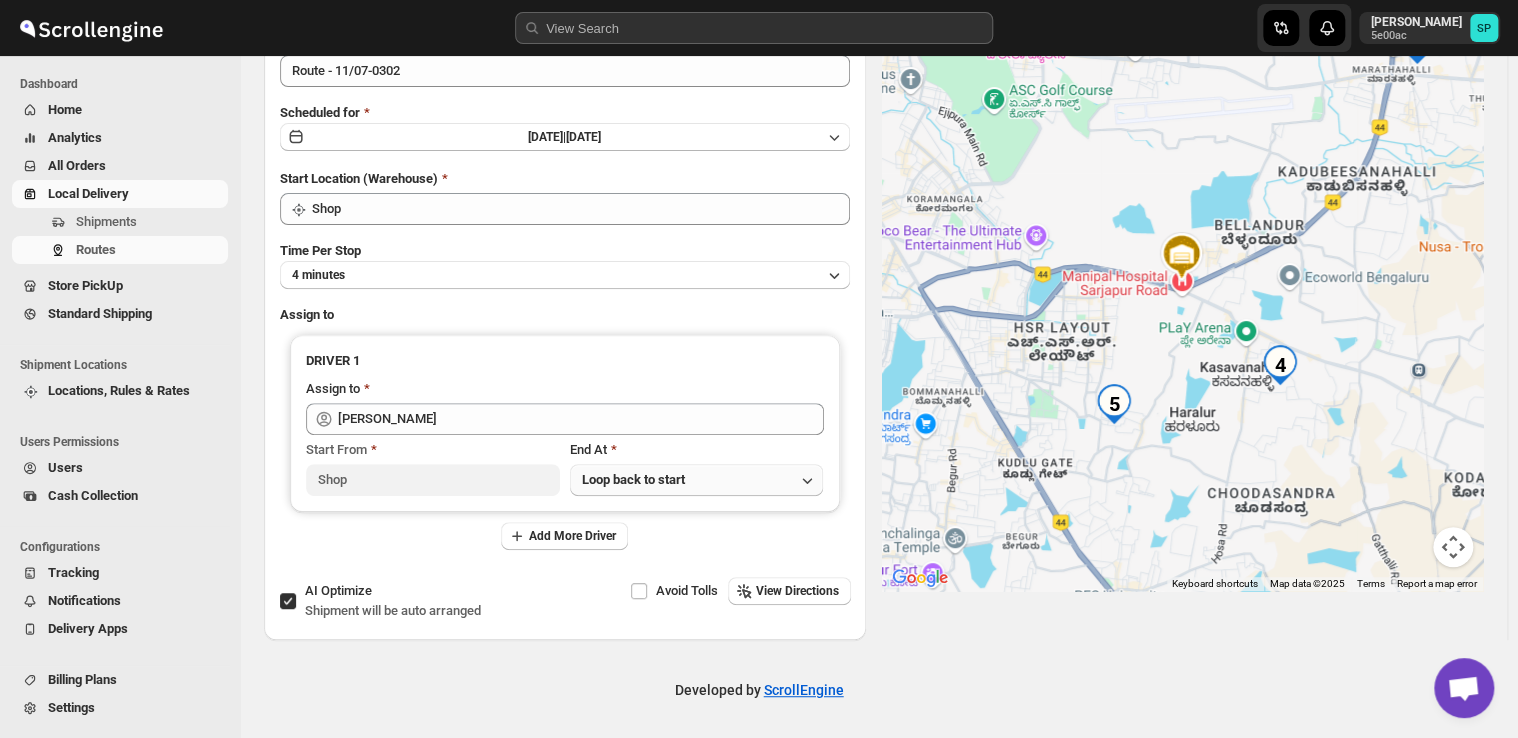 click on "Loop back to start" at bounding box center [633, 479] 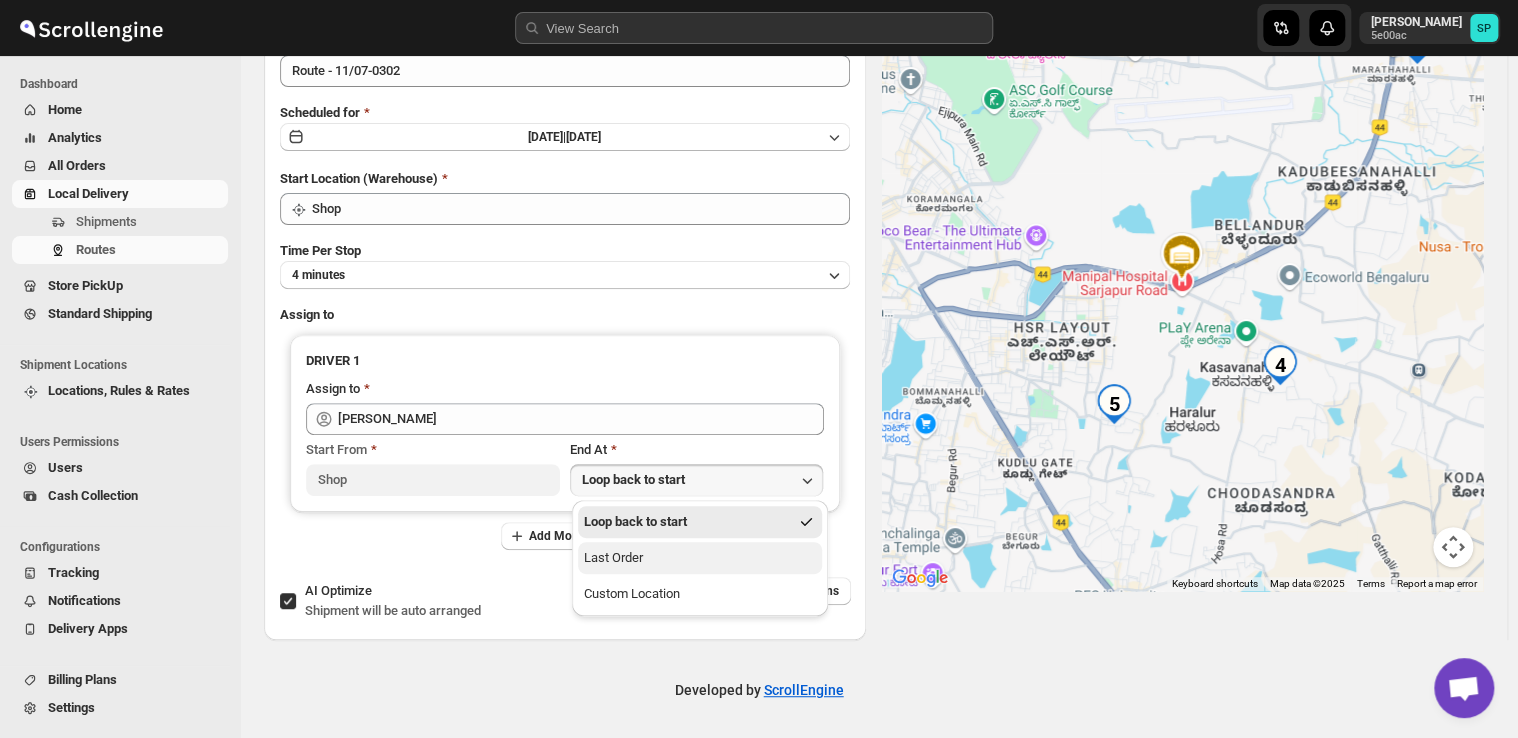 click on "Last Order" at bounding box center (700, 558) 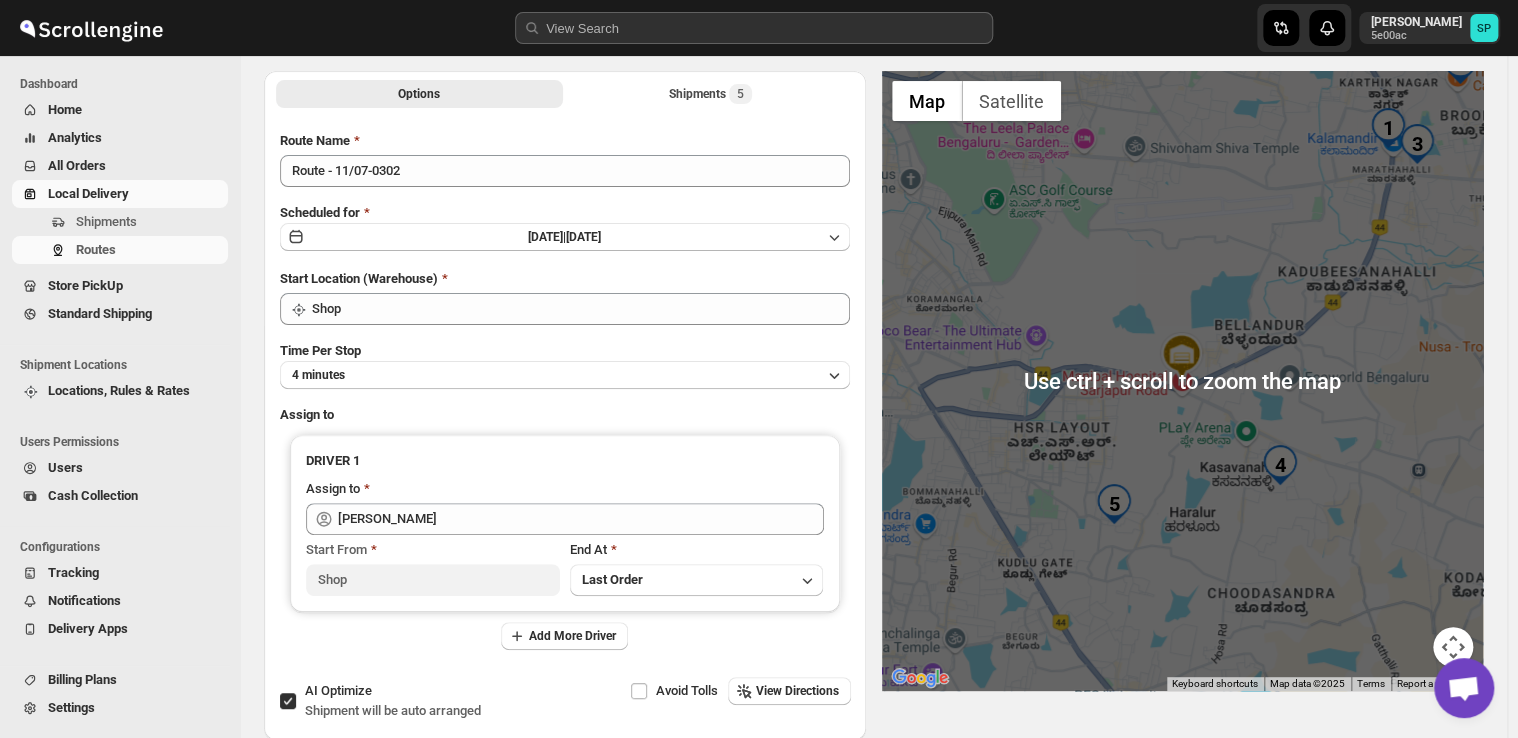 scroll, scrollTop: 0, scrollLeft: 0, axis: both 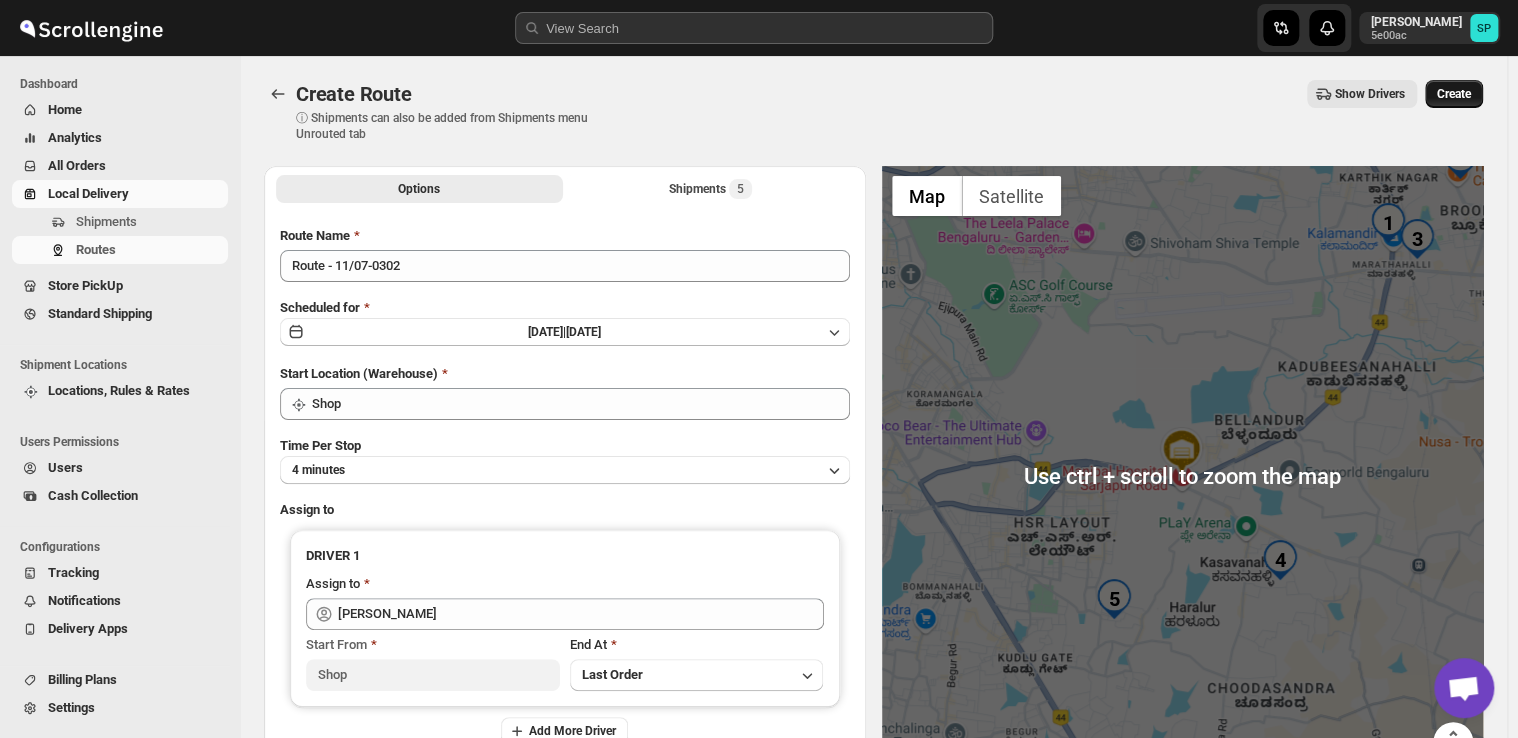 click on "Create" at bounding box center (1454, 94) 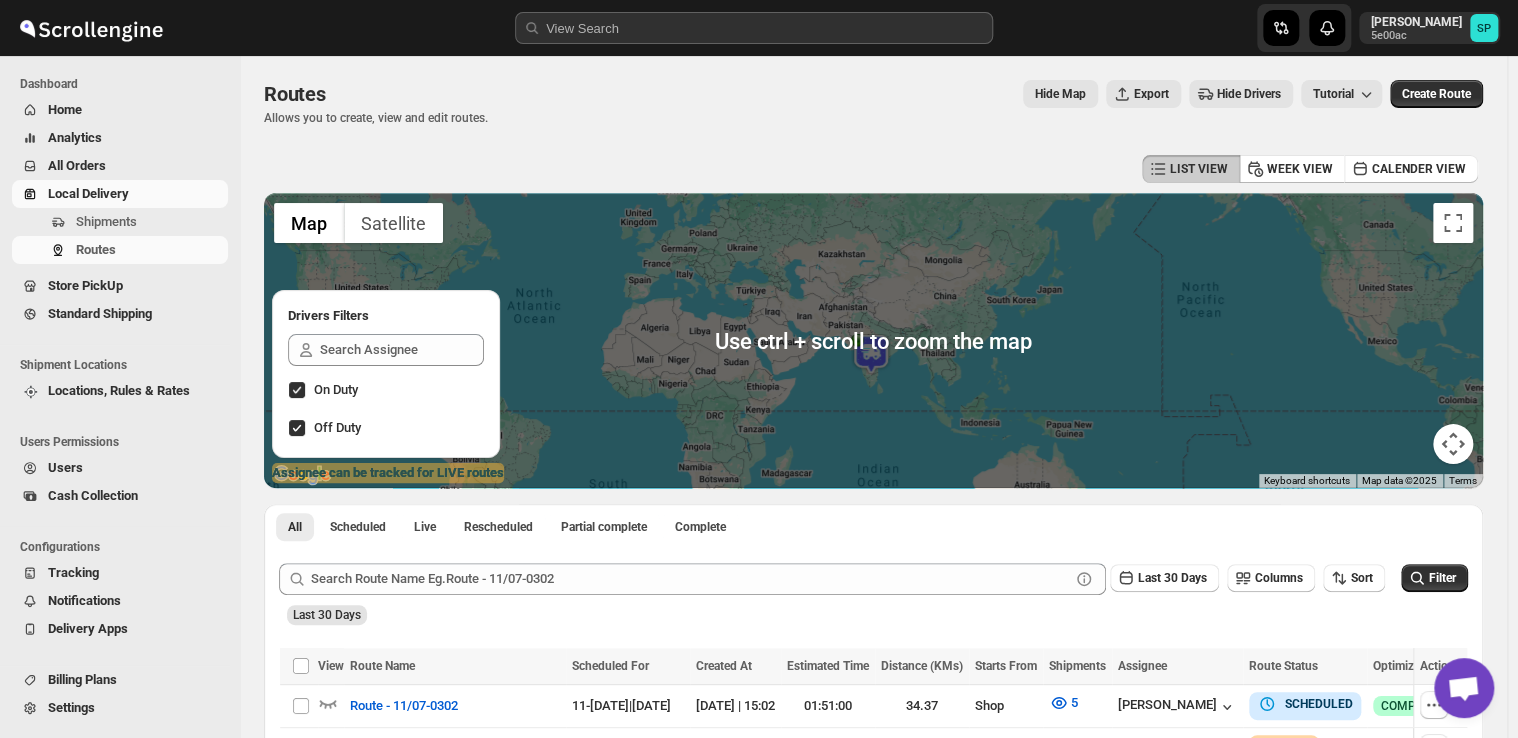 scroll, scrollTop: 0, scrollLeft: 0, axis: both 